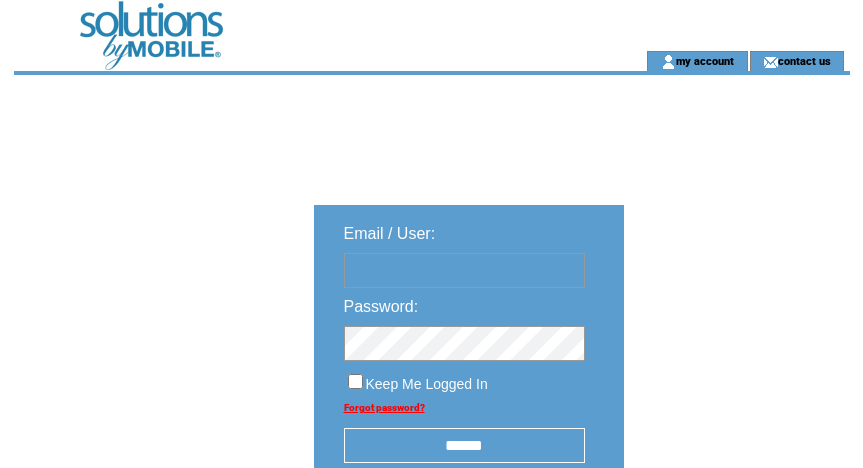 scroll, scrollTop: 0, scrollLeft: 0, axis: both 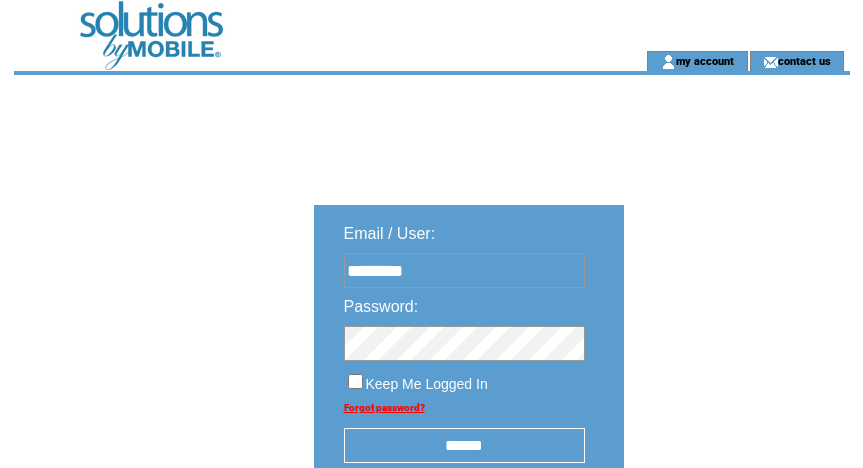 click on "******" at bounding box center (464, 445) 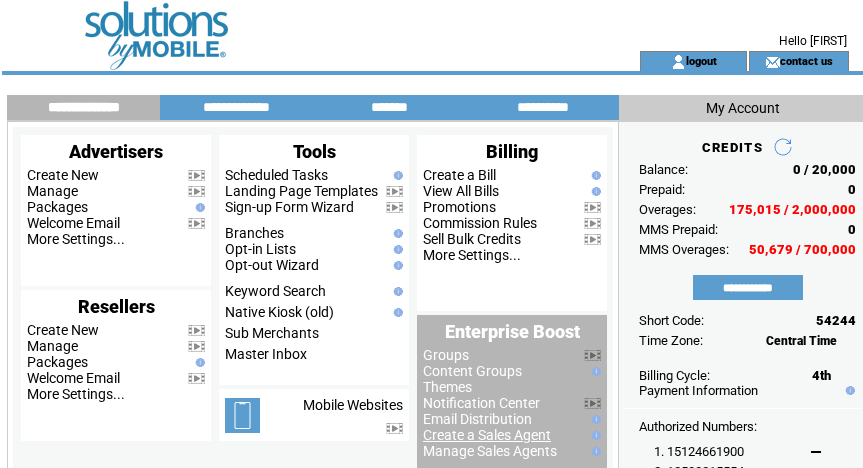 scroll, scrollTop: 0, scrollLeft: 0, axis: both 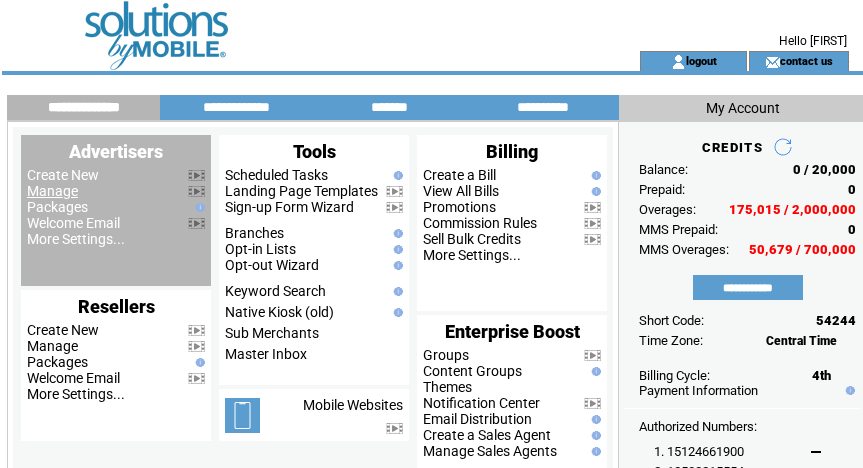 click on "Manage" at bounding box center [52, 191] 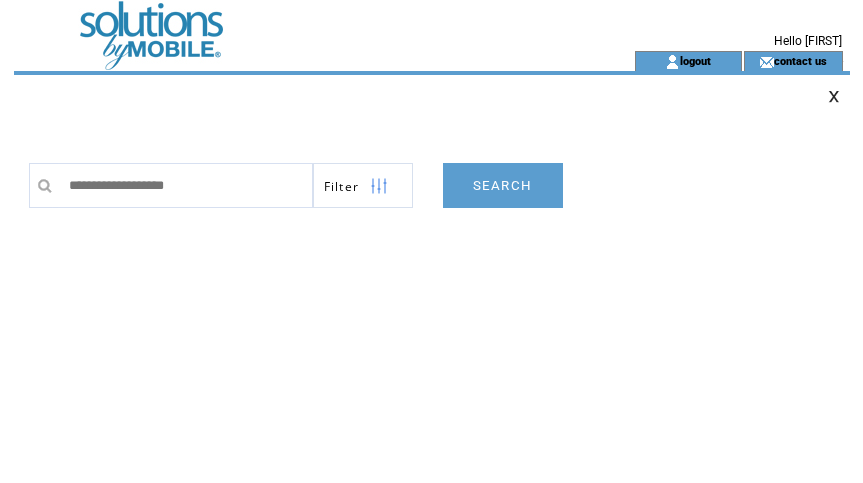 scroll, scrollTop: 0, scrollLeft: 0, axis: both 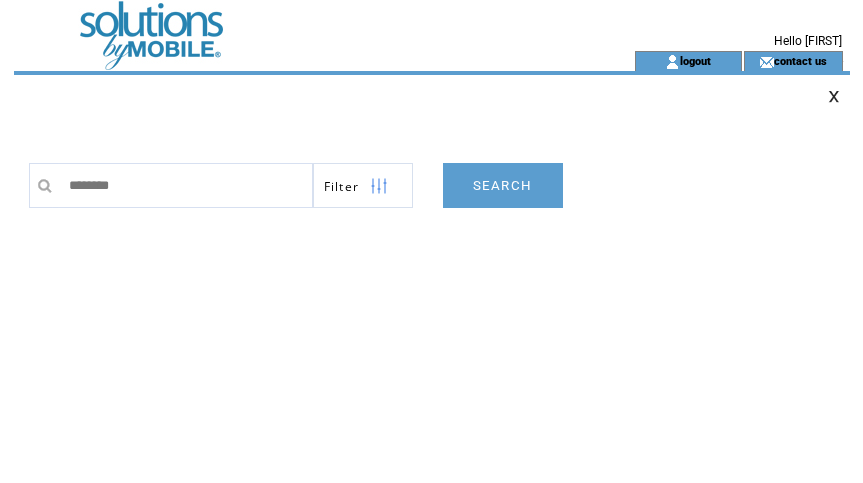 type on "********" 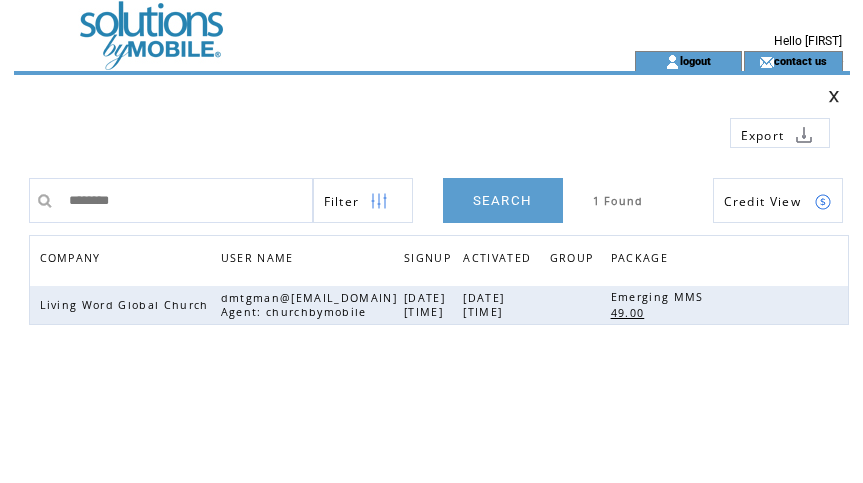 scroll, scrollTop: 0, scrollLeft: 0, axis: both 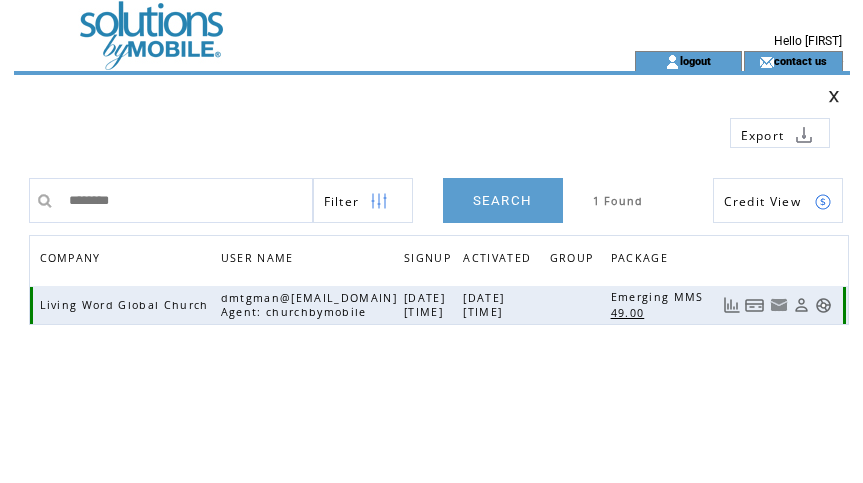 click at bounding box center (755, 305) 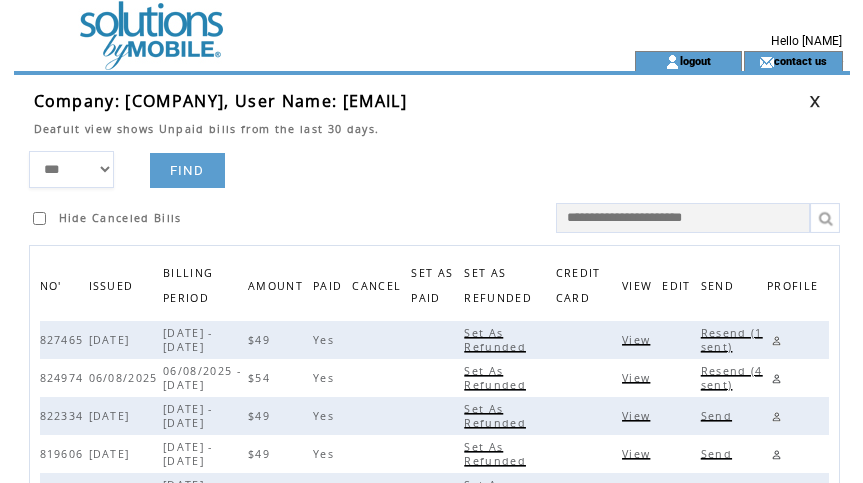 scroll, scrollTop: 0, scrollLeft: 0, axis: both 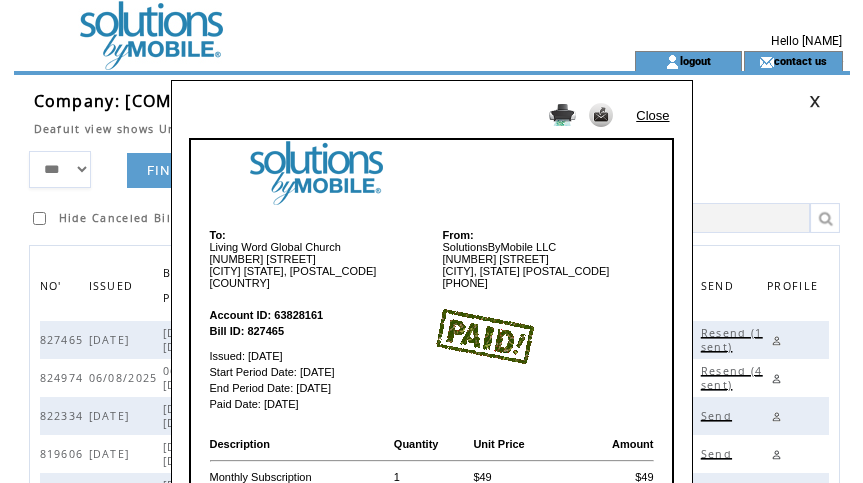 click on "Close" at bounding box center (652, 115) 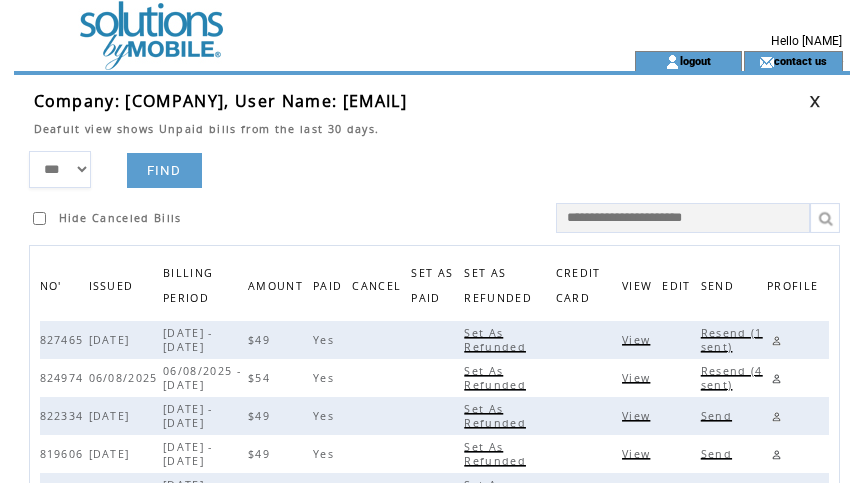 click at bounding box center [815, 101] 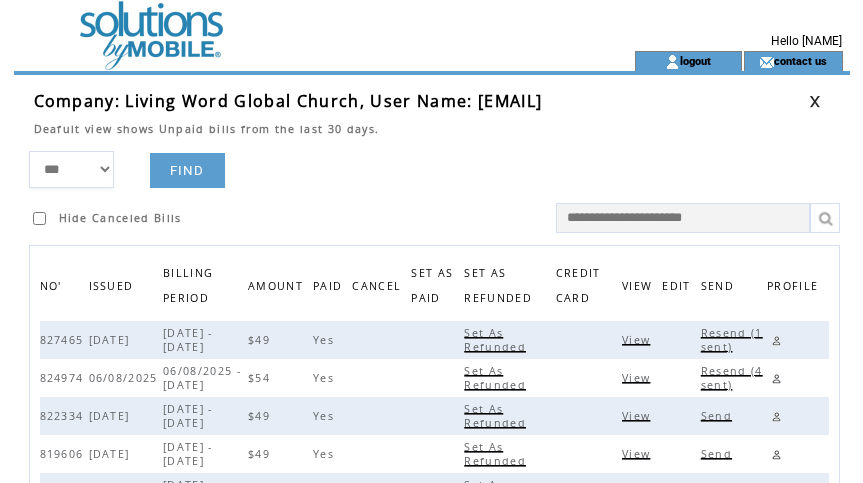 scroll, scrollTop: 0, scrollLeft: 0, axis: both 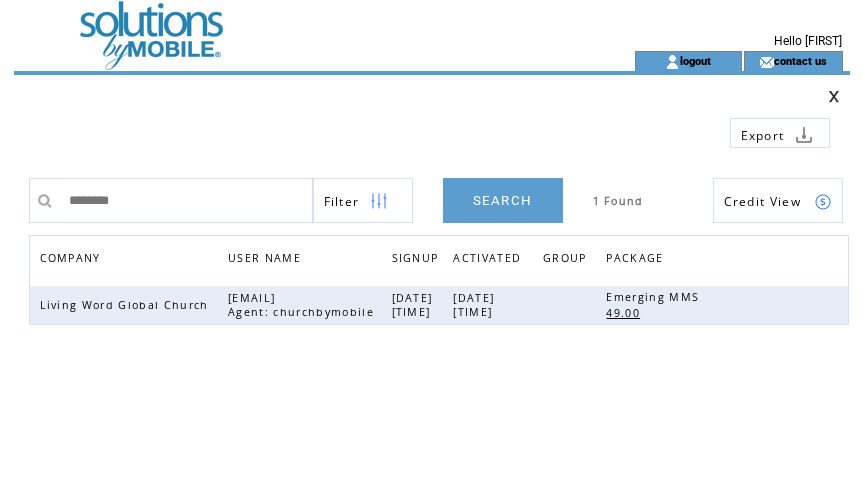 drag, startPoint x: 174, startPoint y: 195, endPoint x: -332, endPoint y: 144, distance: 508.56366 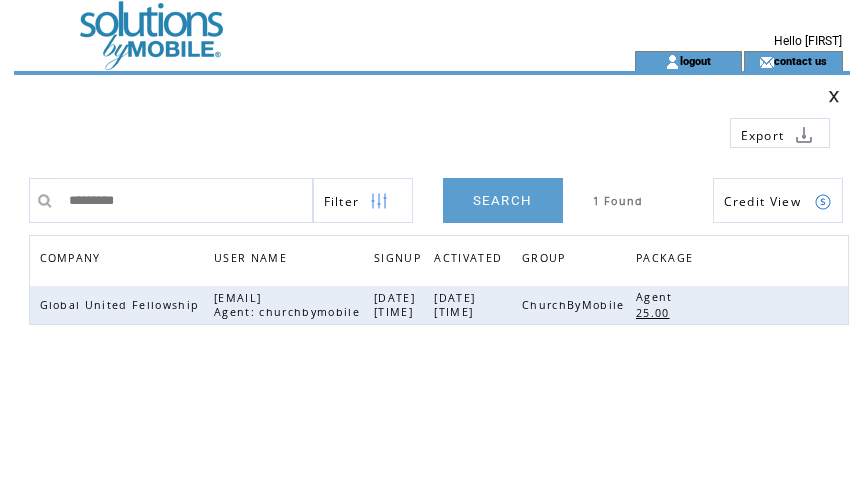 scroll, scrollTop: 0, scrollLeft: 0, axis: both 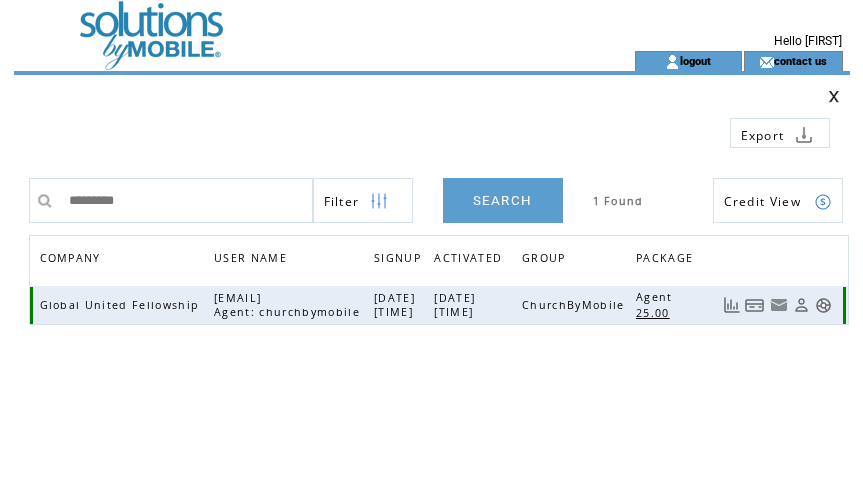 click at bounding box center (755, 305) 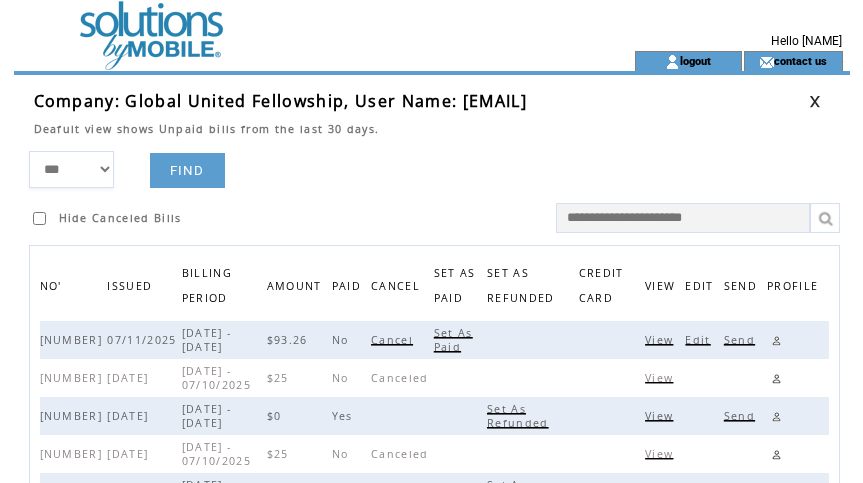 scroll, scrollTop: 0, scrollLeft: 0, axis: both 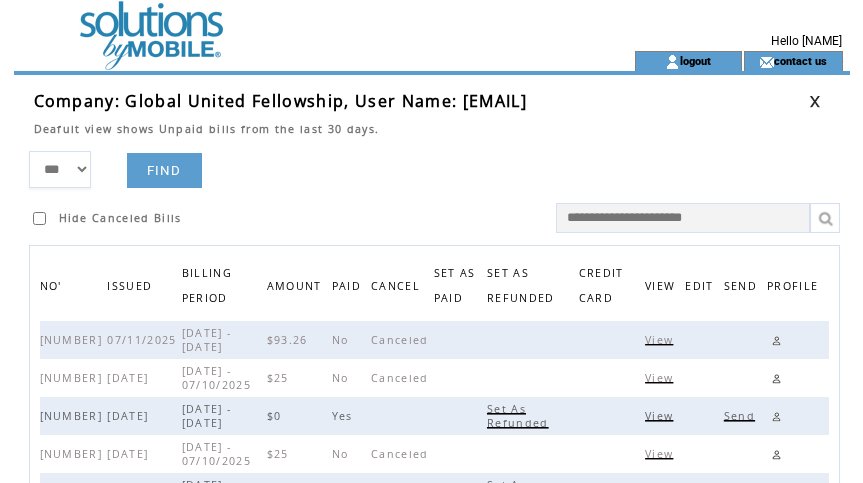 click at bounding box center (815, 101) 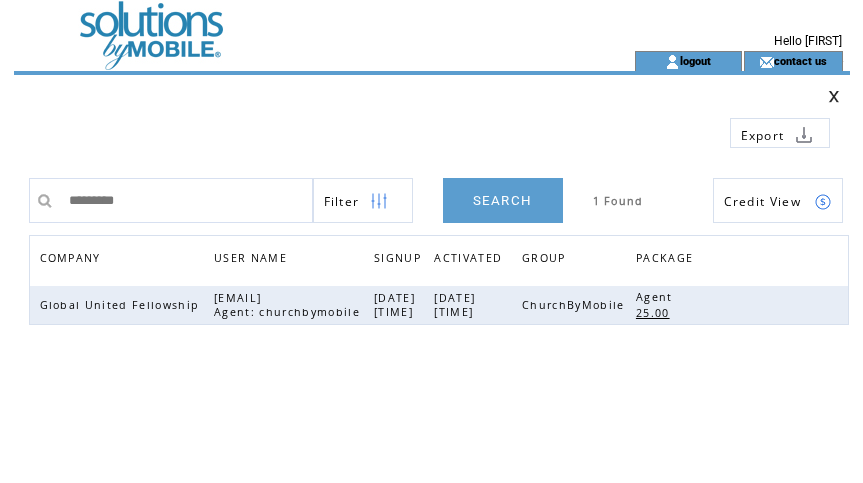 scroll, scrollTop: 0, scrollLeft: 0, axis: both 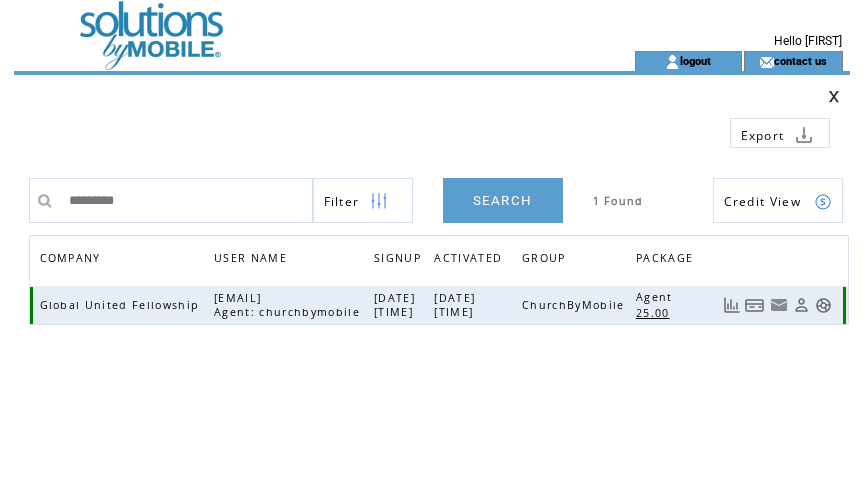 click at bounding box center (823, 305) 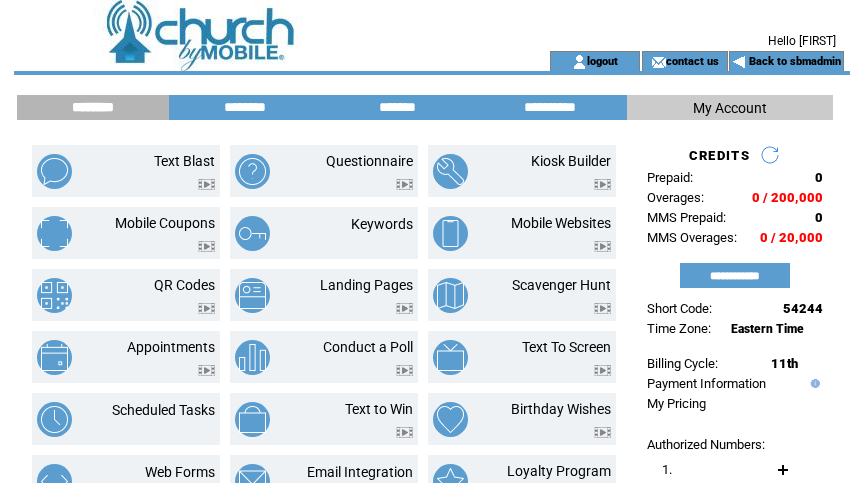 scroll, scrollTop: 0, scrollLeft: 0, axis: both 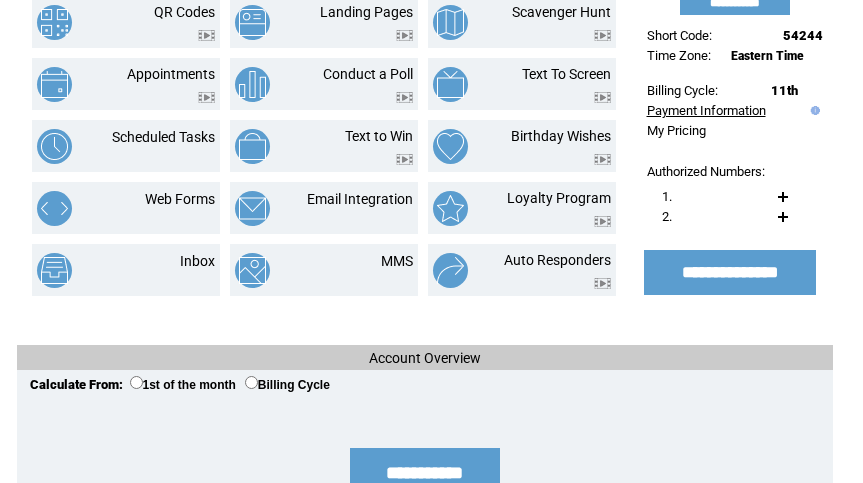 click on "Payment Information" at bounding box center [706, 110] 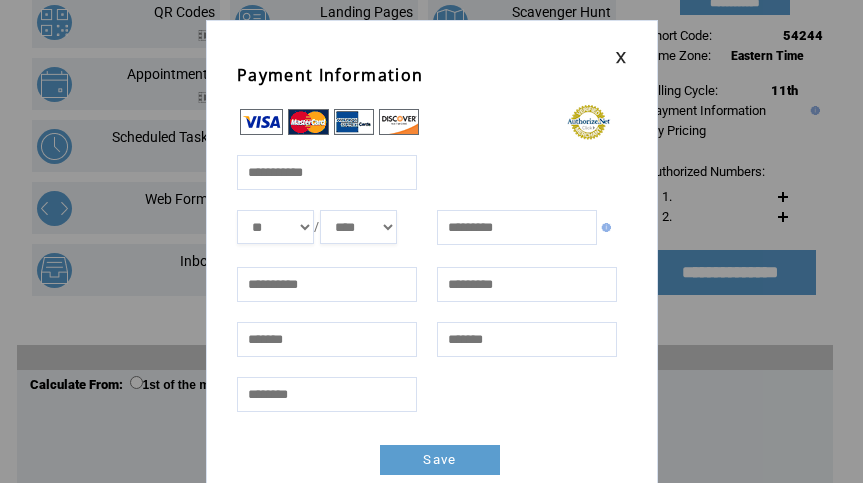 scroll, scrollTop: 0, scrollLeft: 0, axis: both 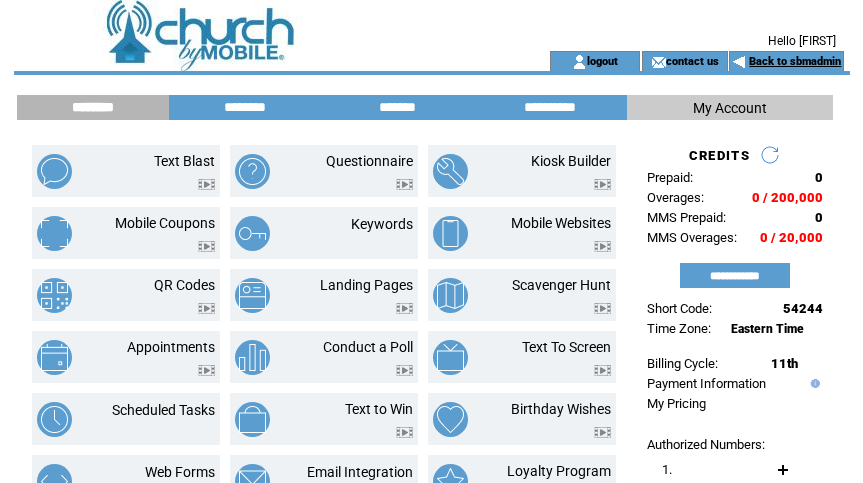 drag, startPoint x: 816, startPoint y: 62, endPoint x: 337, endPoint y: 25, distance: 480.42688 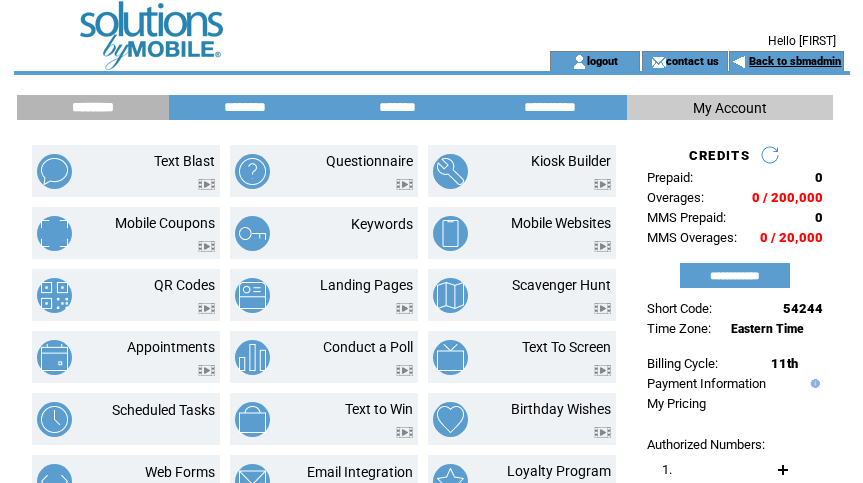 scroll, scrollTop: 0, scrollLeft: 0, axis: both 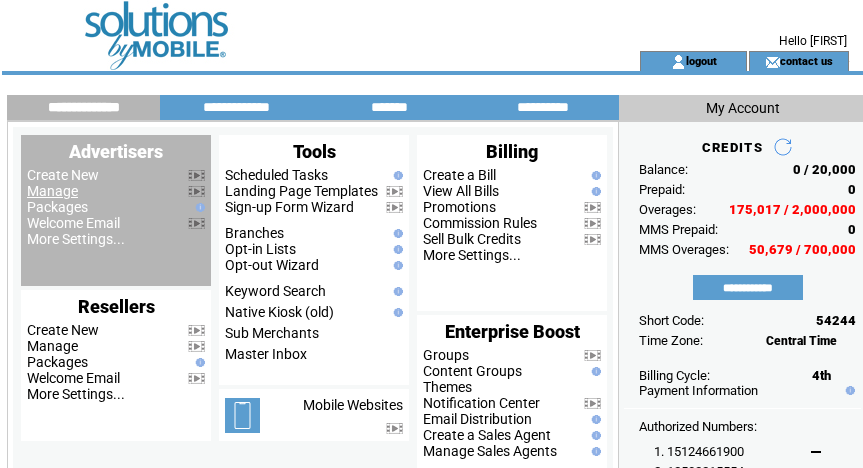 click on "Manage" at bounding box center [52, 191] 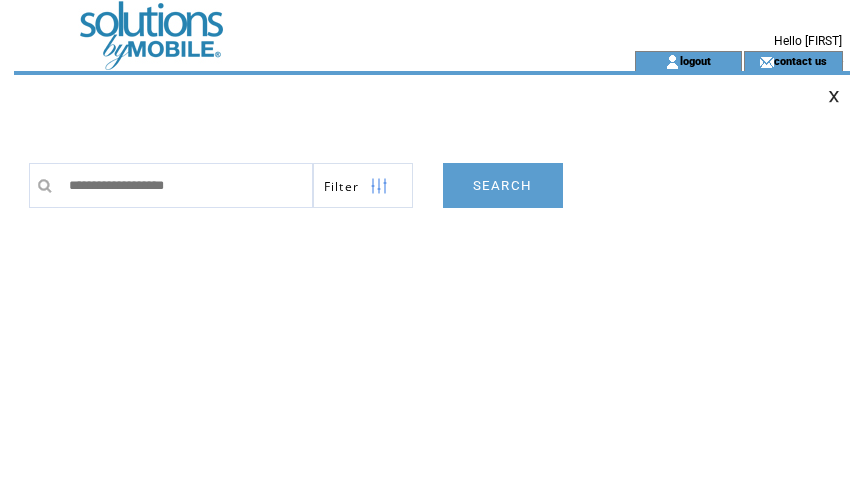 scroll, scrollTop: 0, scrollLeft: 0, axis: both 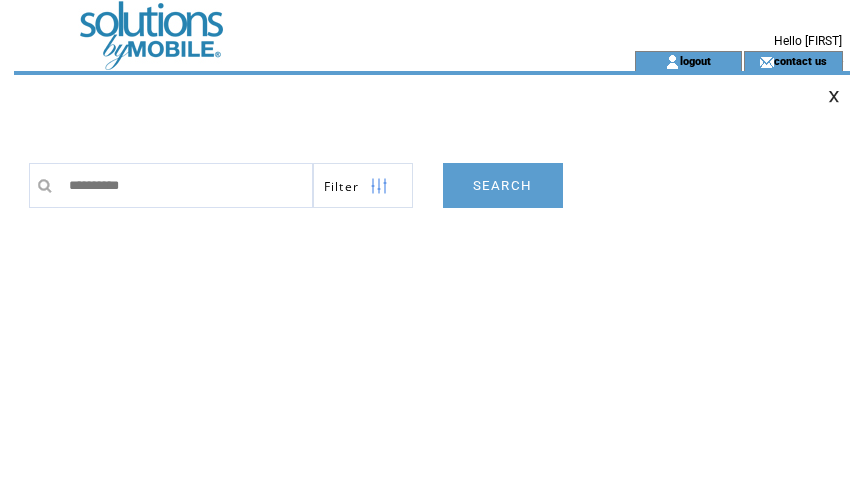 type on "**********" 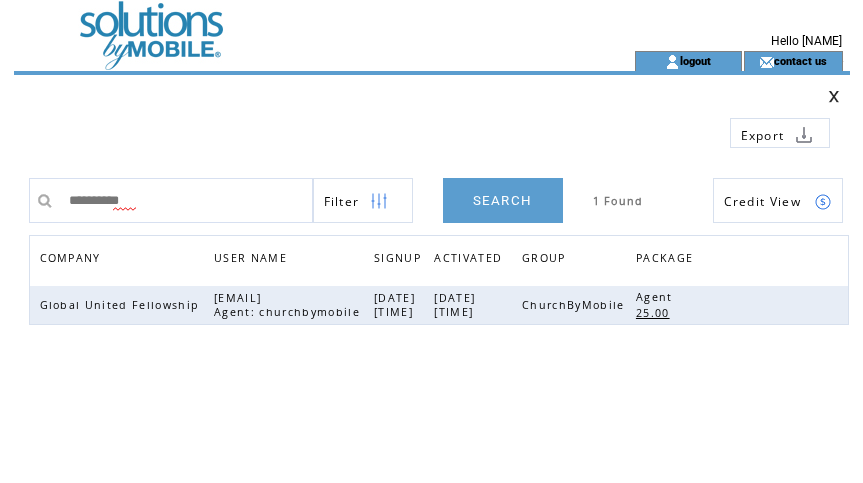scroll, scrollTop: 0, scrollLeft: 0, axis: both 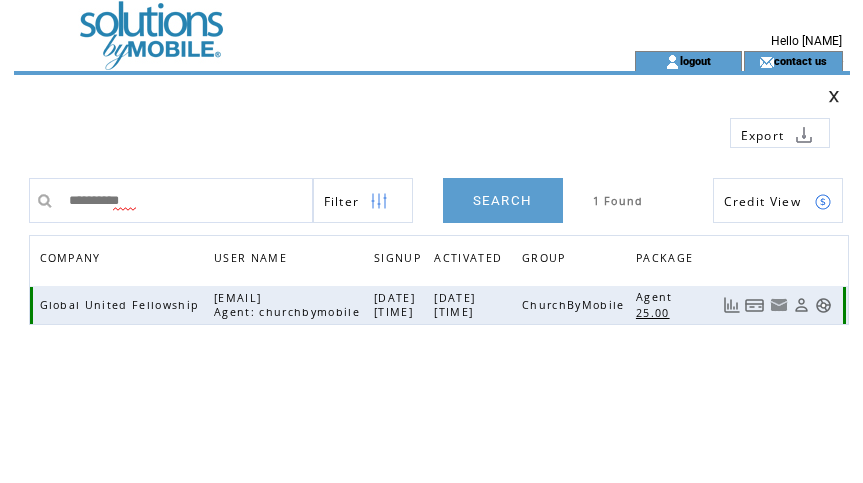 click at bounding box center (801, 305) 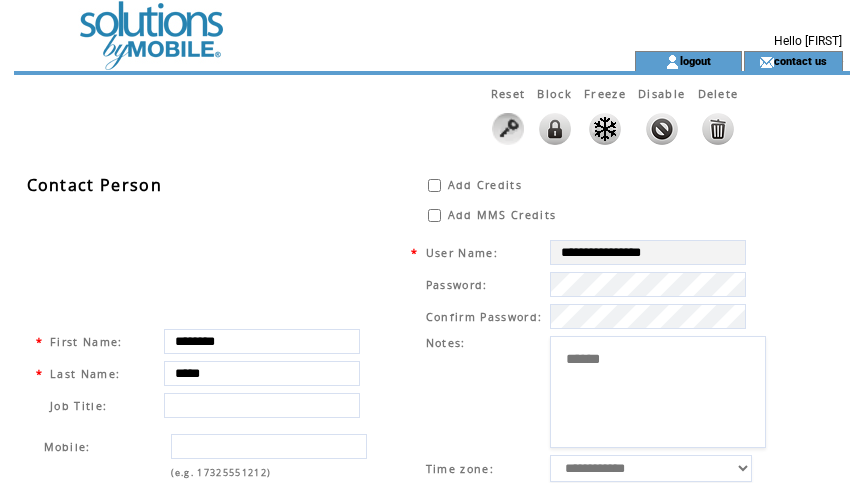 scroll, scrollTop: 0, scrollLeft: 0, axis: both 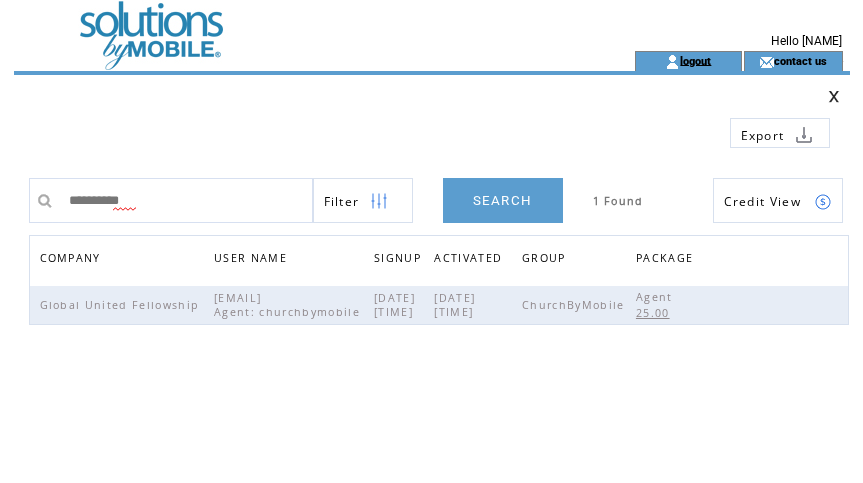 click on "logout" at bounding box center (695, 60) 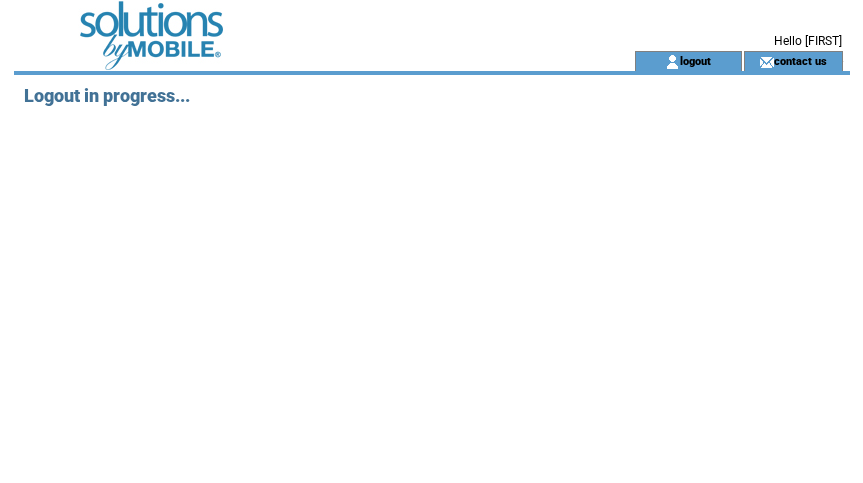 scroll, scrollTop: 0, scrollLeft: 0, axis: both 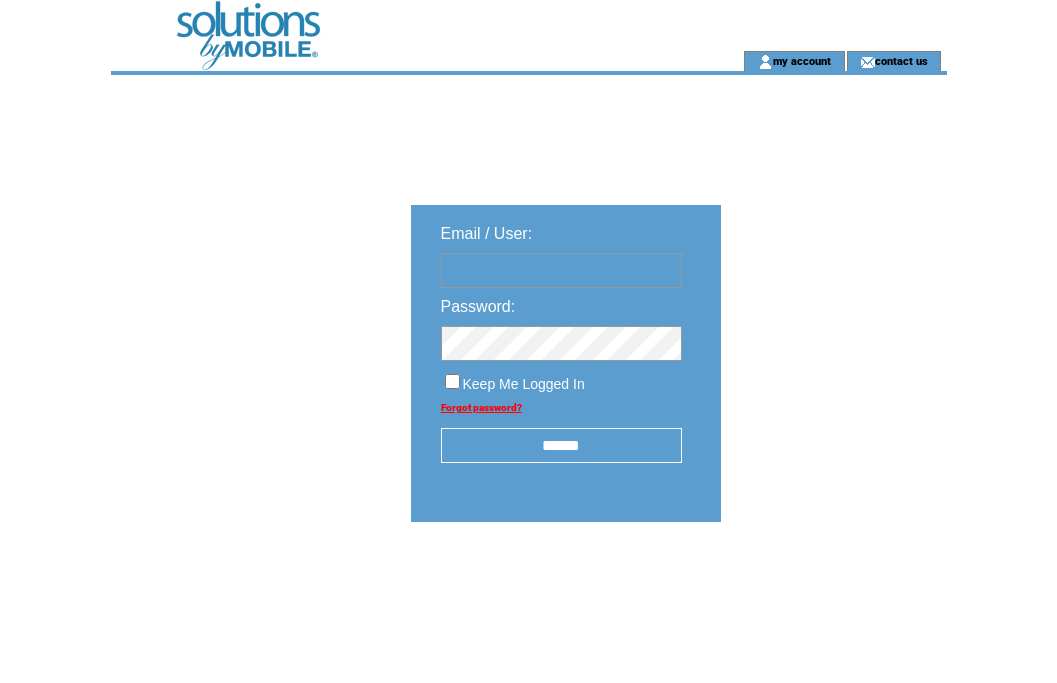 type on "********" 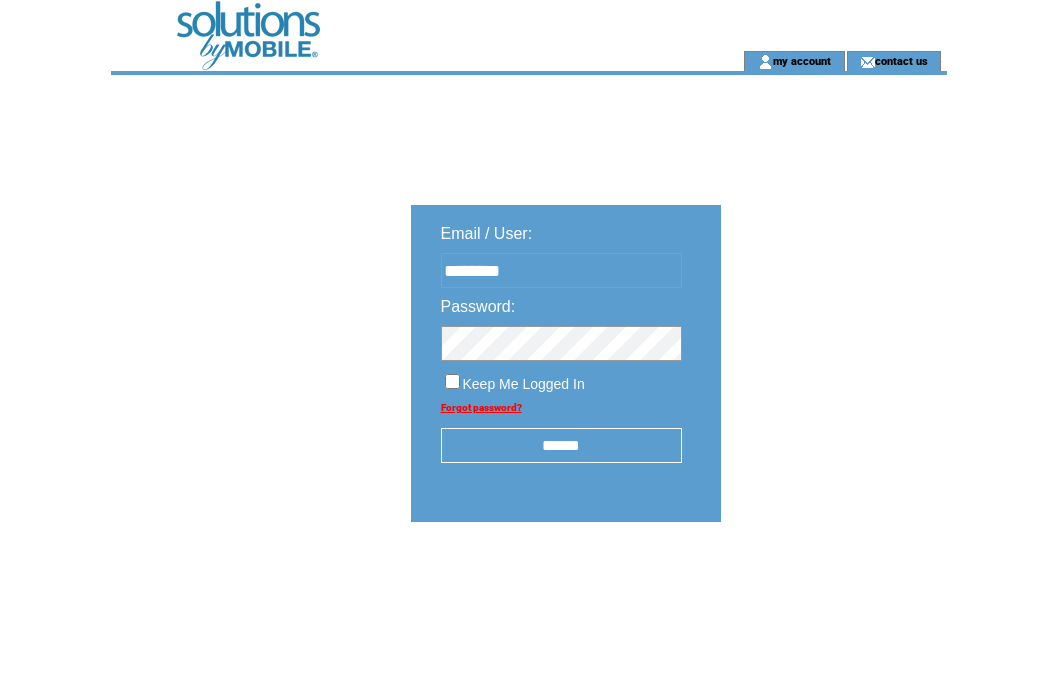 click on "******" at bounding box center (561, 445) 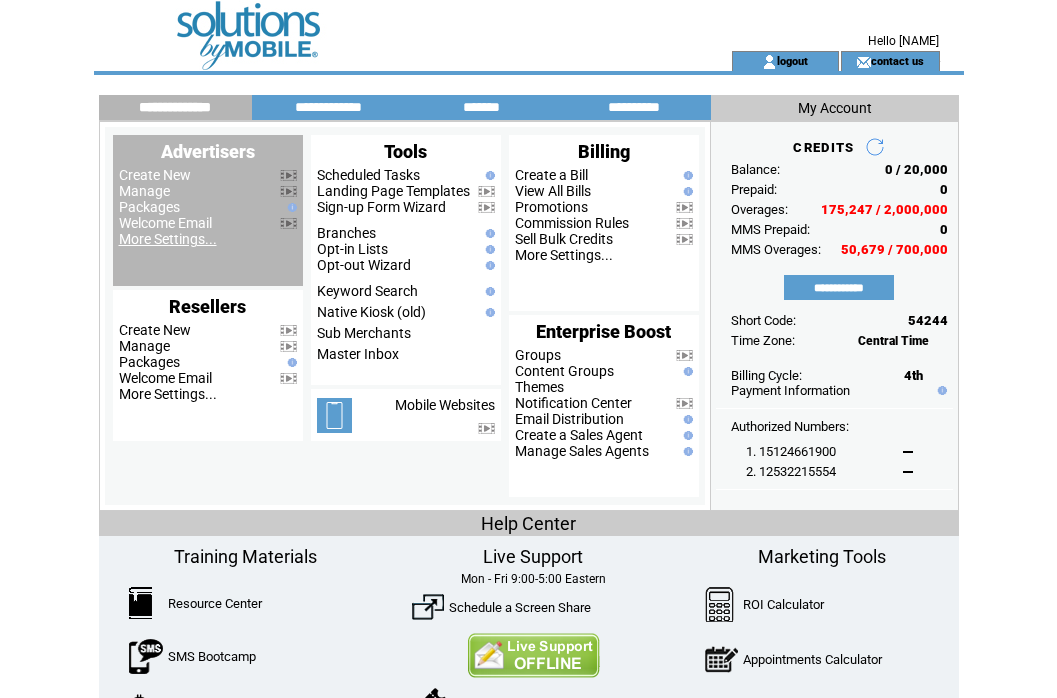 scroll, scrollTop: 0, scrollLeft: 0, axis: both 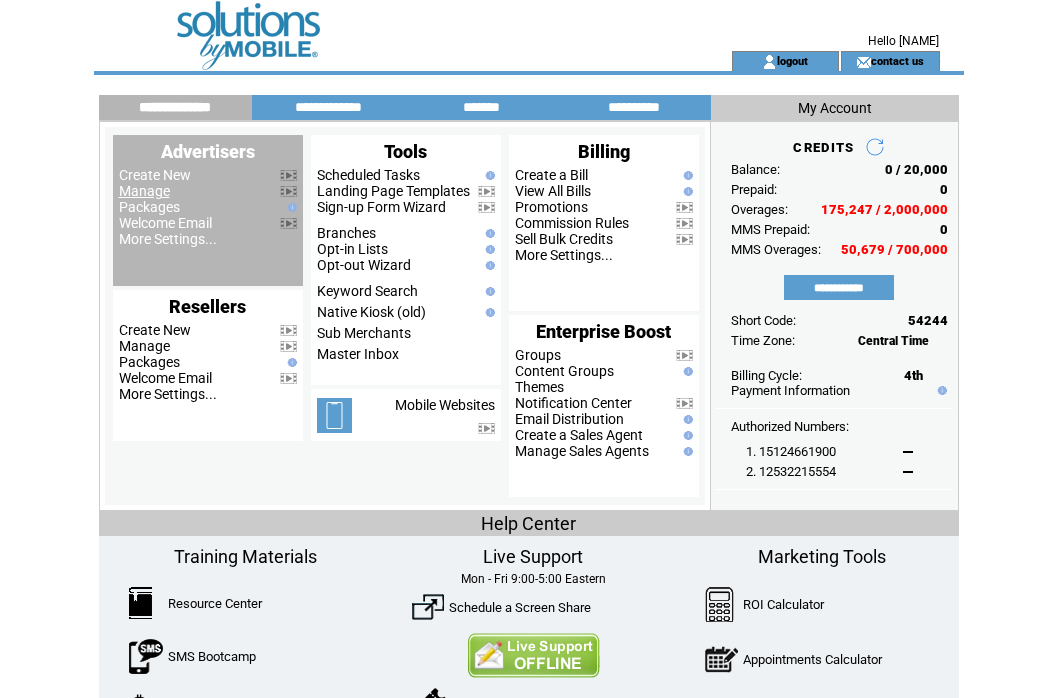 click on "Manage" at bounding box center [144, 191] 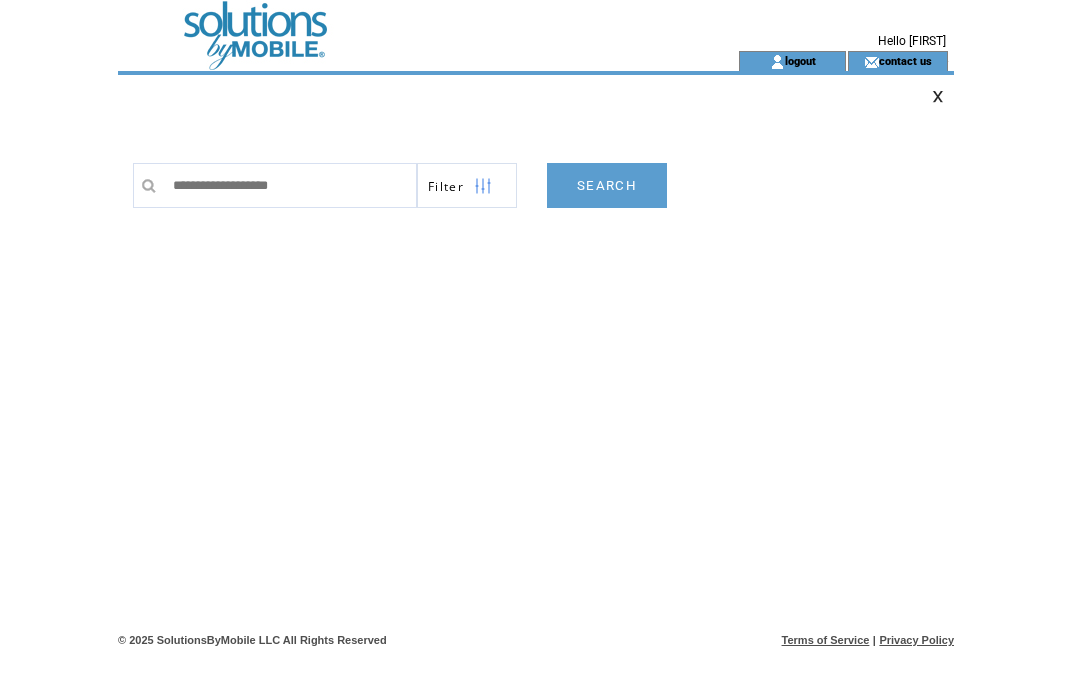scroll, scrollTop: 0, scrollLeft: 0, axis: both 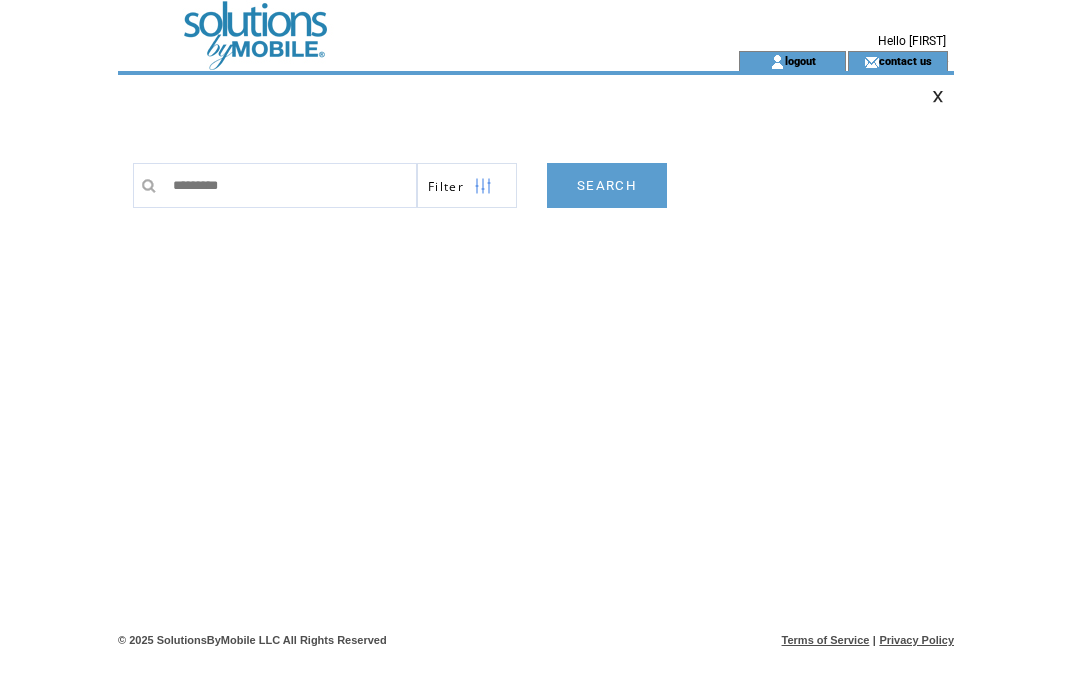 type on "**********" 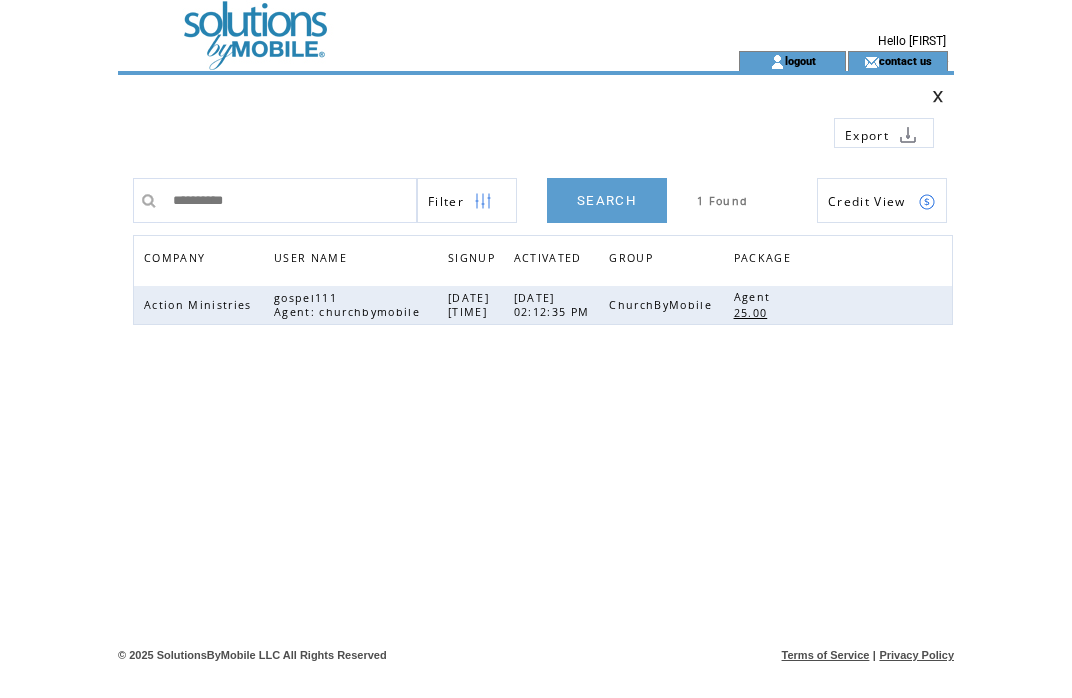 scroll, scrollTop: 0, scrollLeft: 0, axis: both 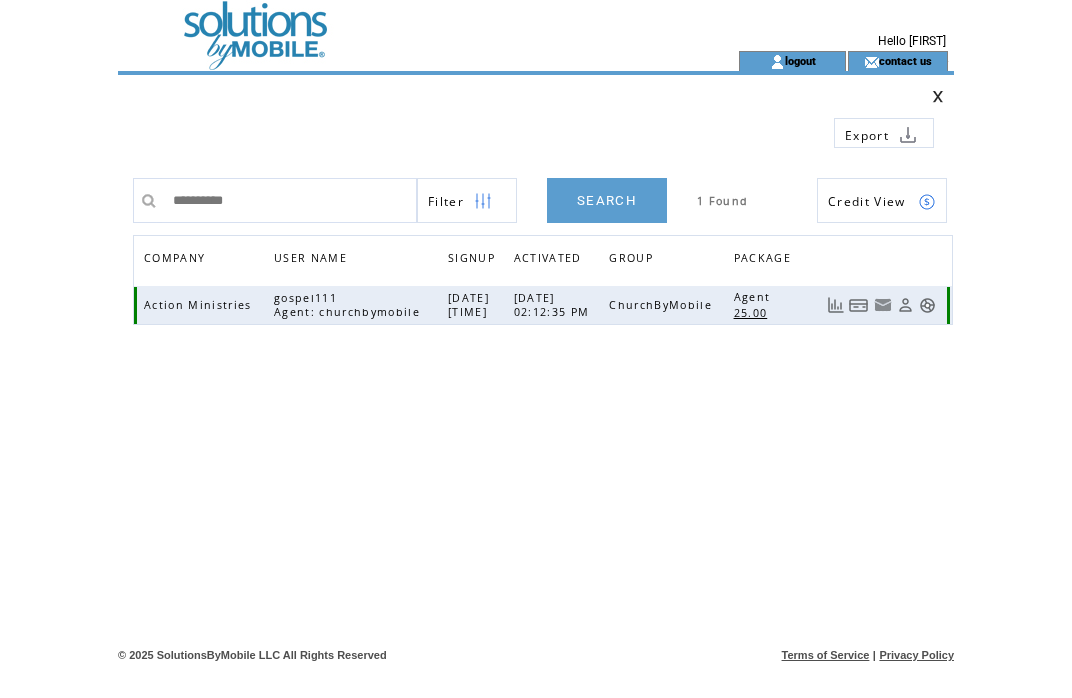 click at bounding box center (859, 305) 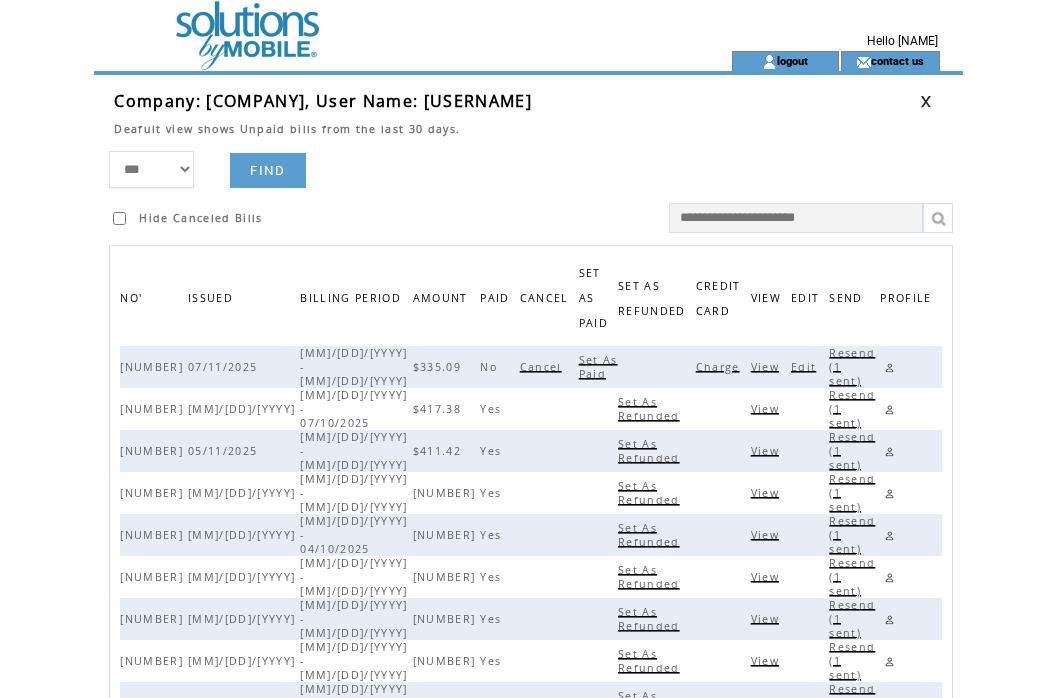 scroll, scrollTop: 0, scrollLeft: 0, axis: both 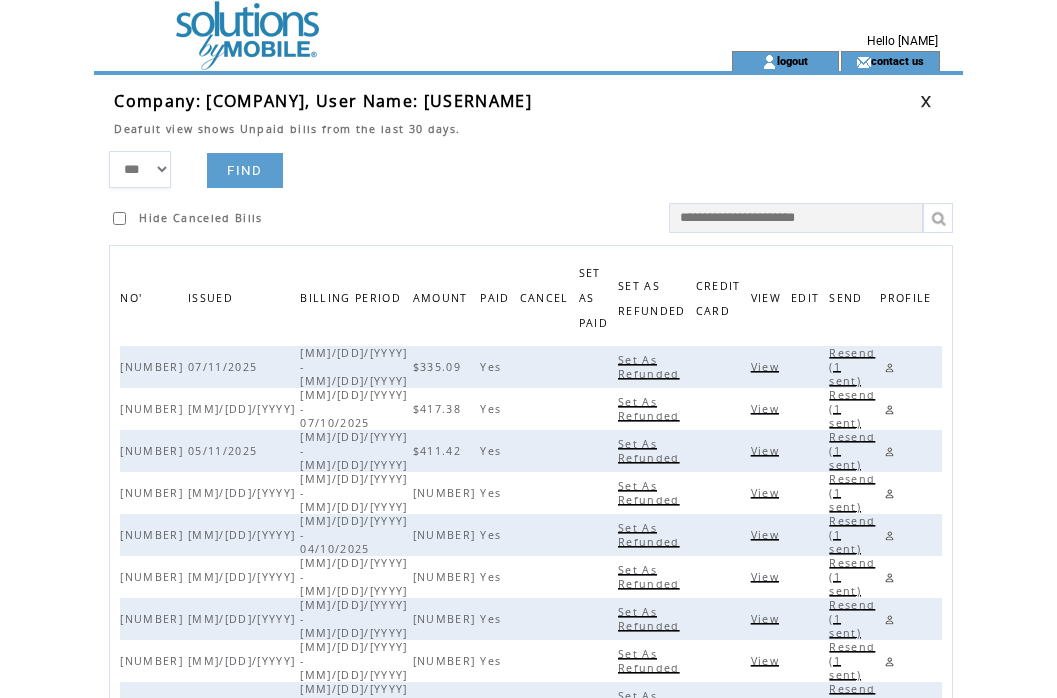 click on "View" at bounding box center (767, 367) 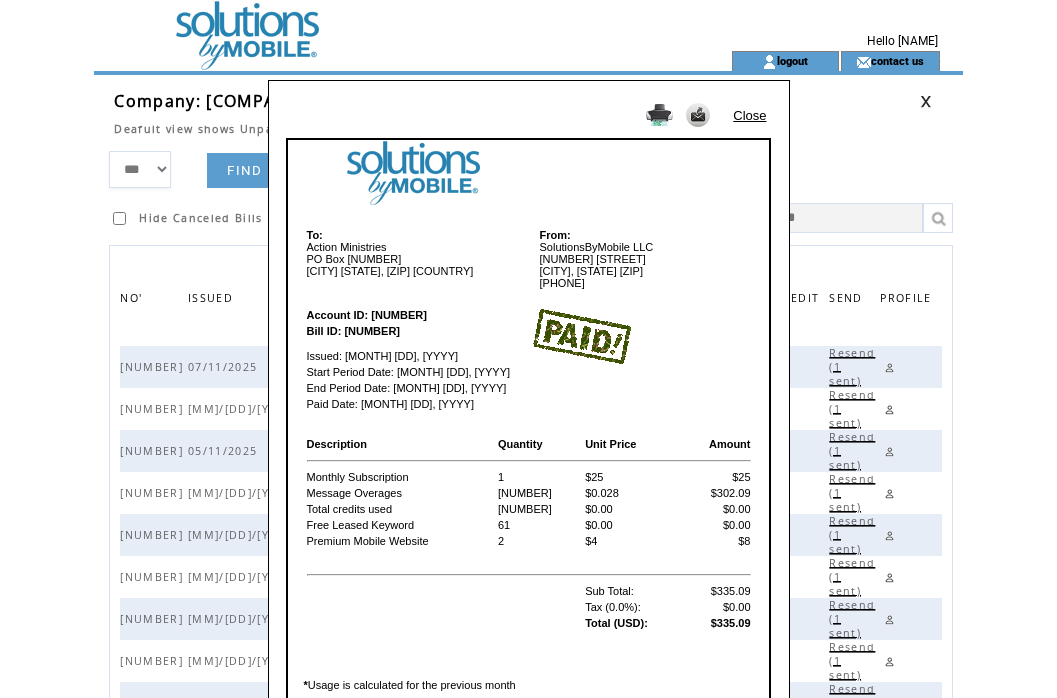 drag, startPoint x: 683, startPoint y: 390, endPoint x: 686, endPoint y: 379, distance: 11.401754 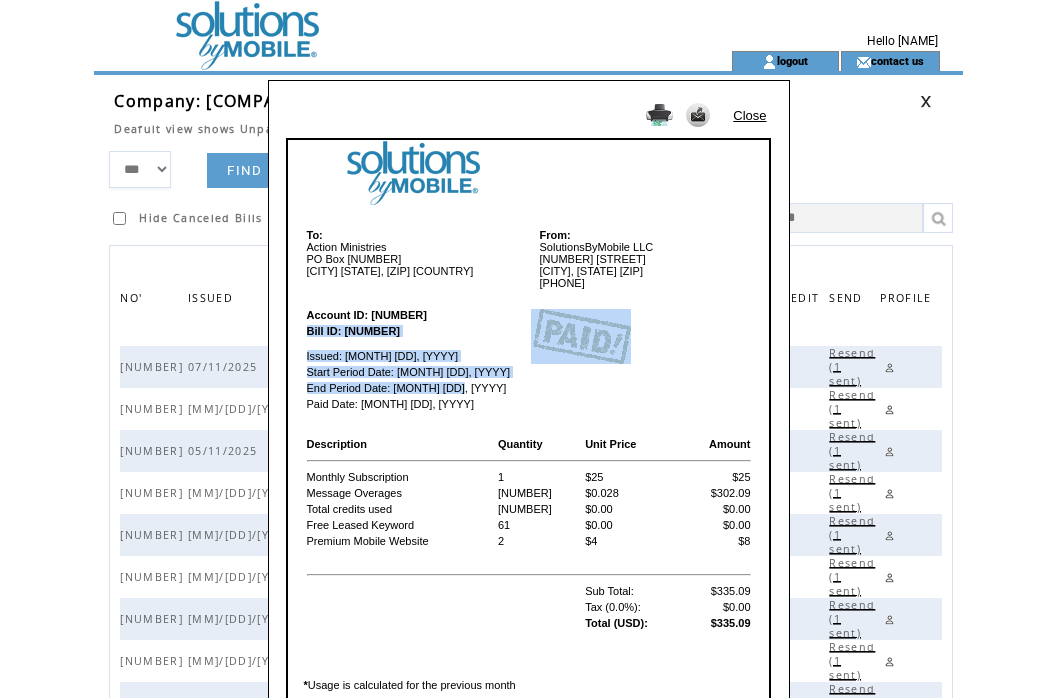 drag, startPoint x: 686, startPoint y: 379, endPoint x: 752, endPoint y: 111, distance: 276.00723 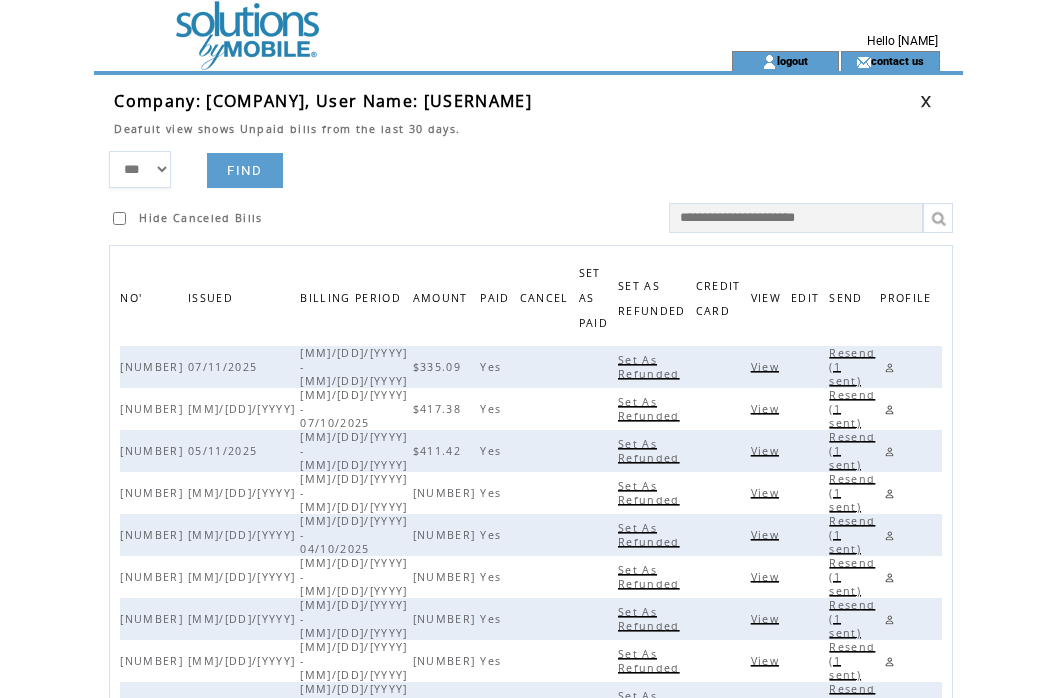 drag, startPoint x: 815, startPoint y: 136, endPoint x: 853, endPoint y: 116, distance: 42.941822 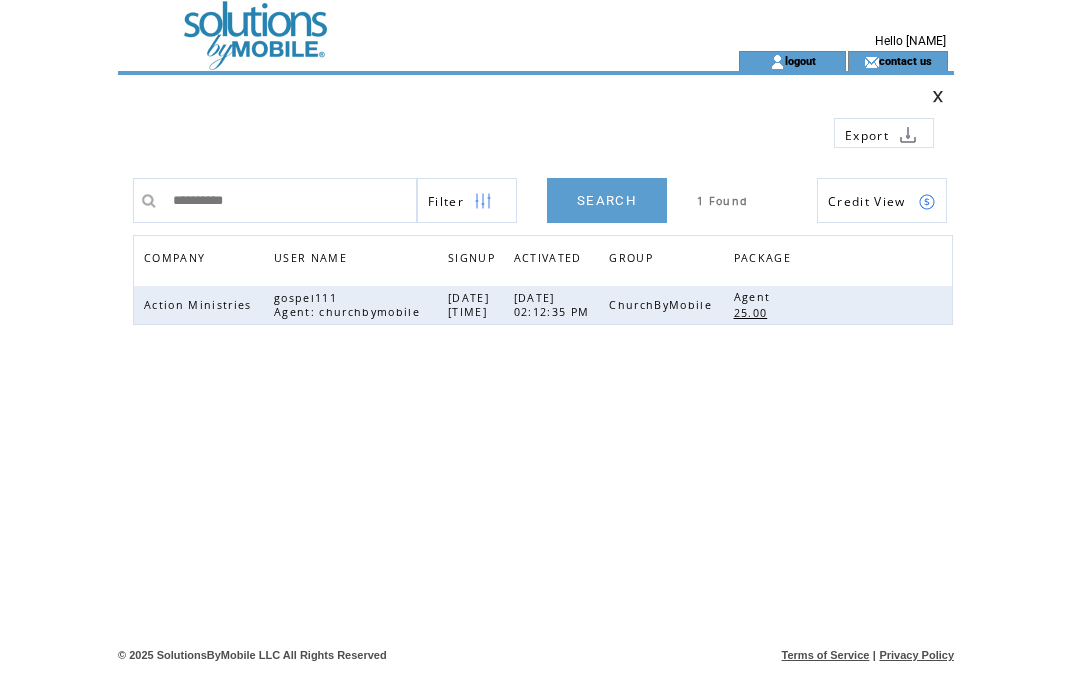 scroll, scrollTop: 0, scrollLeft: 0, axis: both 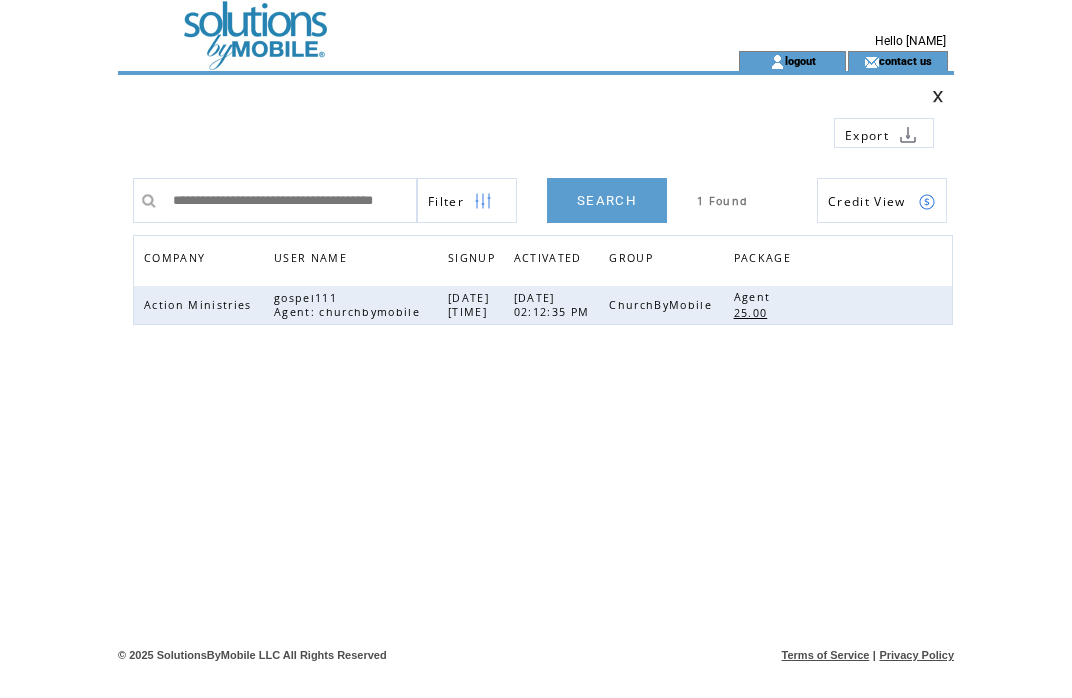 type on "**********" 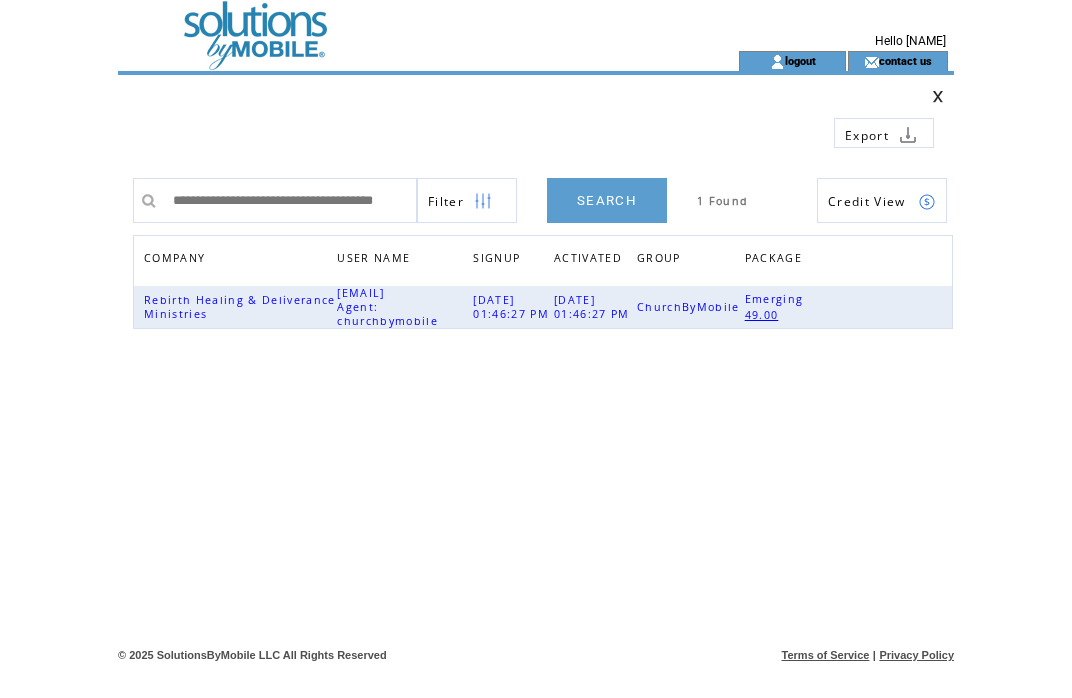 scroll, scrollTop: 0, scrollLeft: 0, axis: both 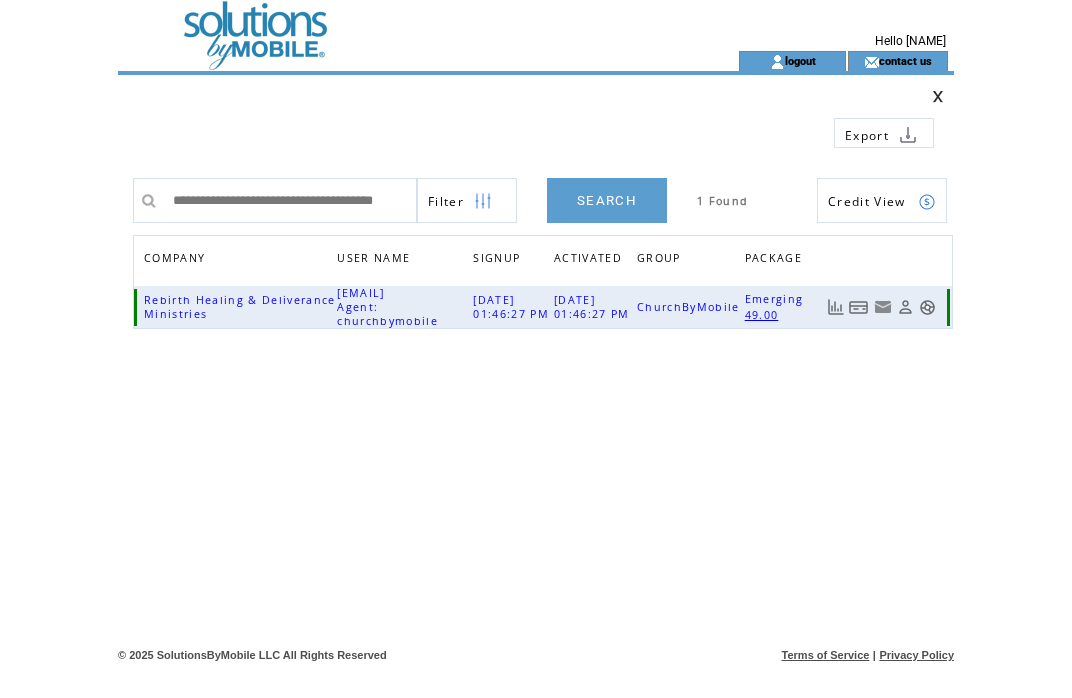 click at bounding box center (859, 307) 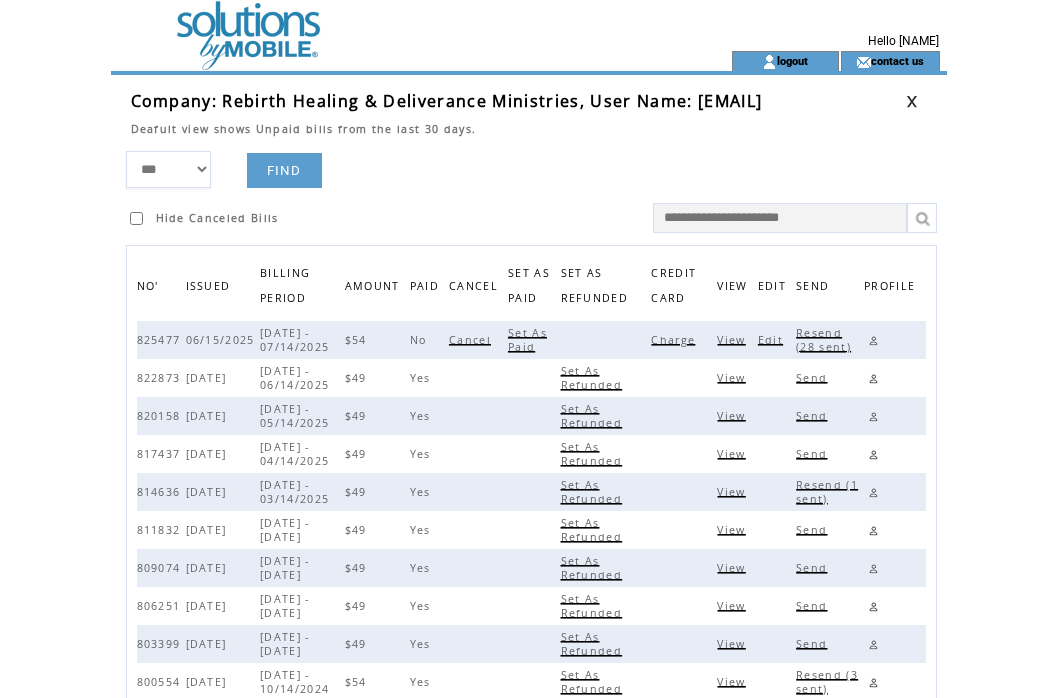 scroll, scrollTop: 0, scrollLeft: 0, axis: both 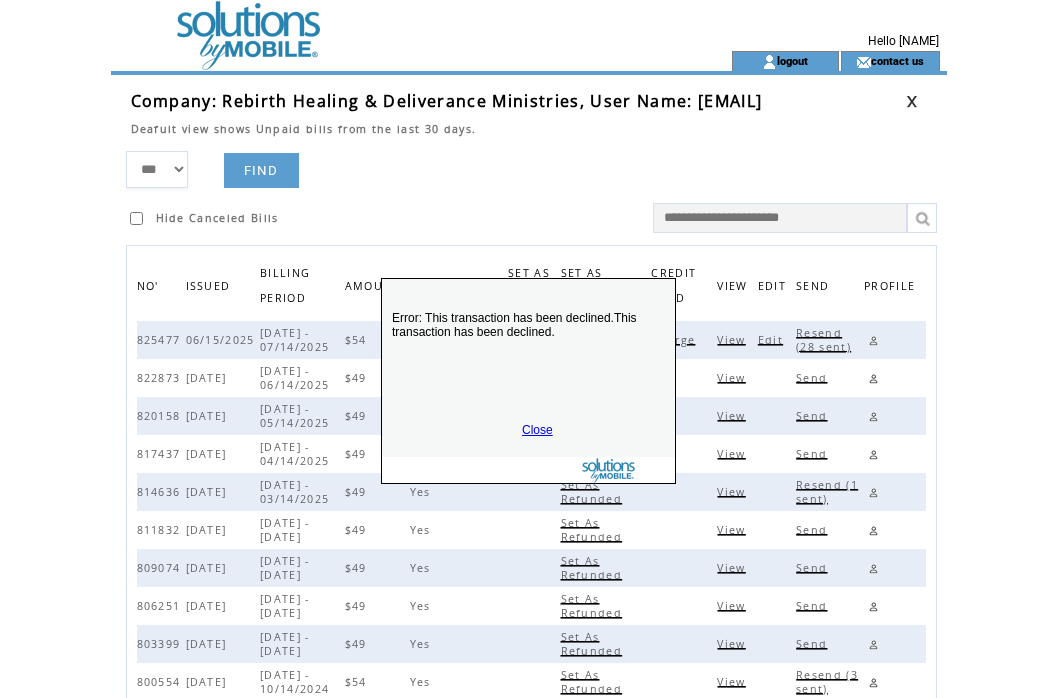 click on "Close" at bounding box center [537, 430] 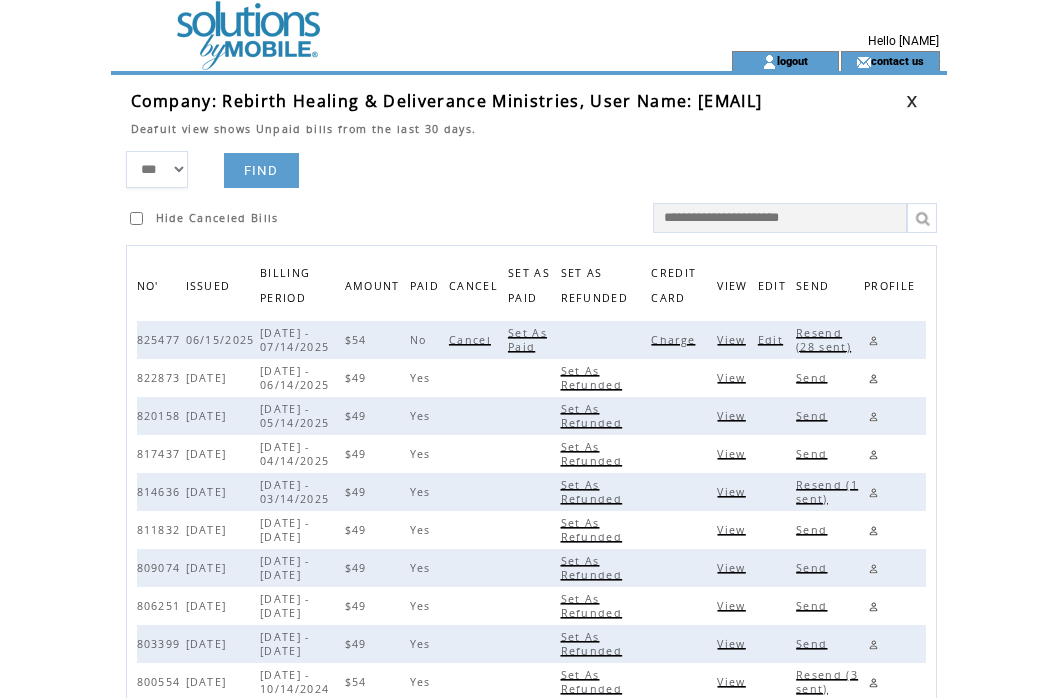 drag, startPoint x: 710, startPoint y: 147, endPoint x: 757, endPoint y: 137, distance: 48.052055 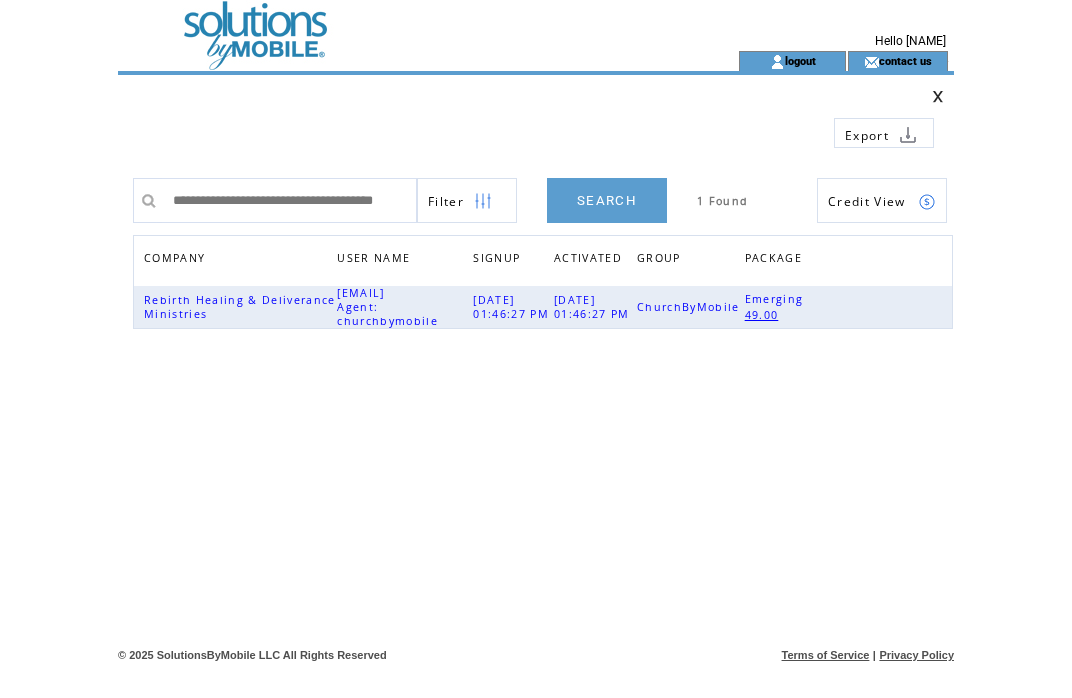 scroll, scrollTop: 0, scrollLeft: 0, axis: both 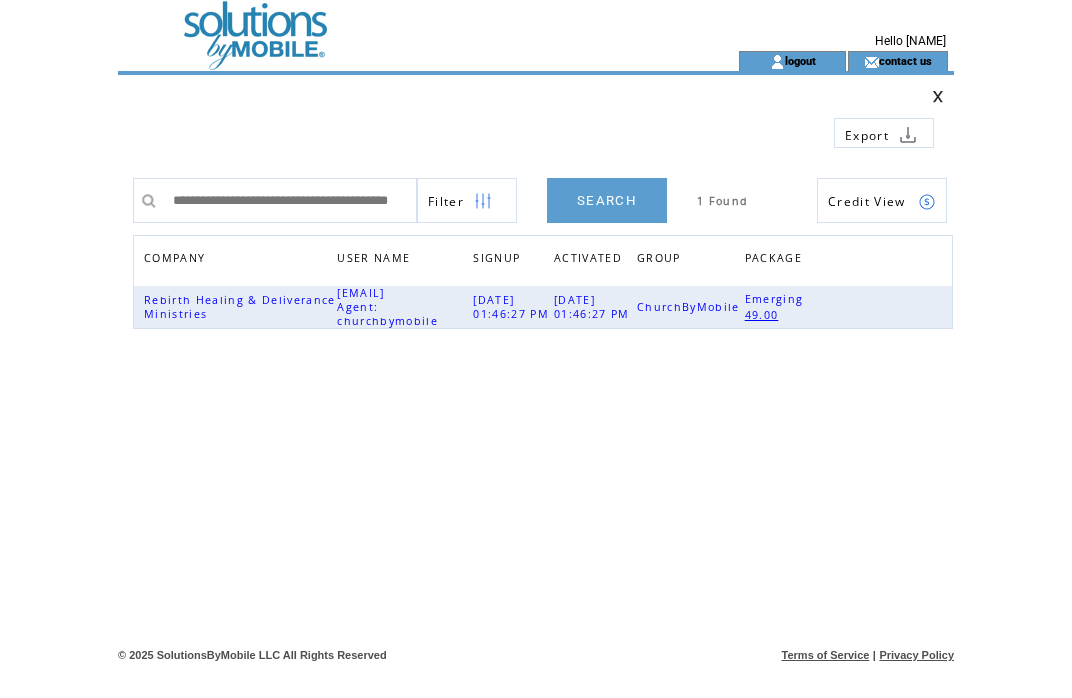 type on "**********" 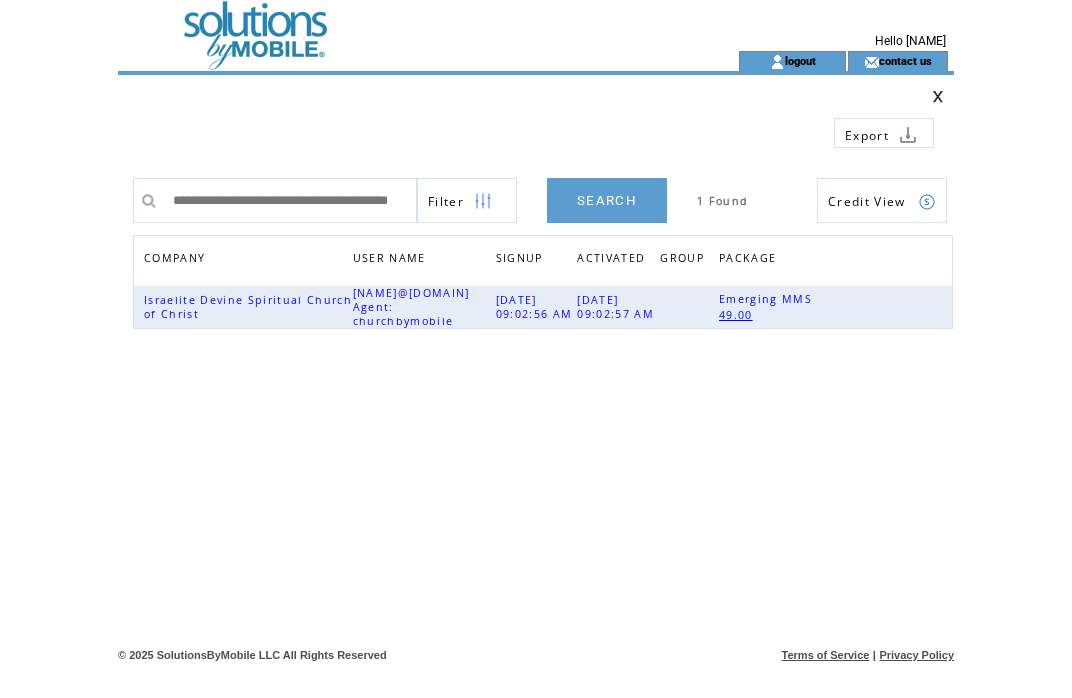 scroll, scrollTop: 0, scrollLeft: 0, axis: both 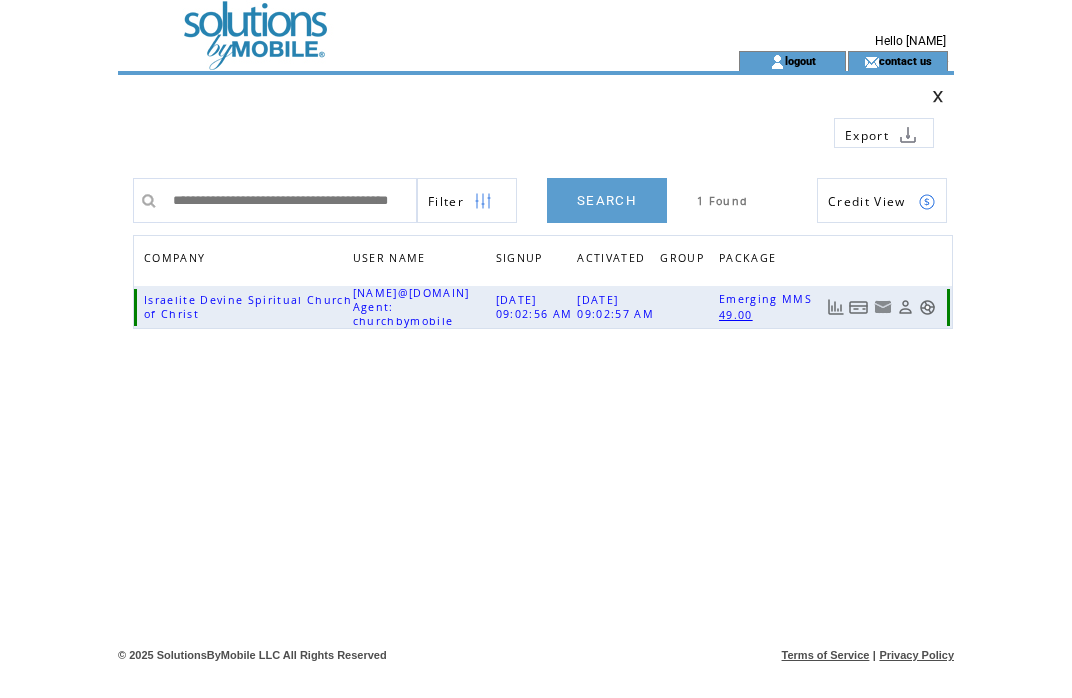 click at bounding box center [859, 307] 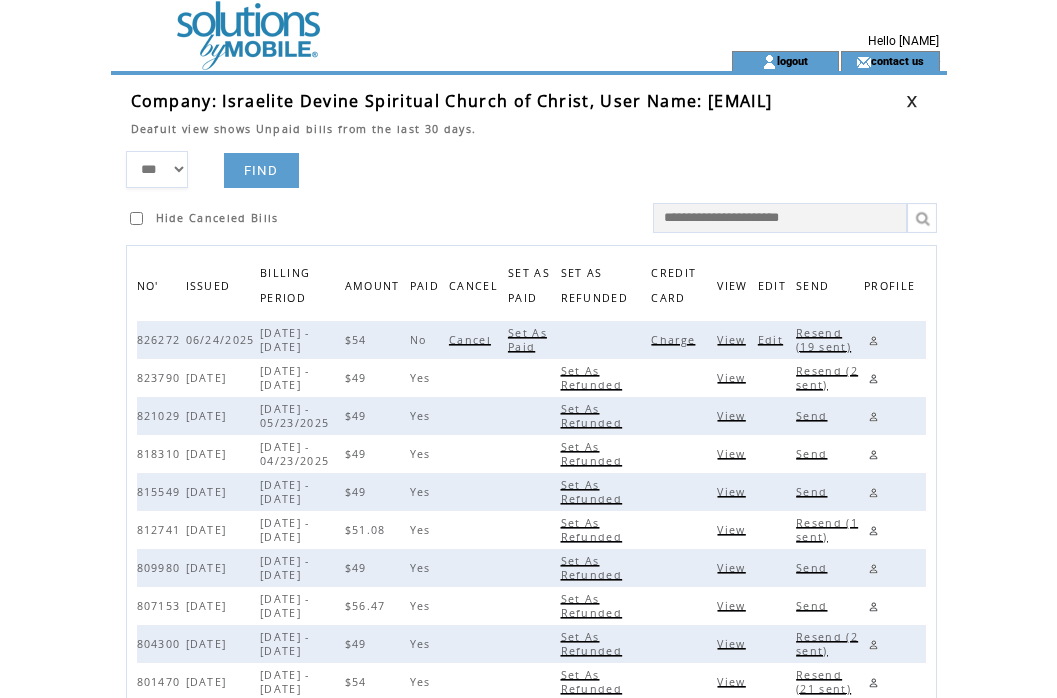 scroll, scrollTop: 0, scrollLeft: 0, axis: both 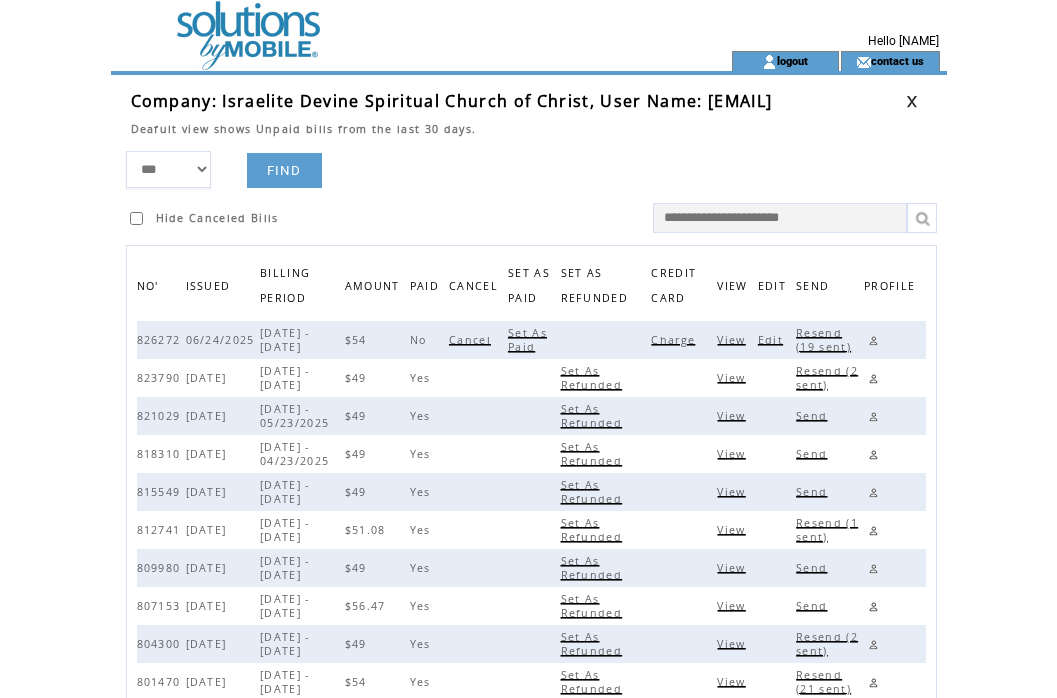 click on "Charge" at bounding box center [675, 340] 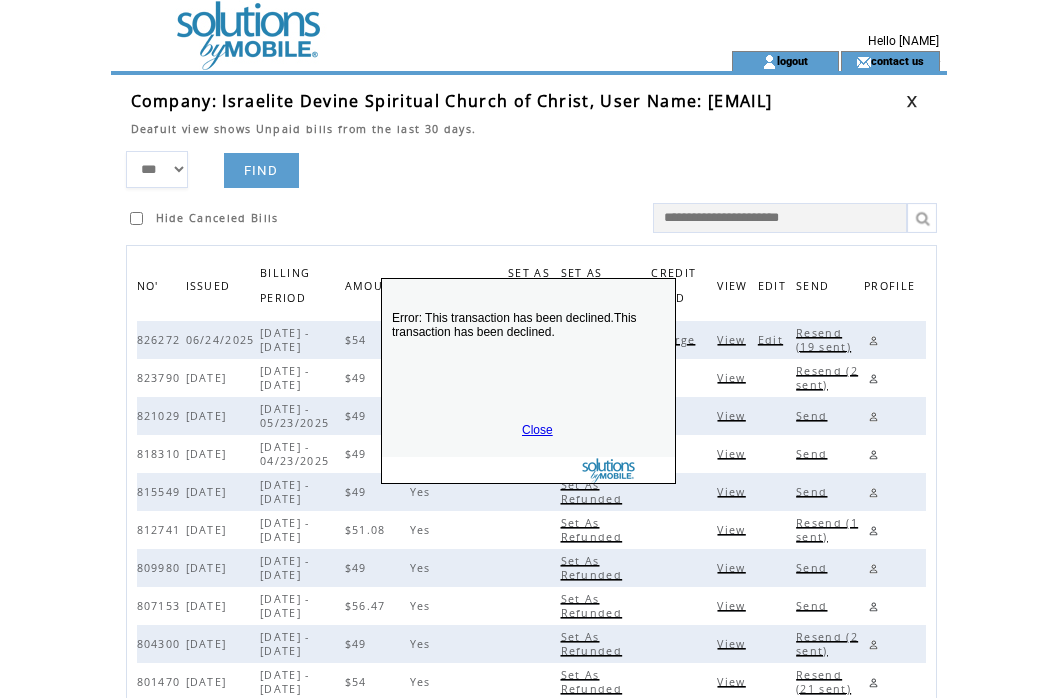 click on "Close" at bounding box center [537, 430] 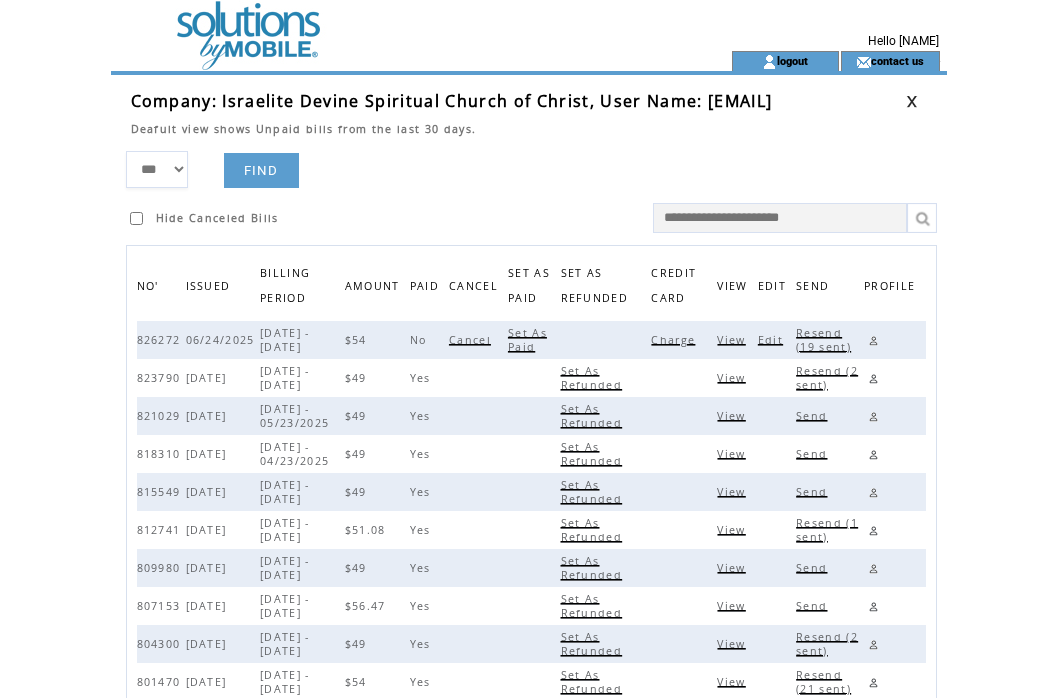 drag, startPoint x: 642, startPoint y: 176, endPoint x: 684, endPoint y: 173, distance: 42.107006 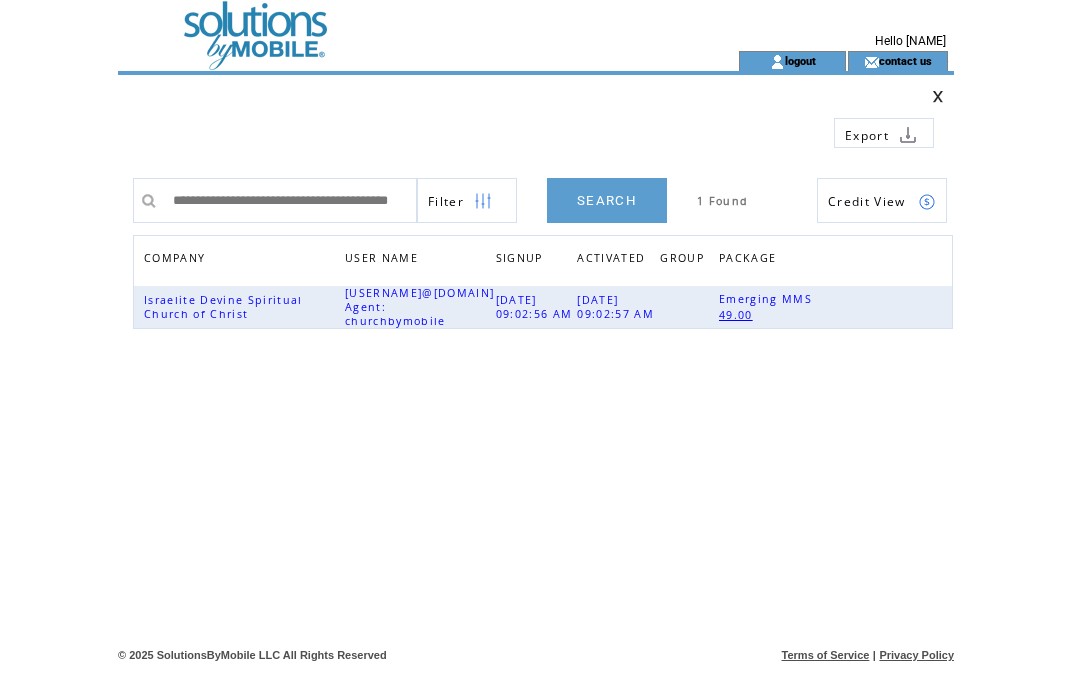 scroll, scrollTop: 0, scrollLeft: 0, axis: both 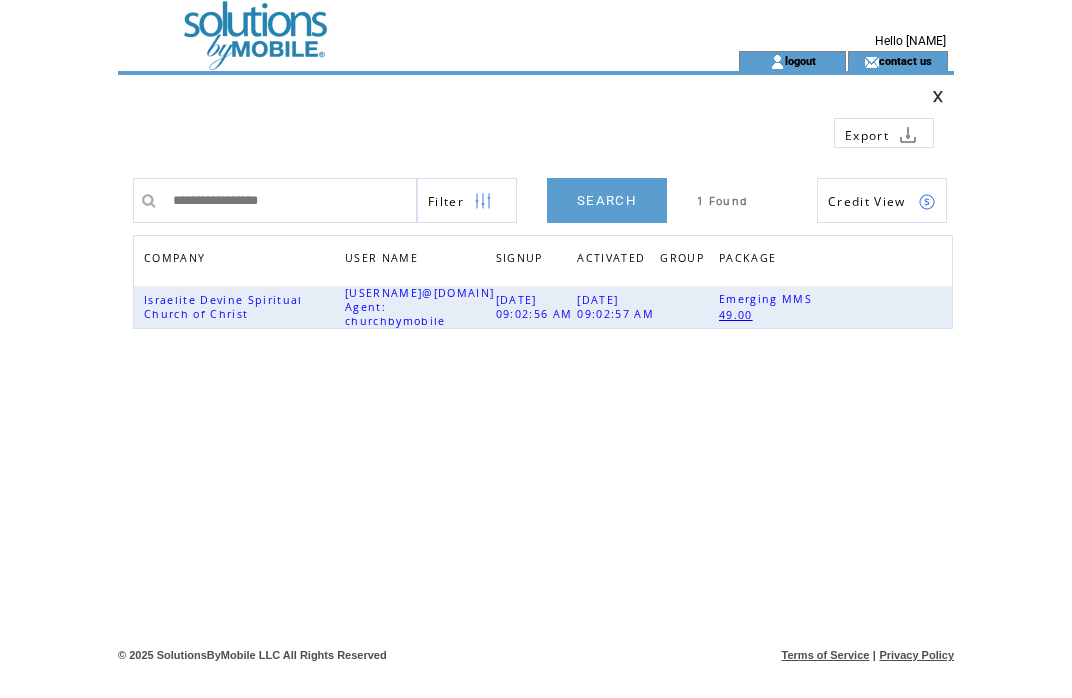 type on "**********" 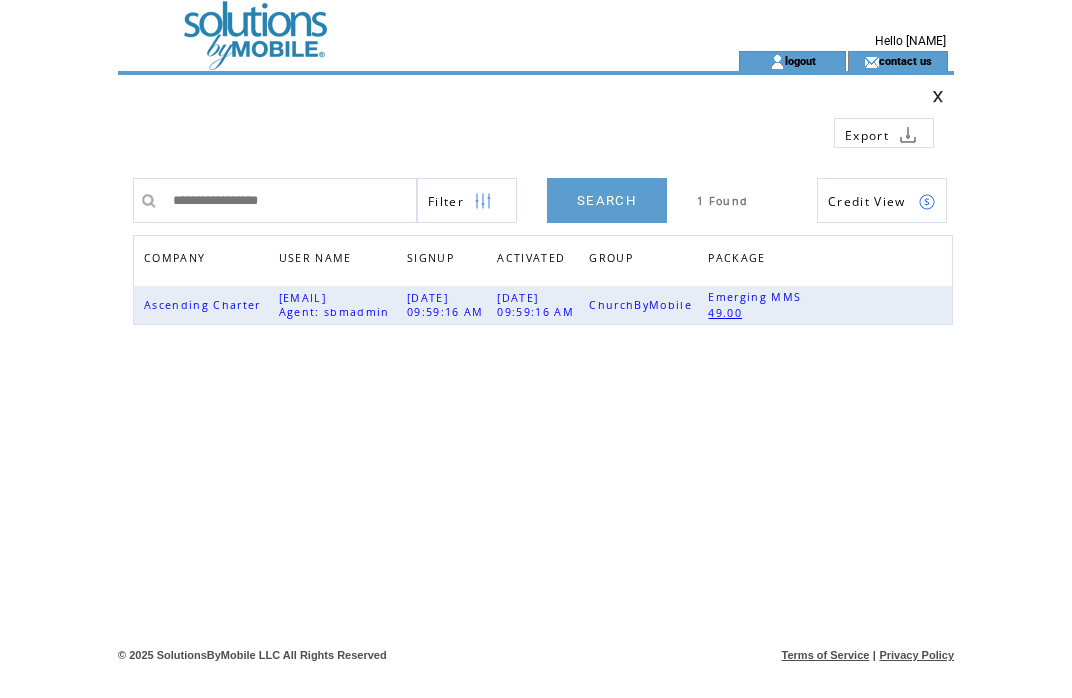 scroll, scrollTop: 0, scrollLeft: 0, axis: both 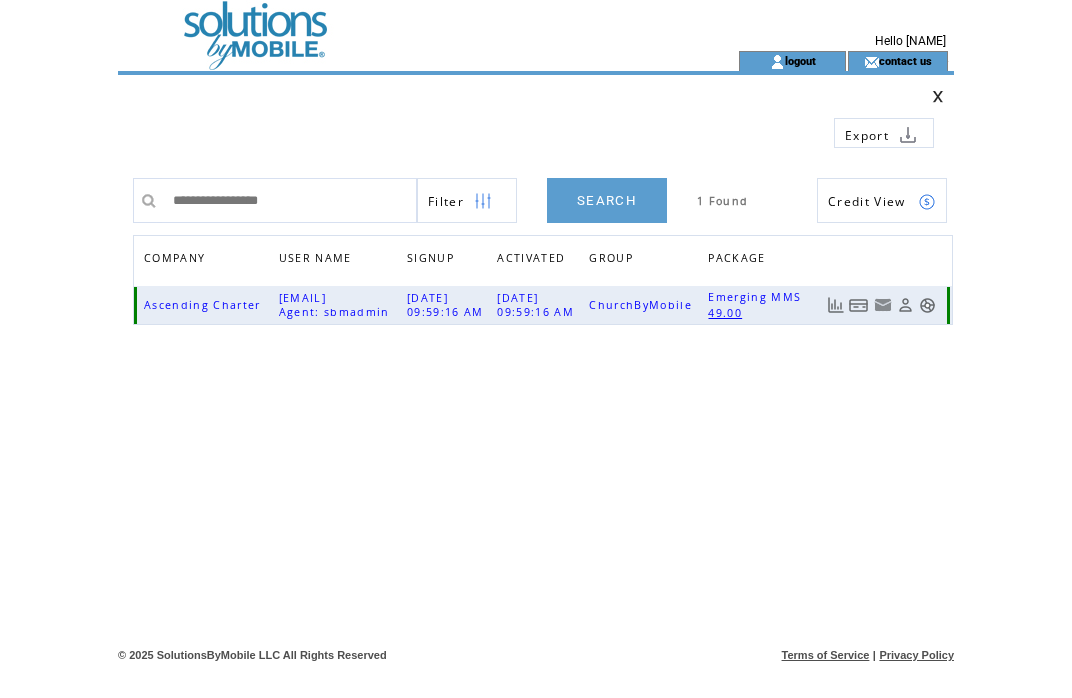click at bounding box center [859, 305] 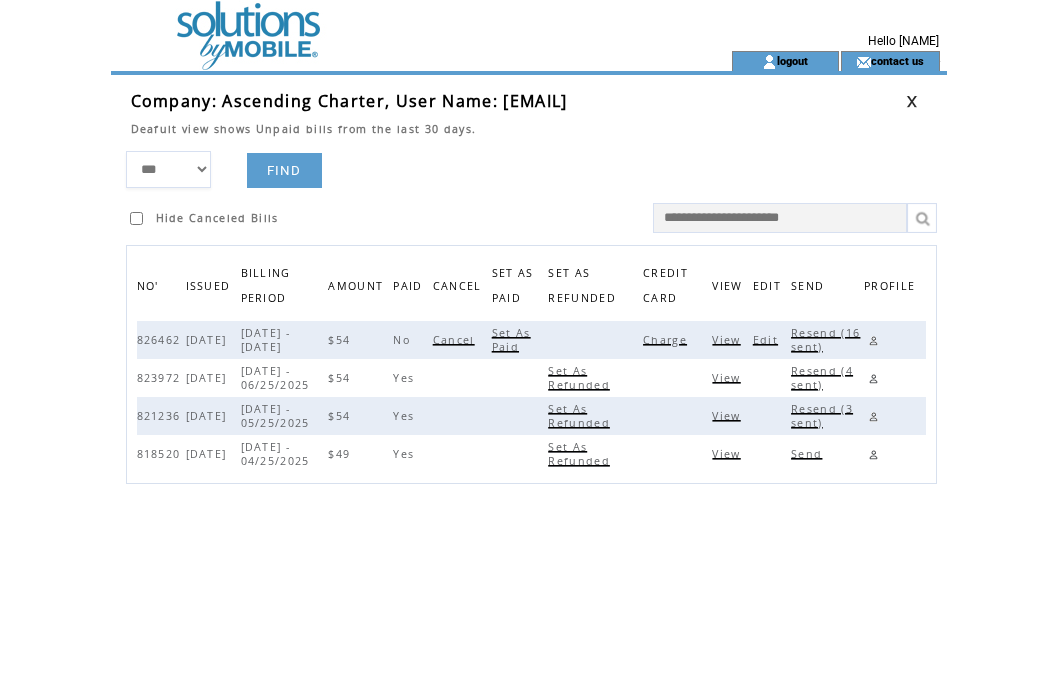 scroll, scrollTop: 0, scrollLeft: 0, axis: both 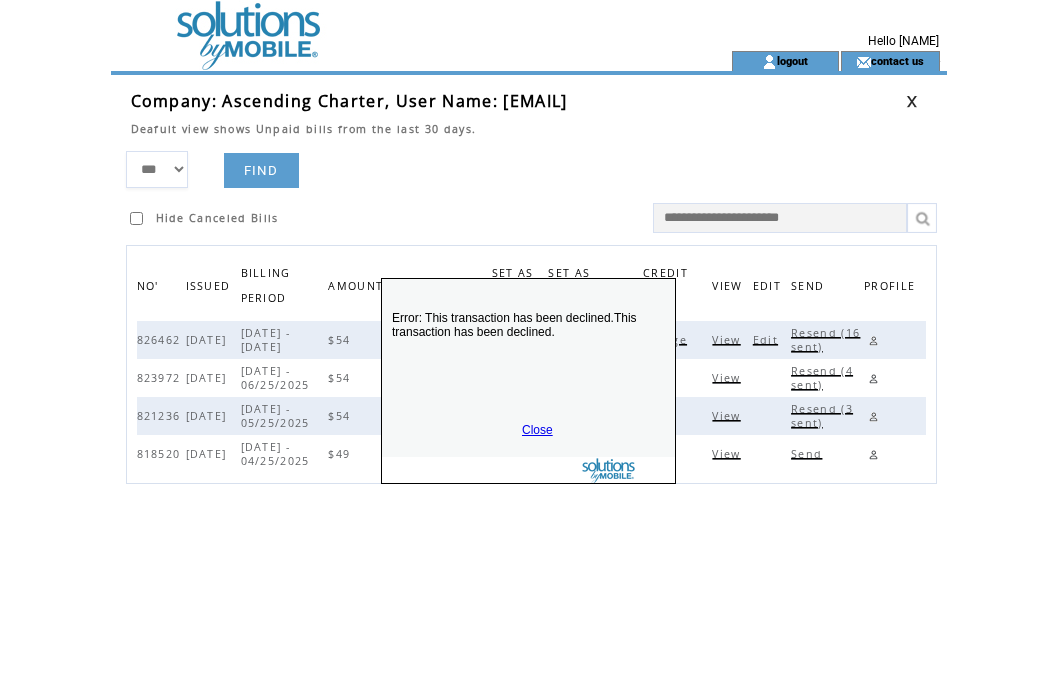 click on "Close" at bounding box center [537, 430] 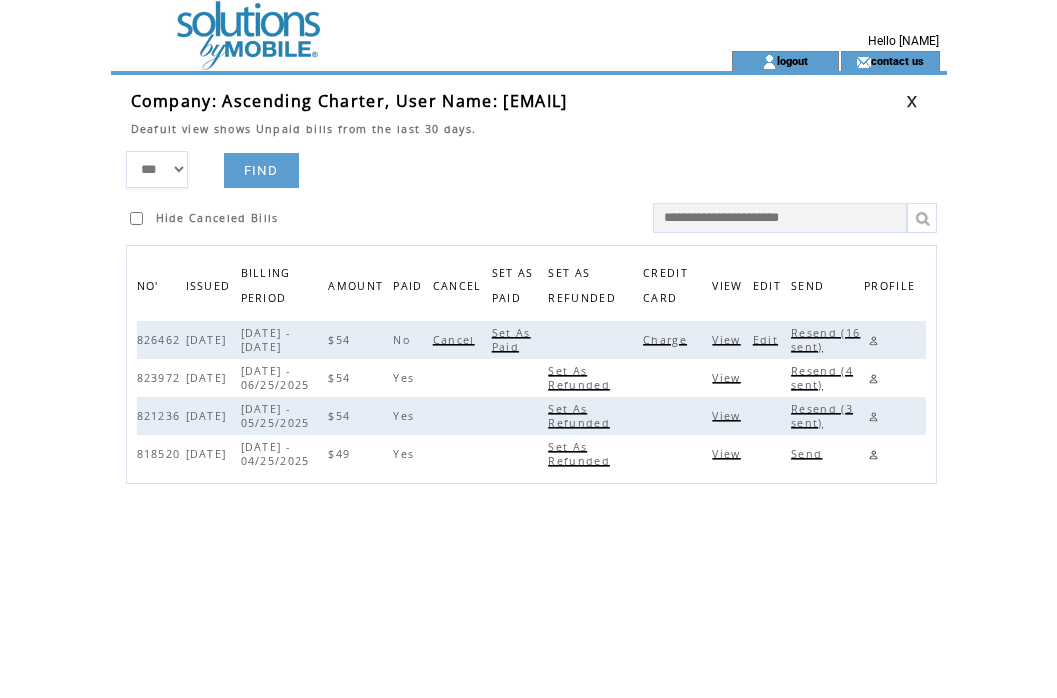 click at bounding box center (518, 143) 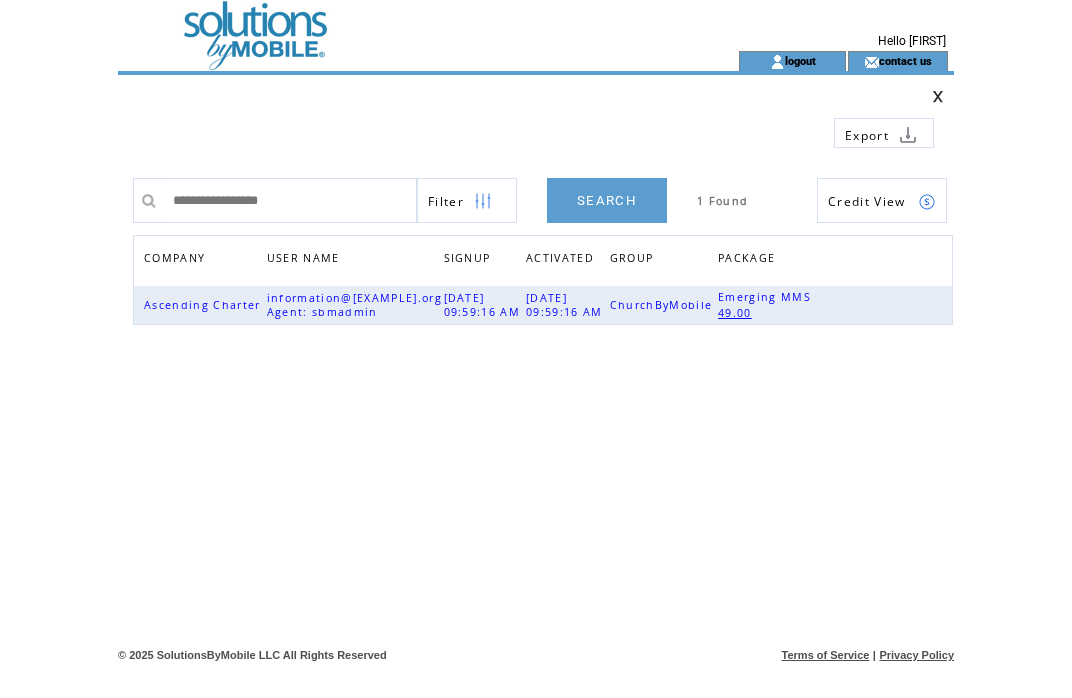 scroll, scrollTop: 0, scrollLeft: 0, axis: both 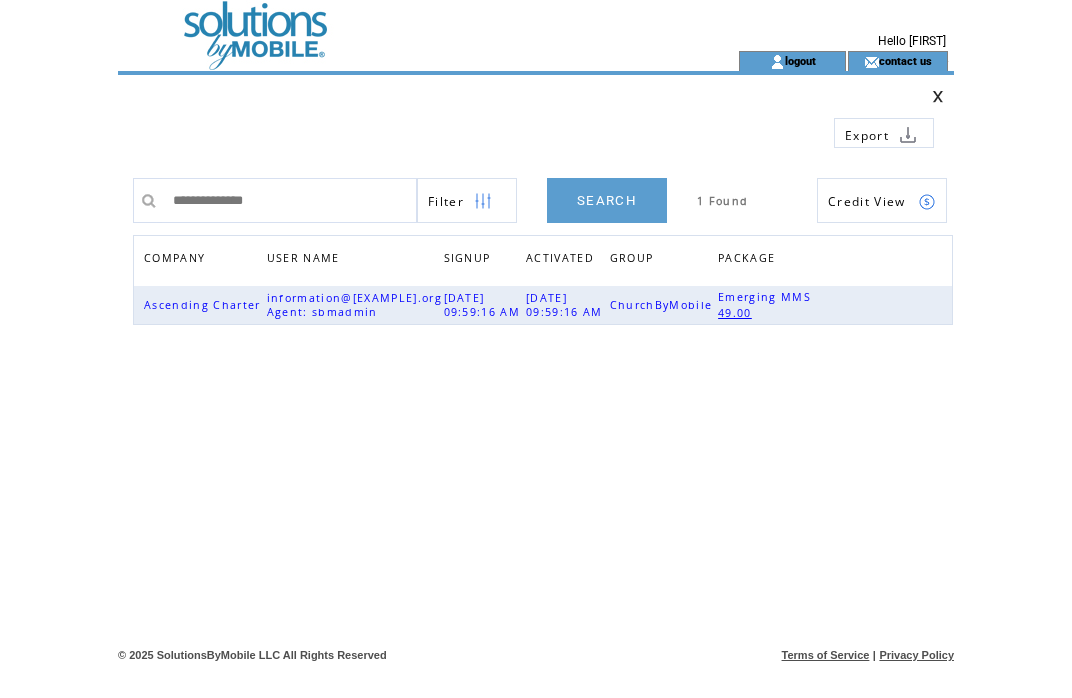type on "**********" 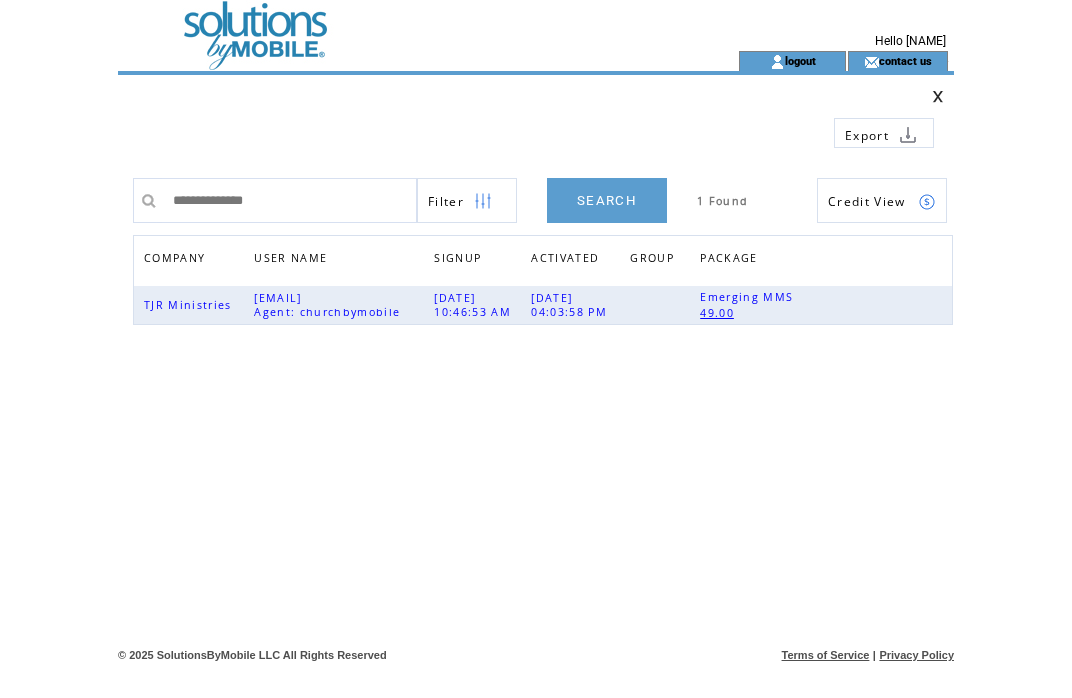 scroll, scrollTop: 0, scrollLeft: 0, axis: both 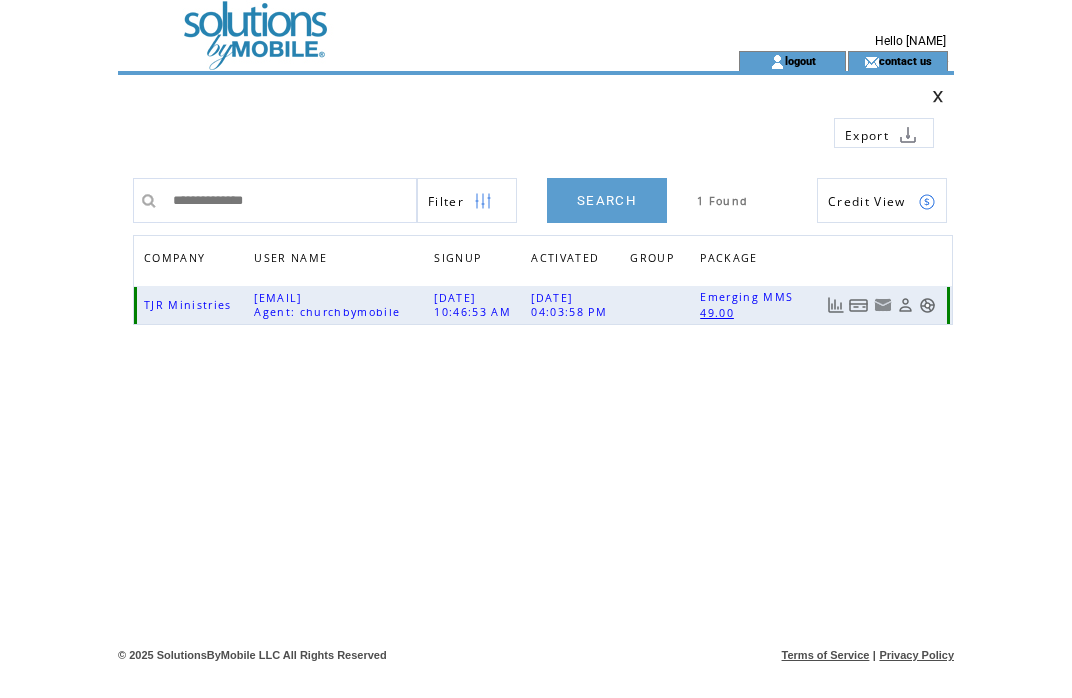 click at bounding box center [859, 305] 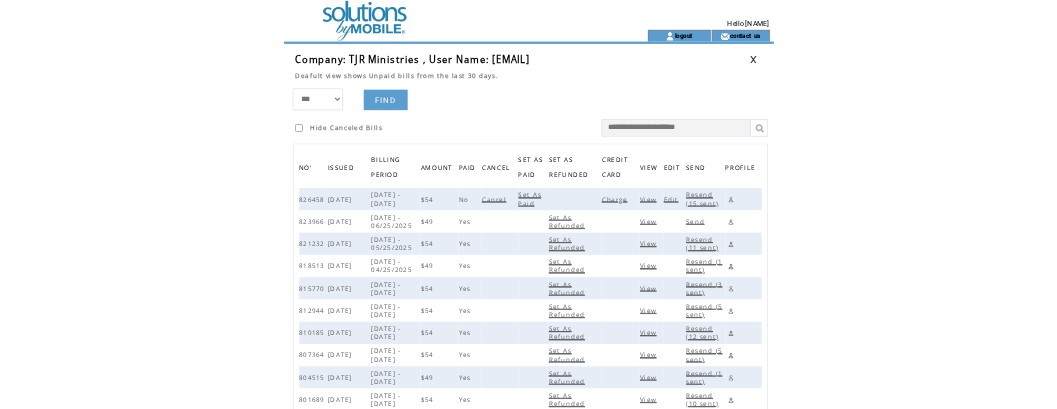 scroll, scrollTop: 0, scrollLeft: 0, axis: both 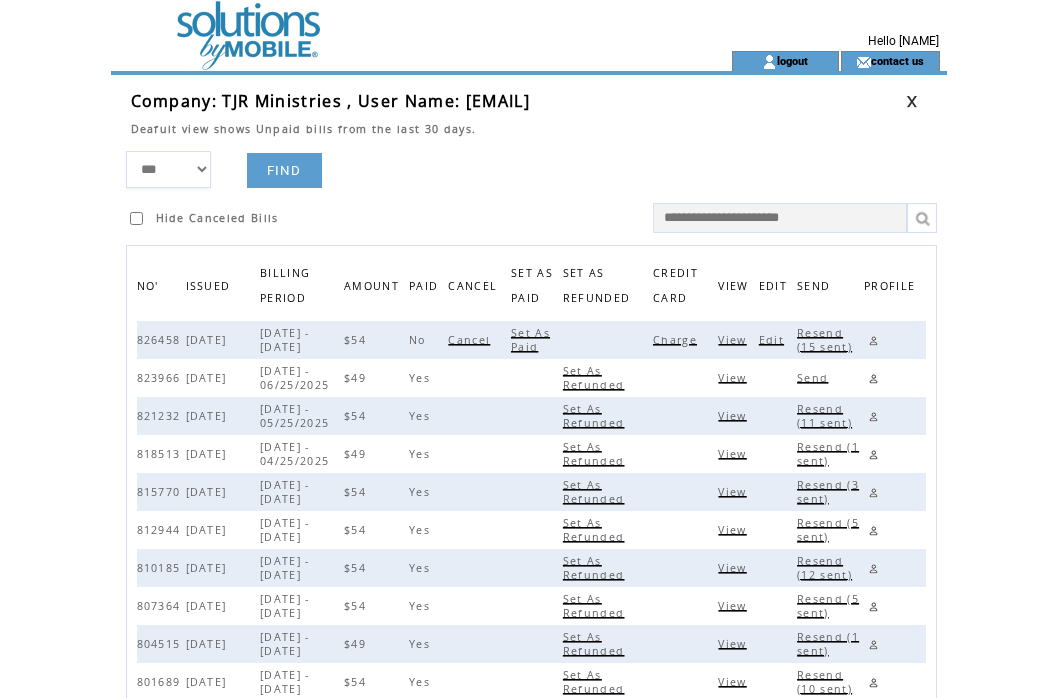click on "Charge" at bounding box center [685, 340] 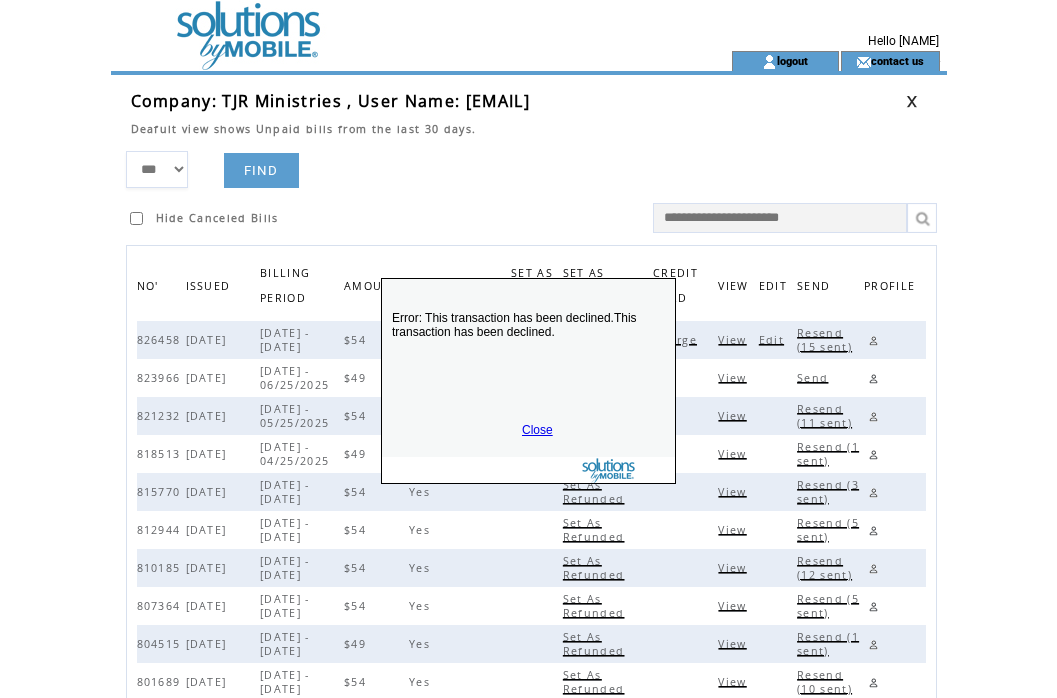 drag, startPoint x: 528, startPoint y: 424, endPoint x: 695, endPoint y: 399, distance: 168.86089 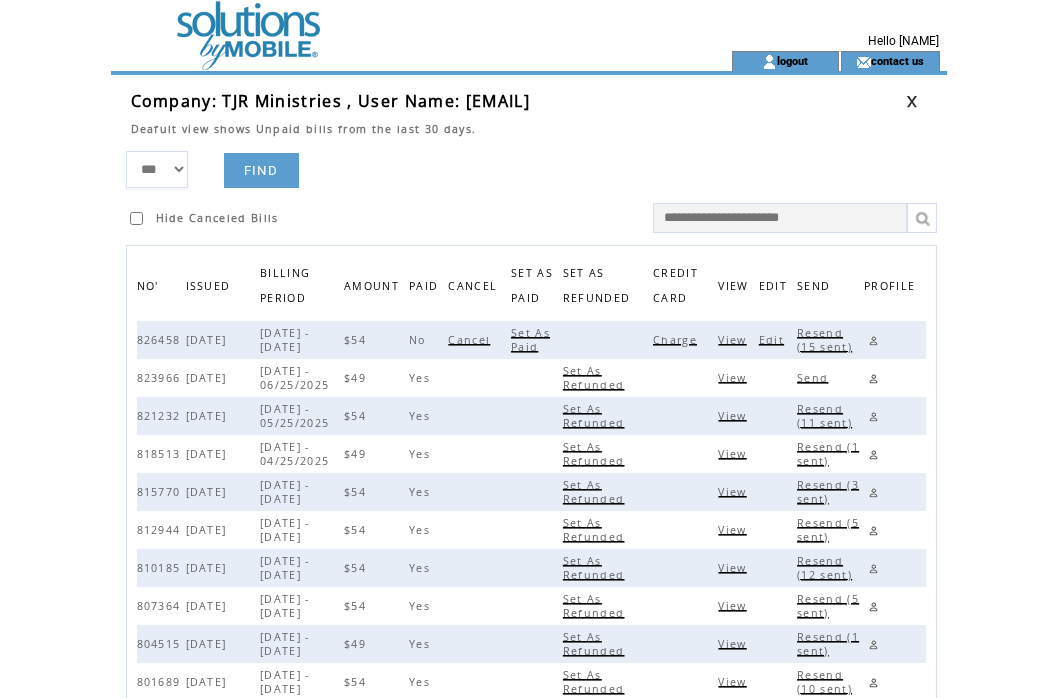 drag, startPoint x: 464, startPoint y: 104, endPoint x: 745, endPoint y: 108, distance: 281.02847 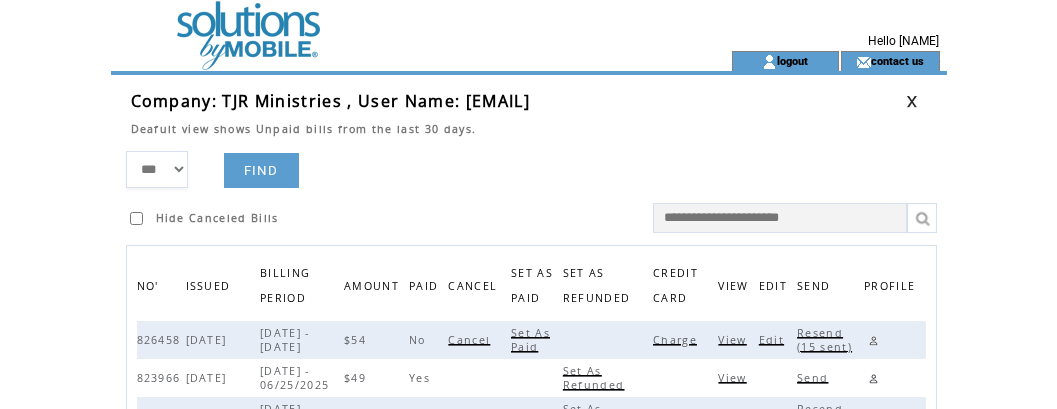click on "*** **** ****** FIND Hide Canceled Bills" at bounding box center [536, 192] 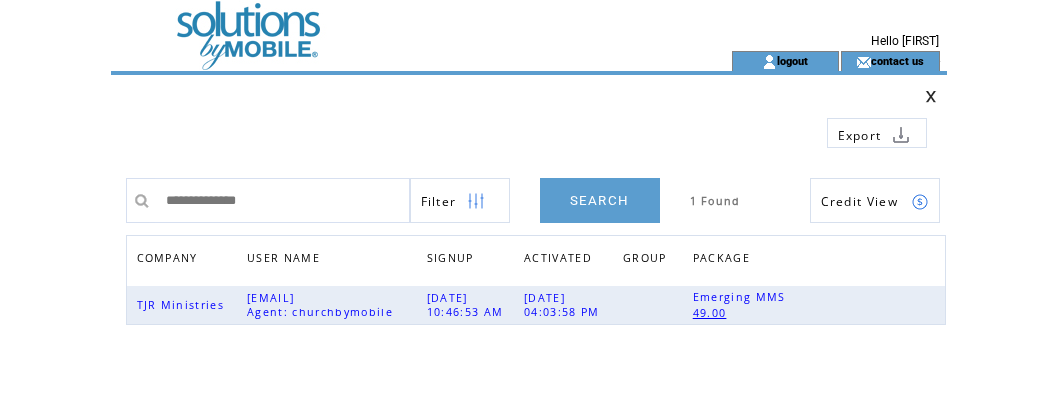 scroll, scrollTop: 0, scrollLeft: 0, axis: both 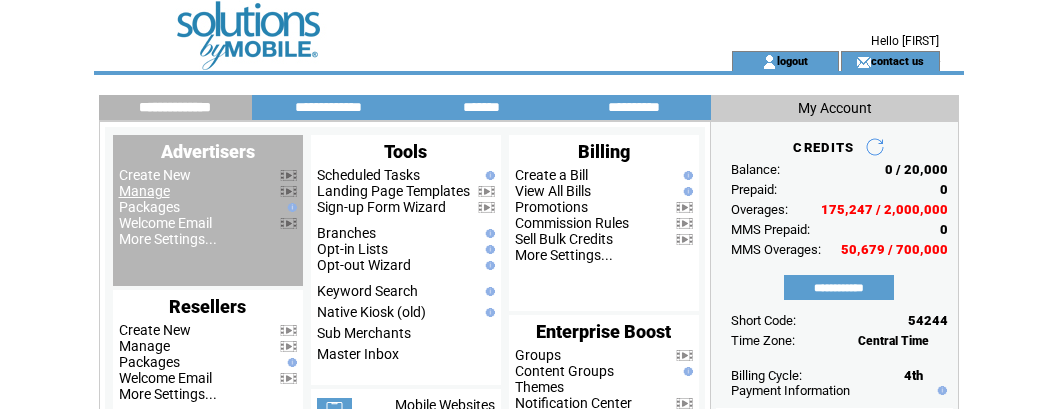 click on "Manage" at bounding box center (144, 191) 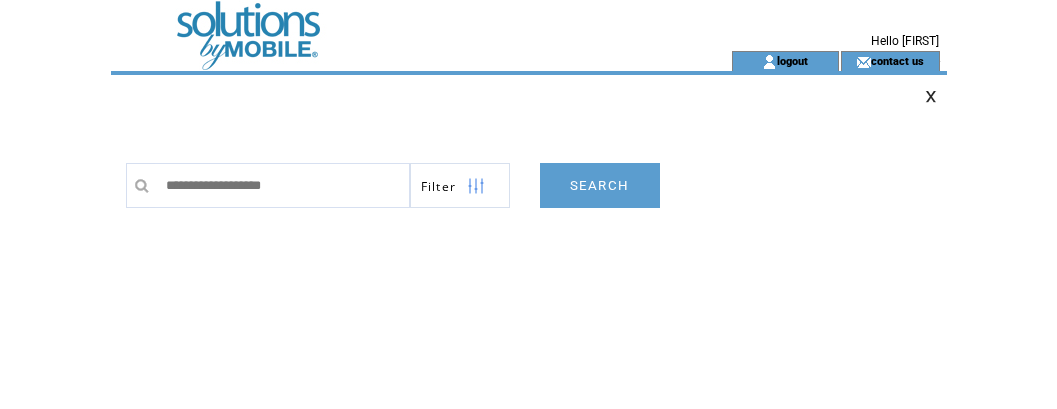 scroll, scrollTop: 0, scrollLeft: 0, axis: both 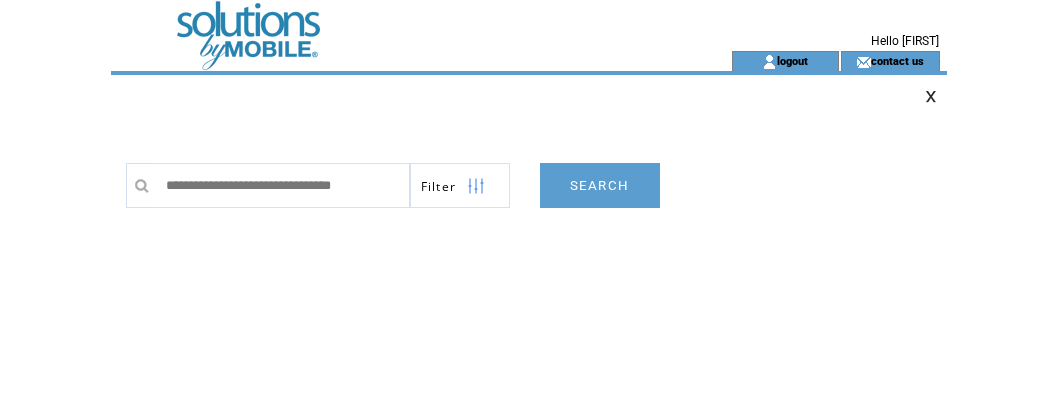 type on "**********" 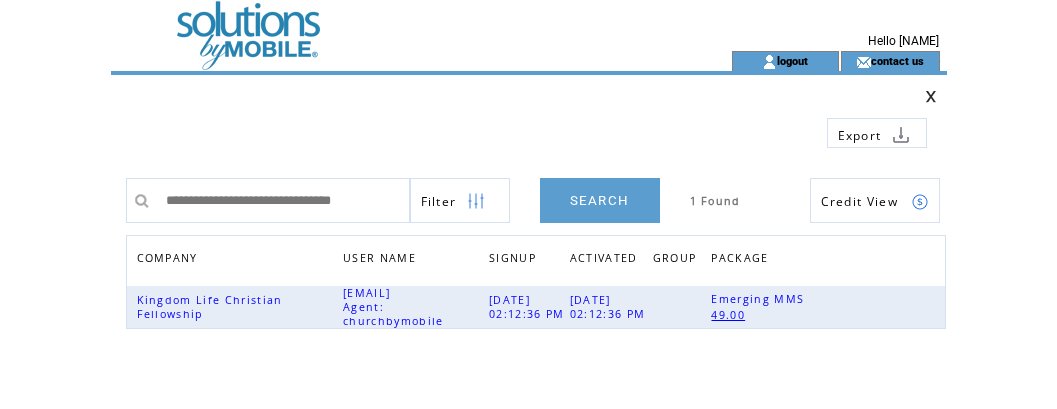 scroll, scrollTop: 0, scrollLeft: 0, axis: both 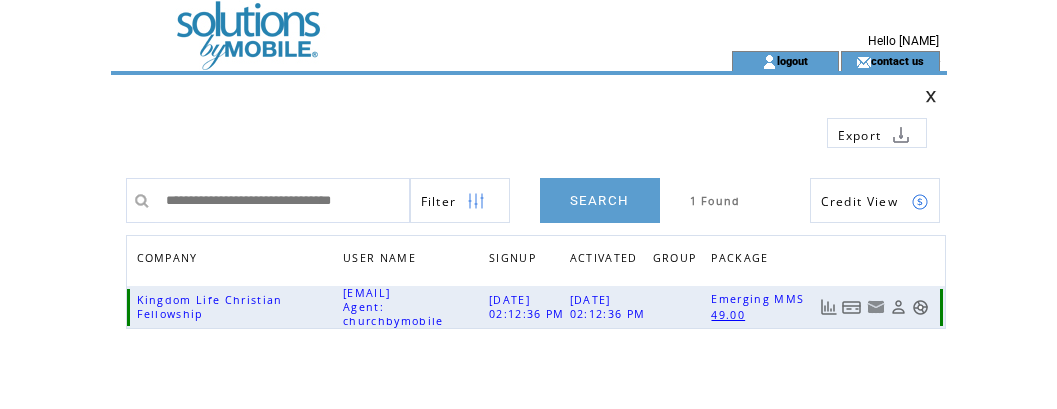 click at bounding box center [852, 307] 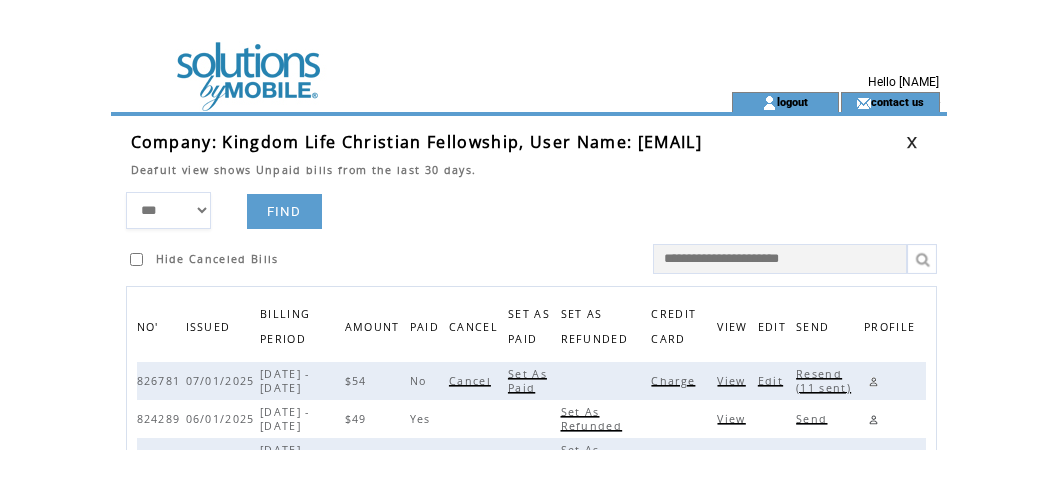 scroll, scrollTop: 0, scrollLeft: 0, axis: both 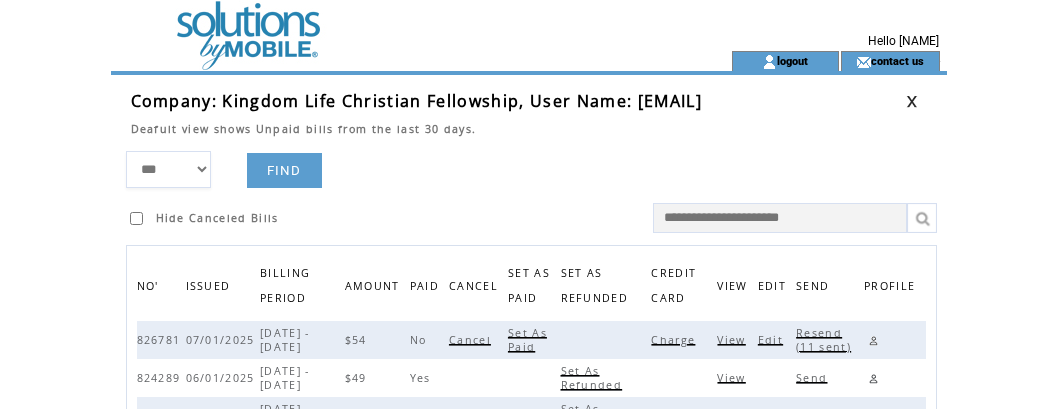 click on "Charge" at bounding box center [675, 340] 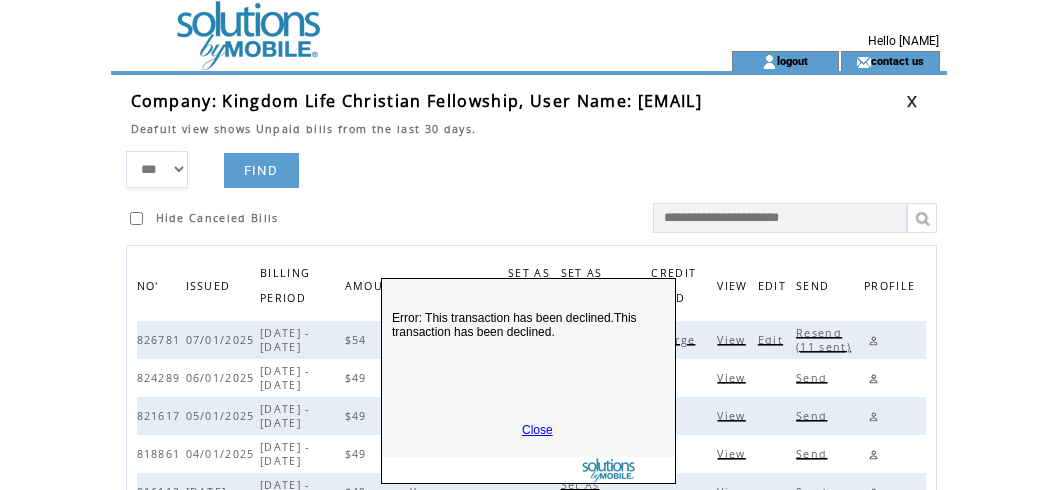 click on "Close" at bounding box center (537, 430) 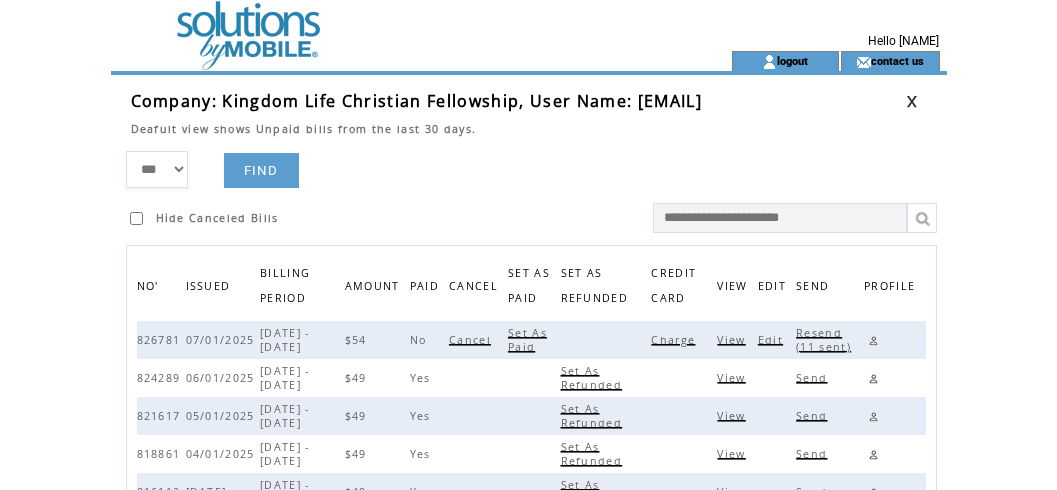 drag, startPoint x: 636, startPoint y: 100, endPoint x: 830, endPoint y: 102, distance: 194.01031 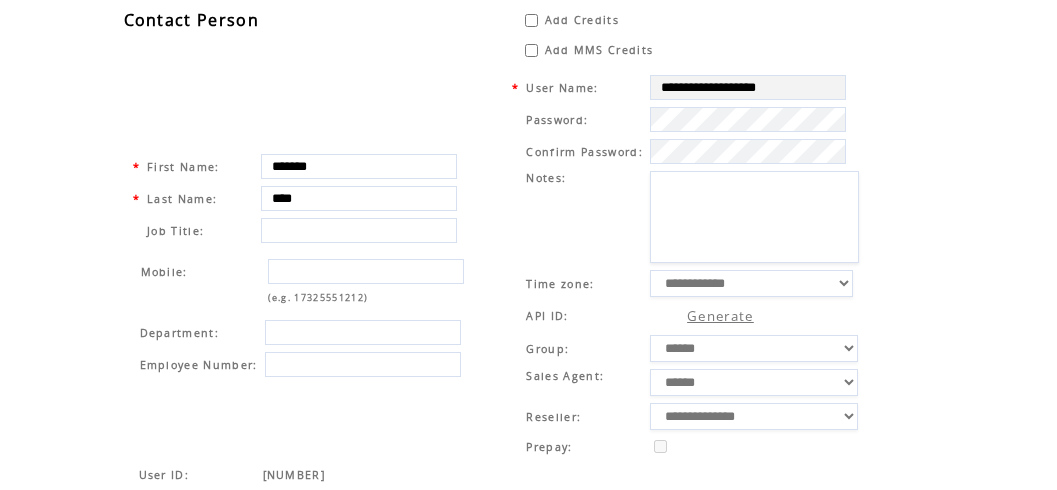 scroll, scrollTop: 0, scrollLeft: 0, axis: both 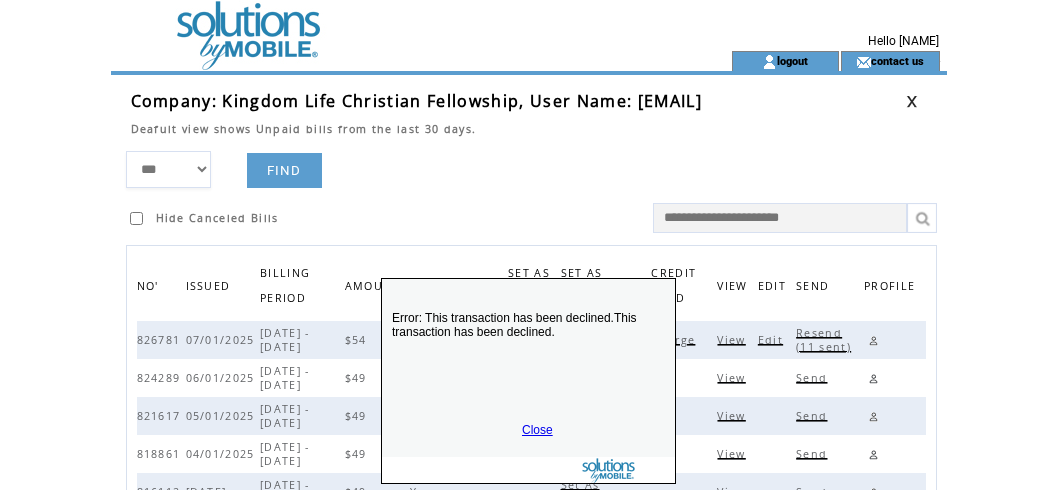 click on "Close" at bounding box center (537, 430) 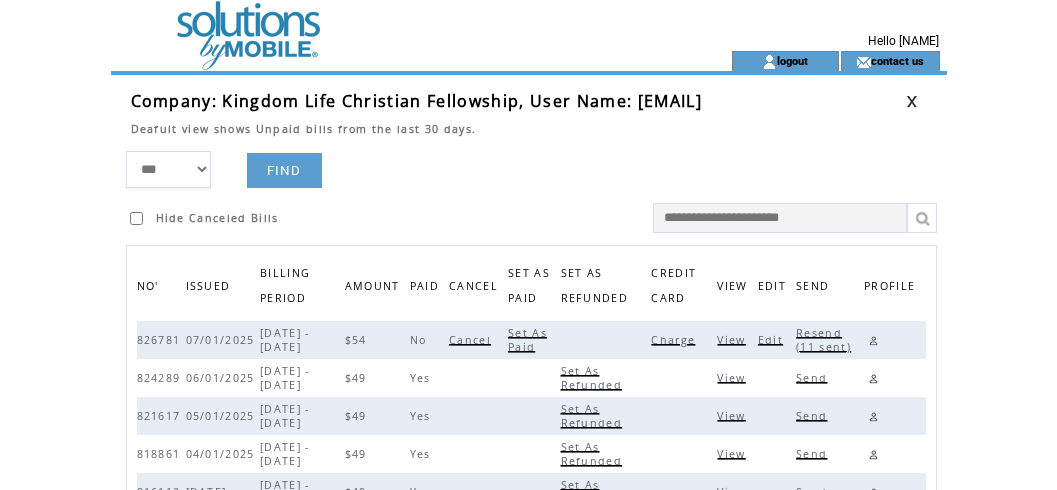 drag, startPoint x: 536, startPoint y: 173, endPoint x: 578, endPoint y: 159, distance: 44.27189 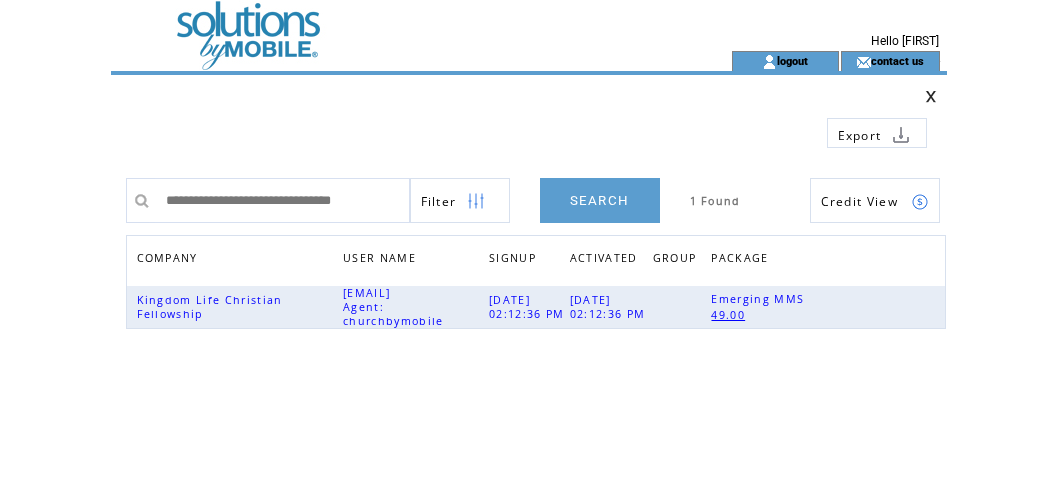 scroll, scrollTop: 0, scrollLeft: 0, axis: both 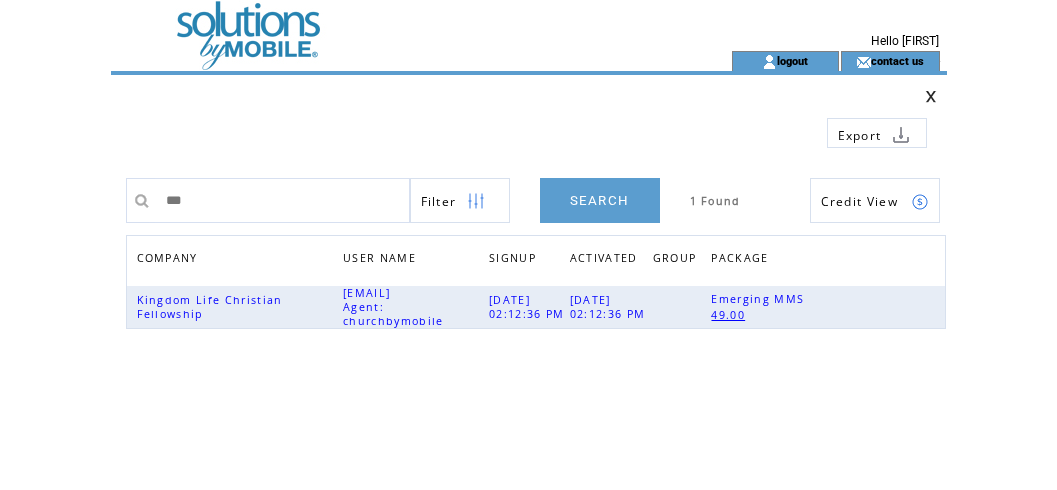 type on "***" 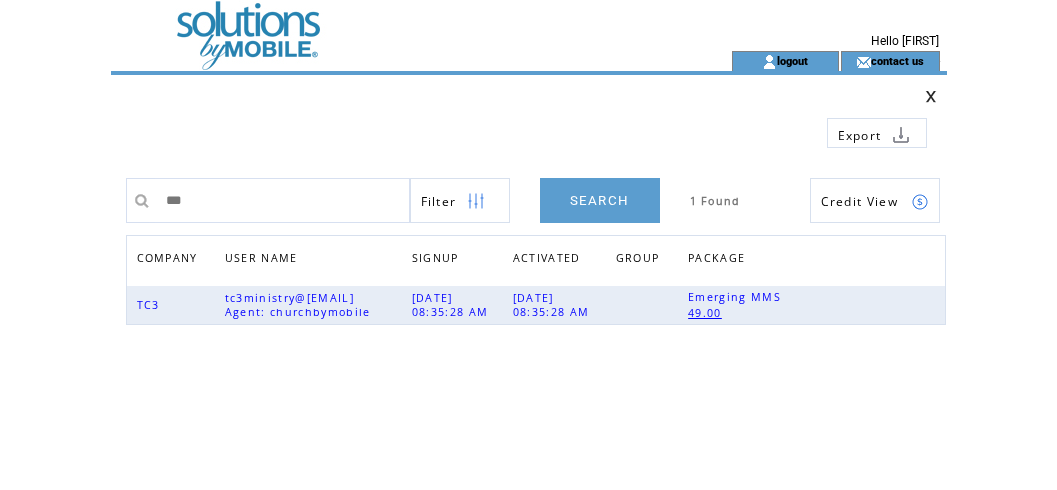 scroll, scrollTop: 0, scrollLeft: 0, axis: both 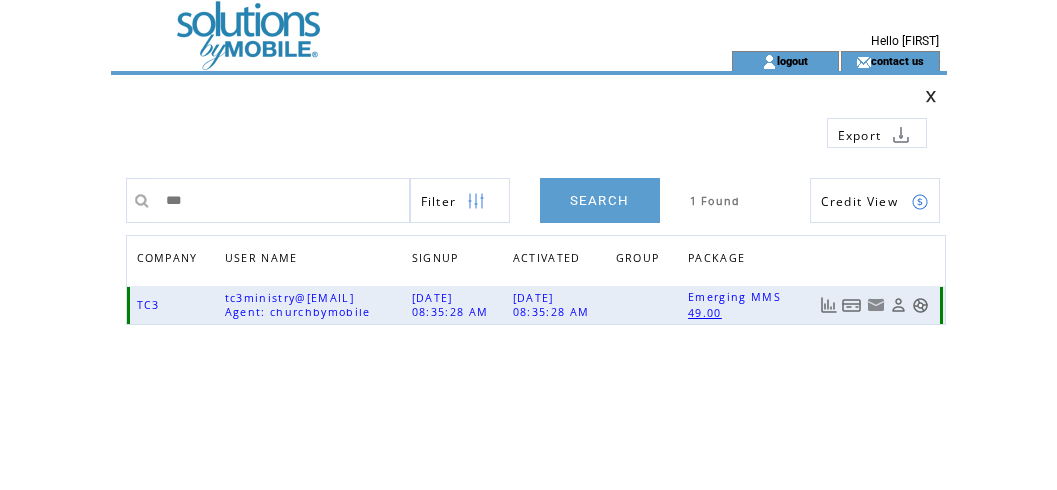 click at bounding box center (852, 305) 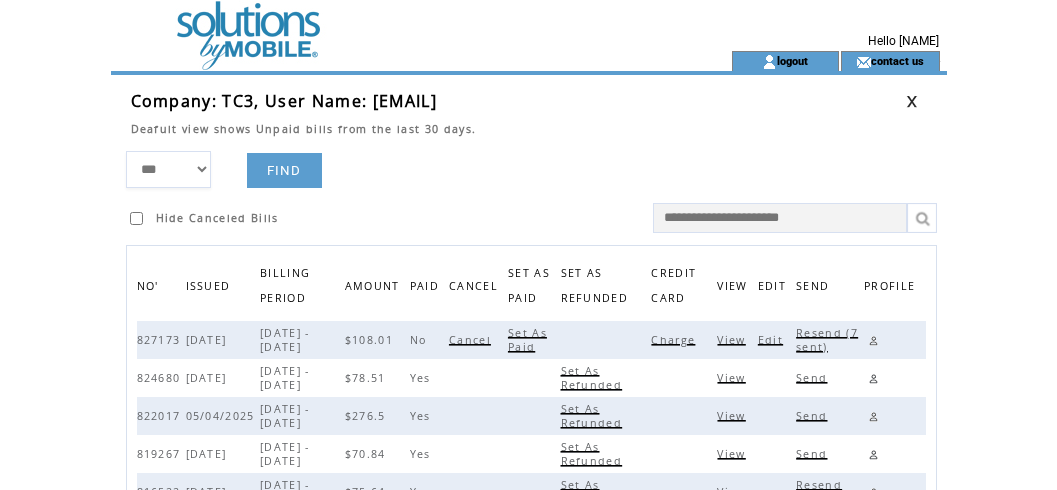 scroll, scrollTop: 0, scrollLeft: 0, axis: both 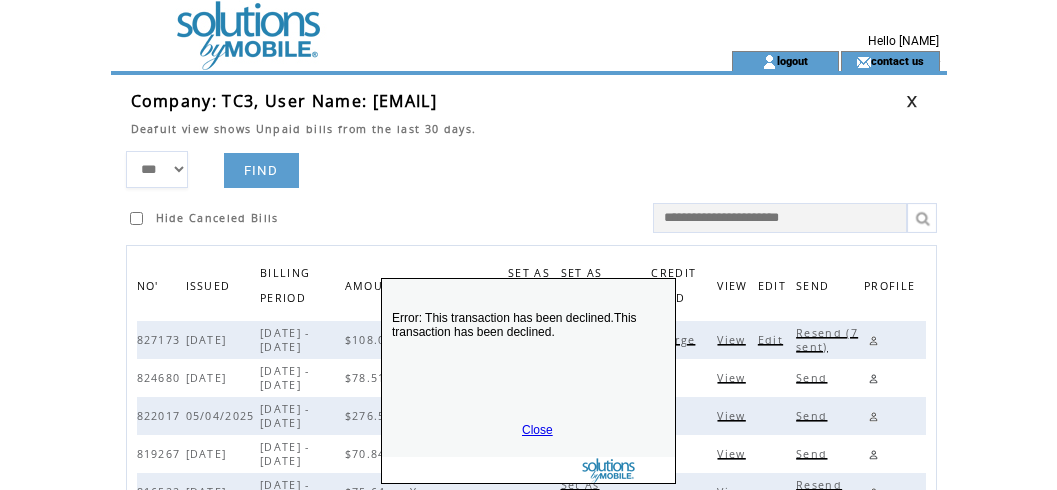 click on "Close" at bounding box center [537, 430] 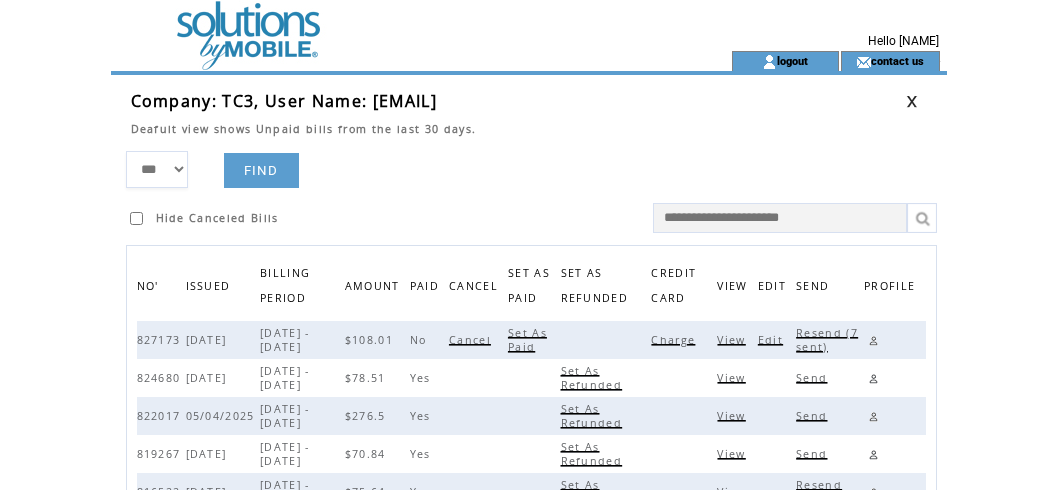 click on "Resend (7 sent)" at bounding box center (827, 340) 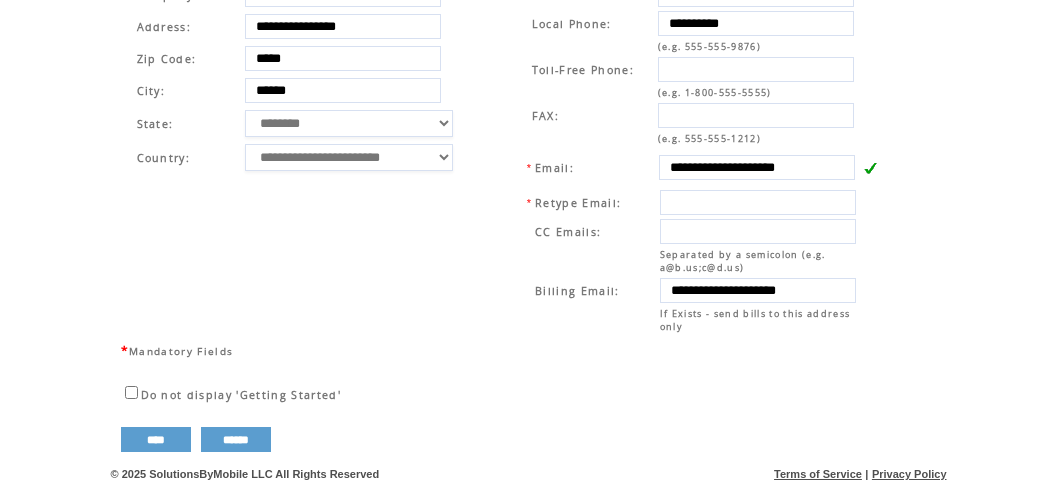scroll, scrollTop: 763, scrollLeft: 0, axis: vertical 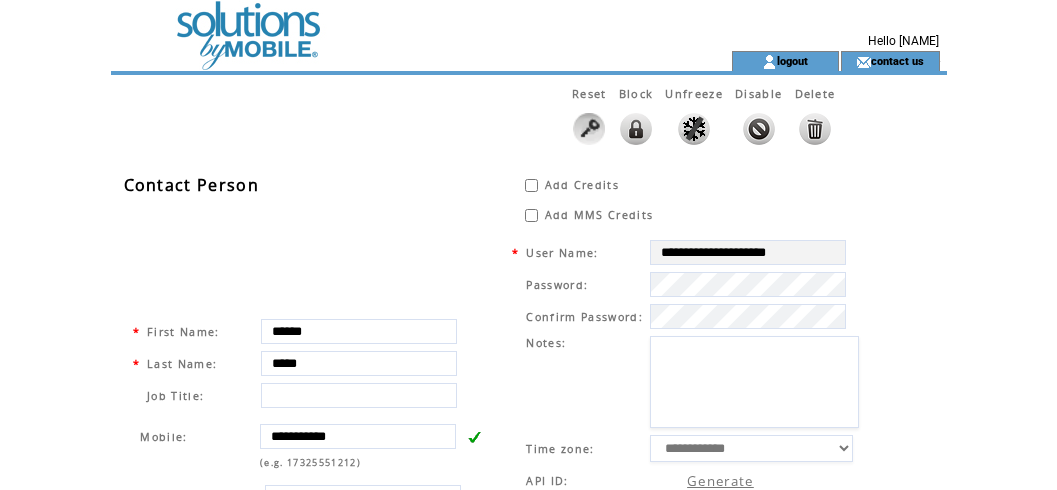 click at bounding box center [385, 25] 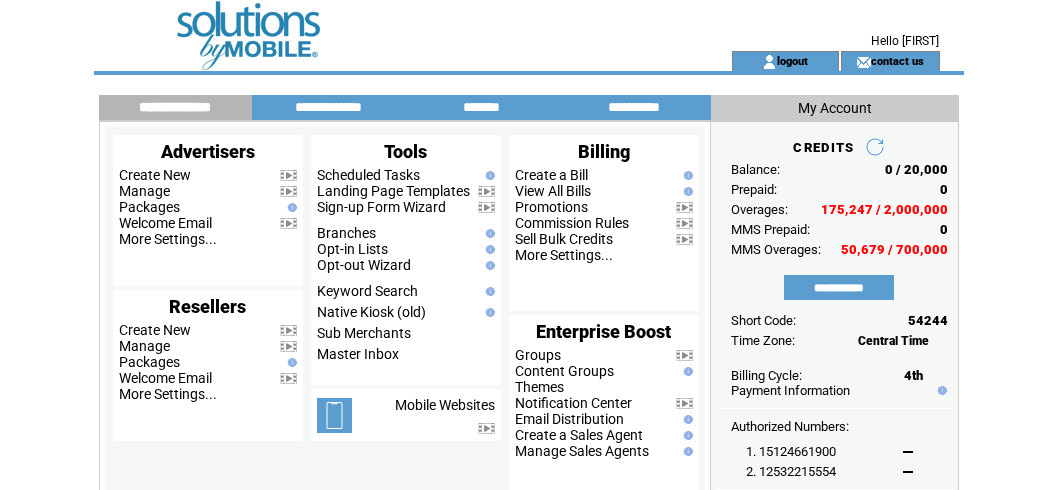 scroll, scrollTop: 0, scrollLeft: 0, axis: both 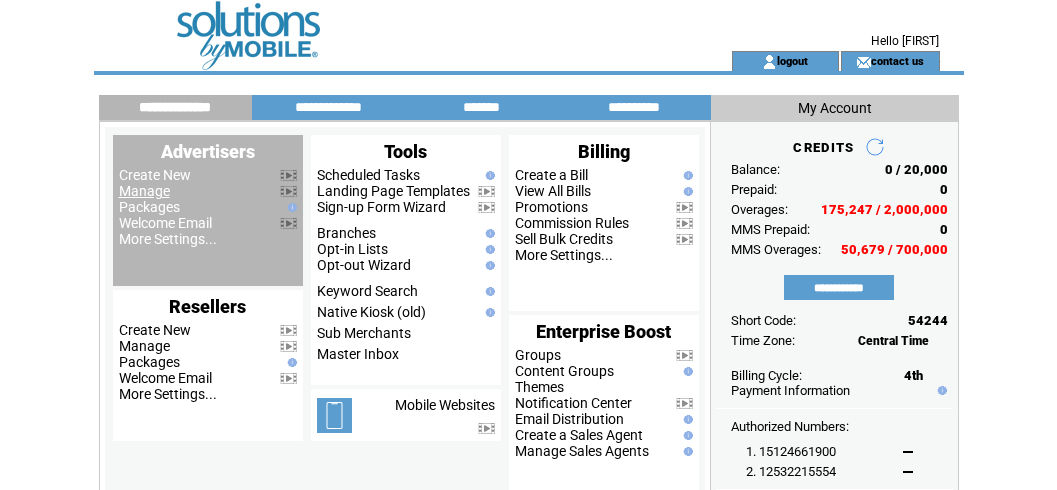 click on "Manage" at bounding box center (144, 191) 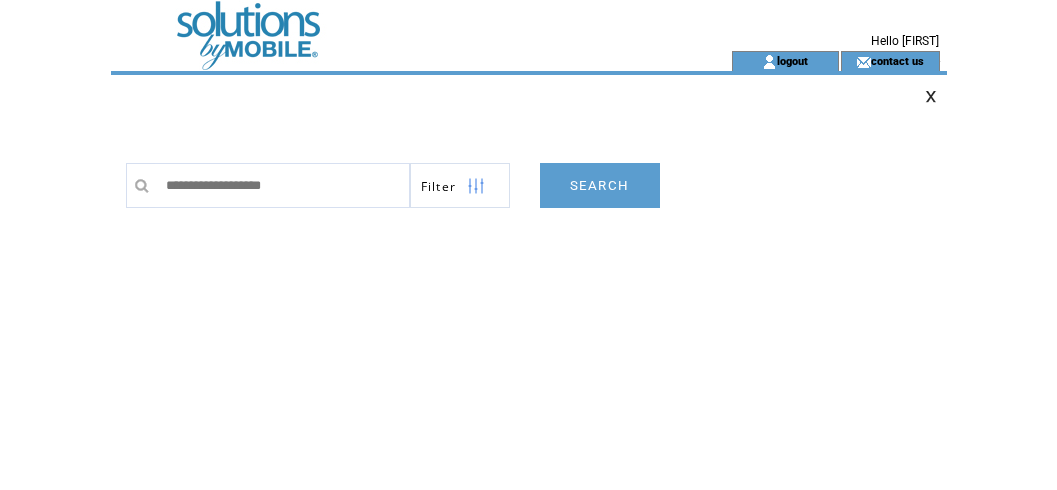 scroll, scrollTop: 0, scrollLeft: 0, axis: both 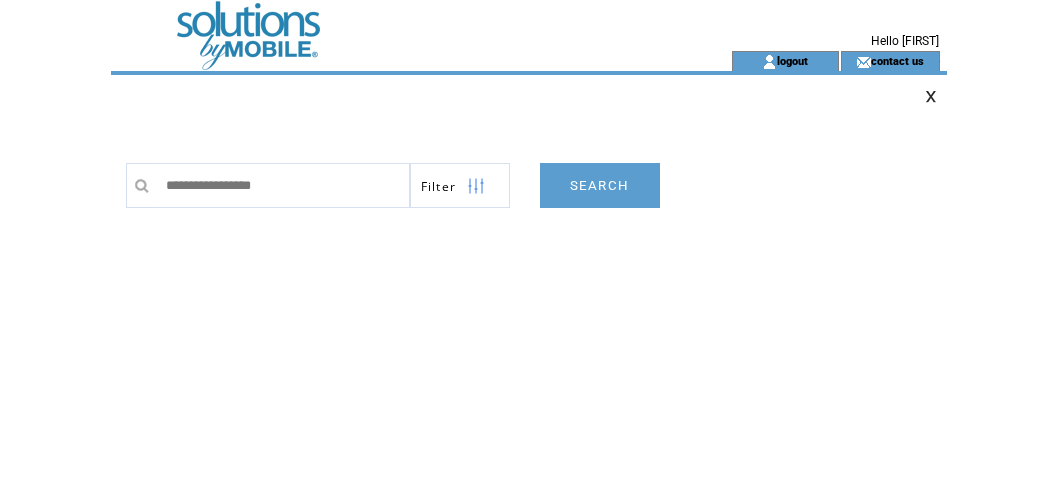 type on "**********" 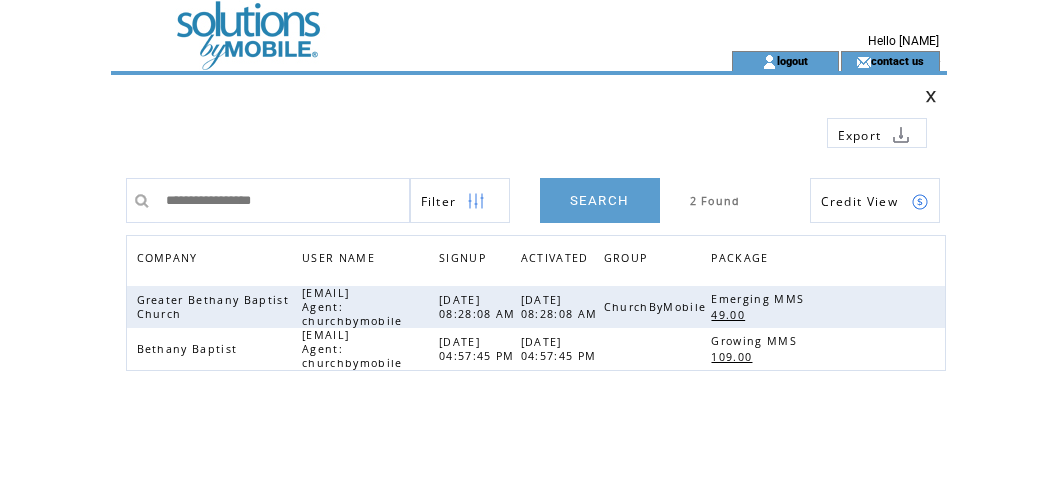 scroll, scrollTop: 0, scrollLeft: 0, axis: both 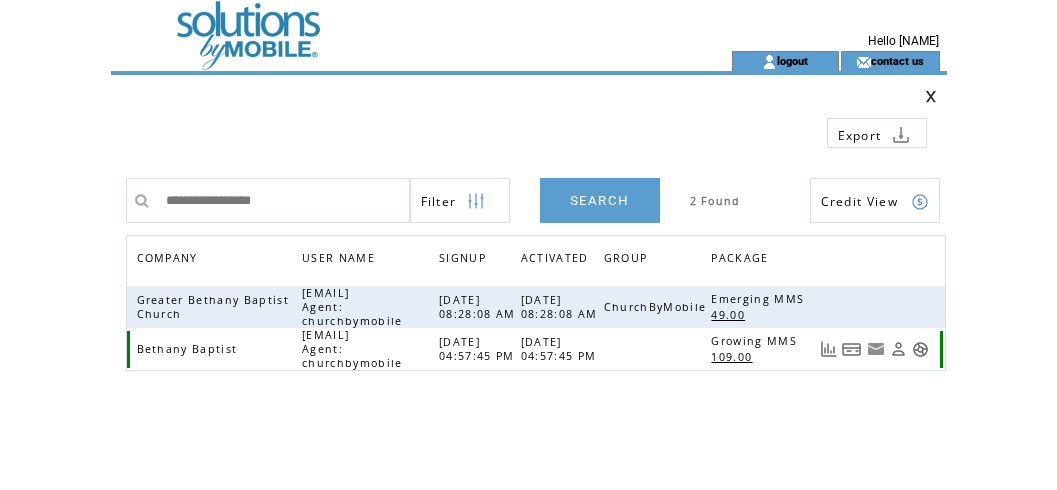 click at bounding box center [852, 349] 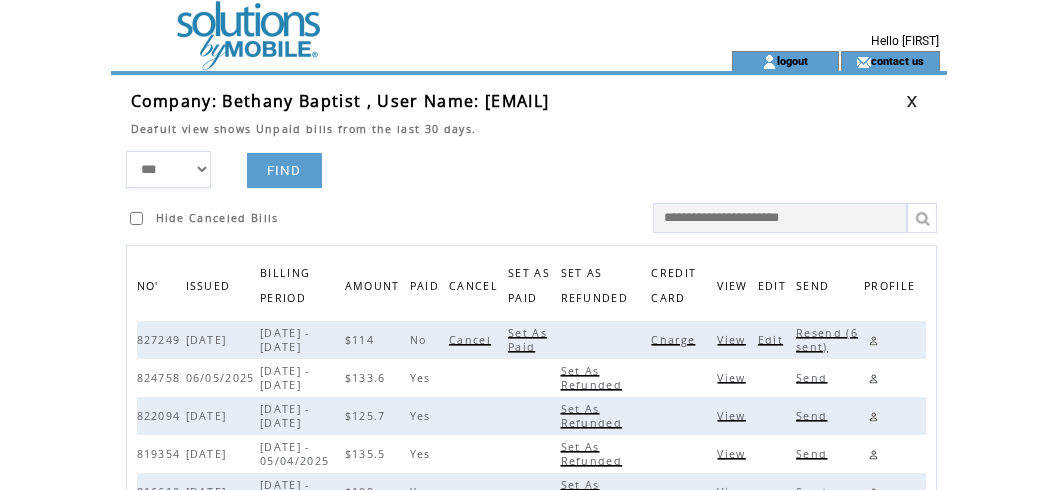 scroll, scrollTop: 0, scrollLeft: 0, axis: both 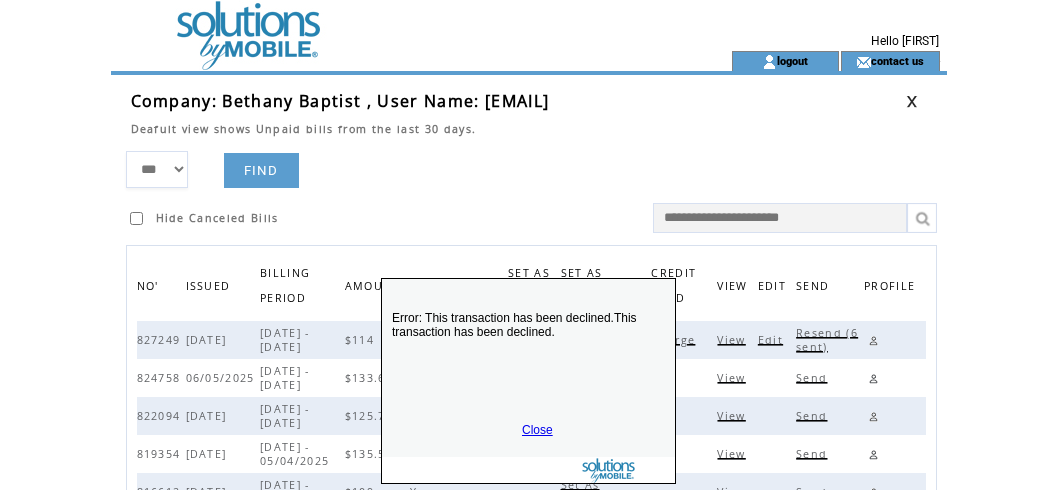 click on "Close" at bounding box center (537, 430) 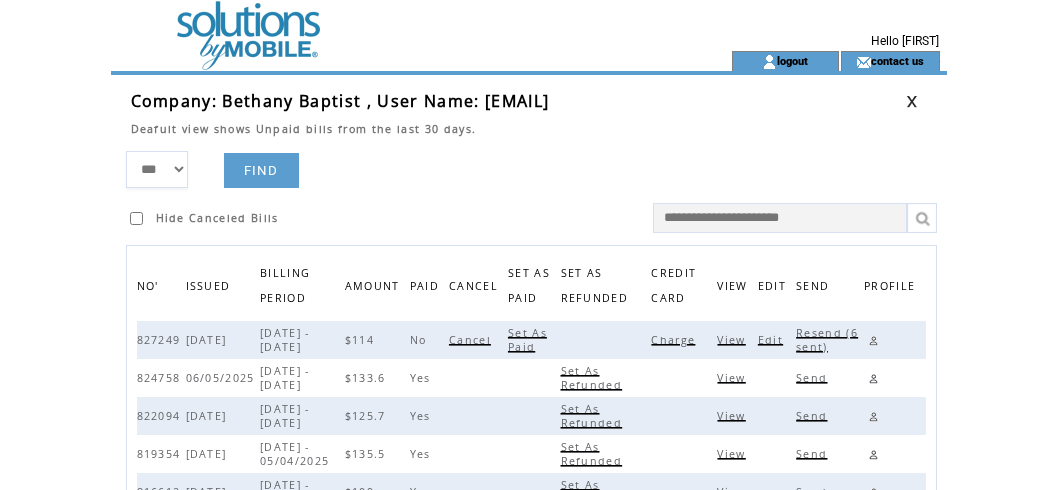 click on "Resend (6 sent)" at bounding box center (827, 340) 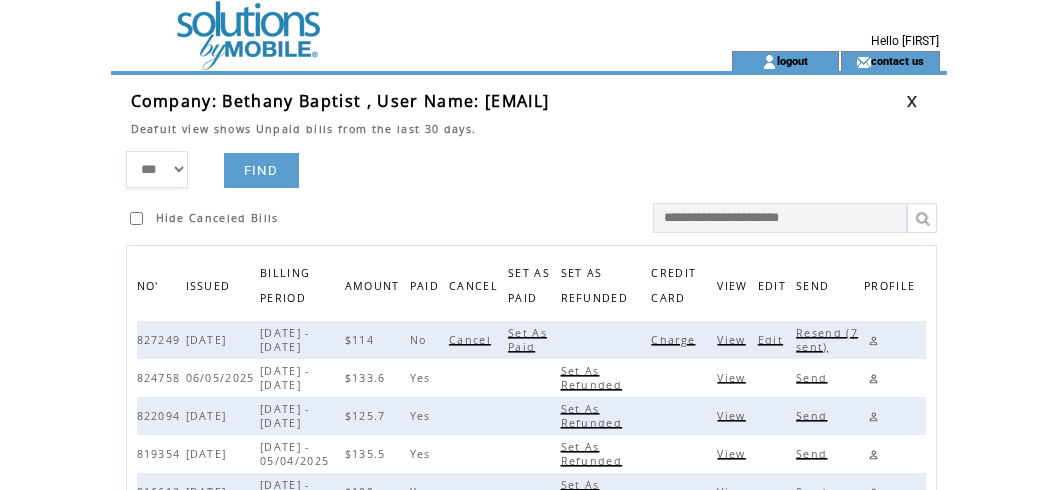 click on "Deafult view shows Unpaid bills from the last 30 days." at bounding box center (518, 124) 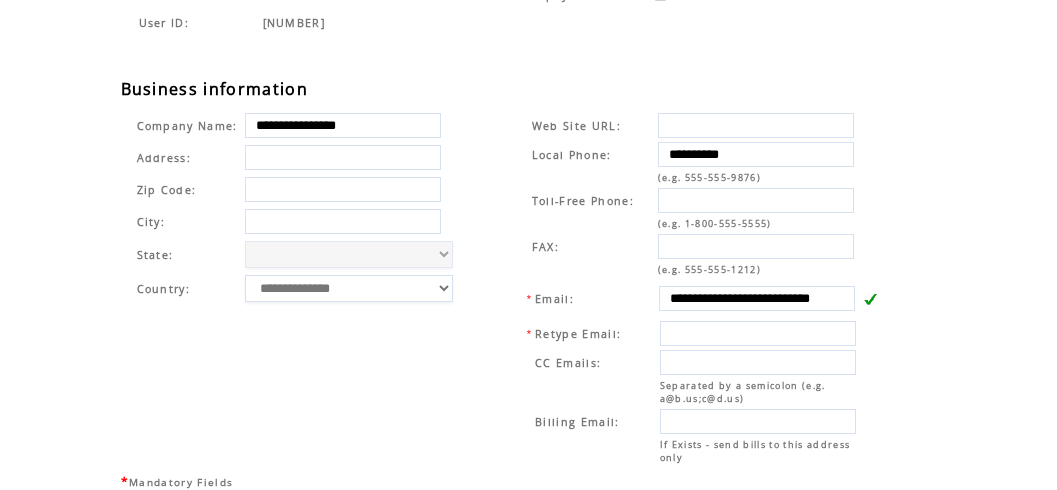 scroll, scrollTop: 622, scrollLeft: 0, axis: vertical 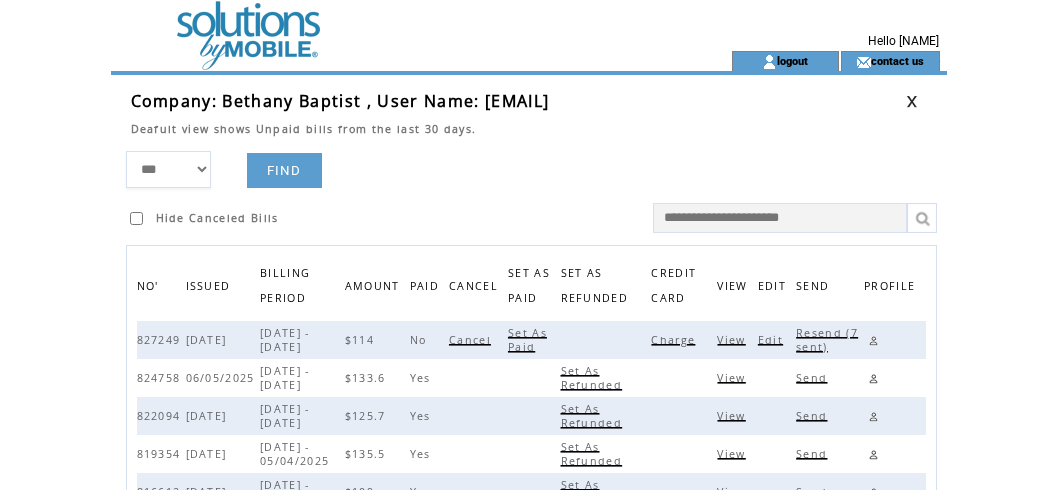 click on "*** 	 **** 	 ****** FIND
Hide Canceled Bills" at bounding box center [536, 192] 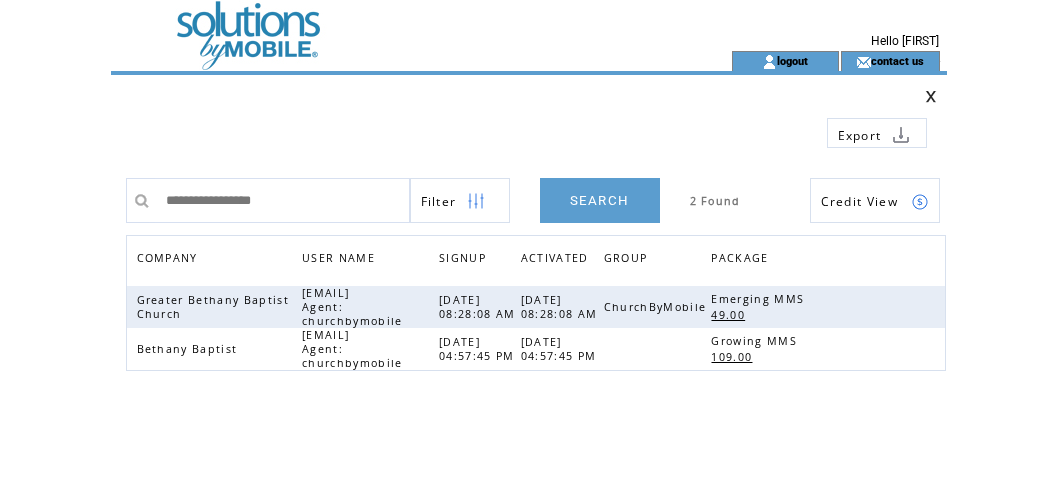 scroll, scrollTop: 0, scrollLeft: 0, axis: both 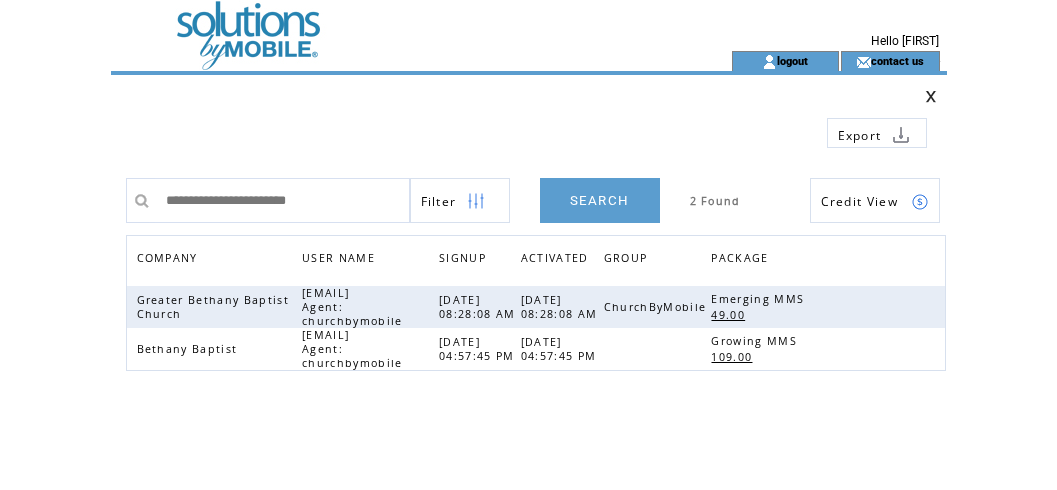 type on "**********" 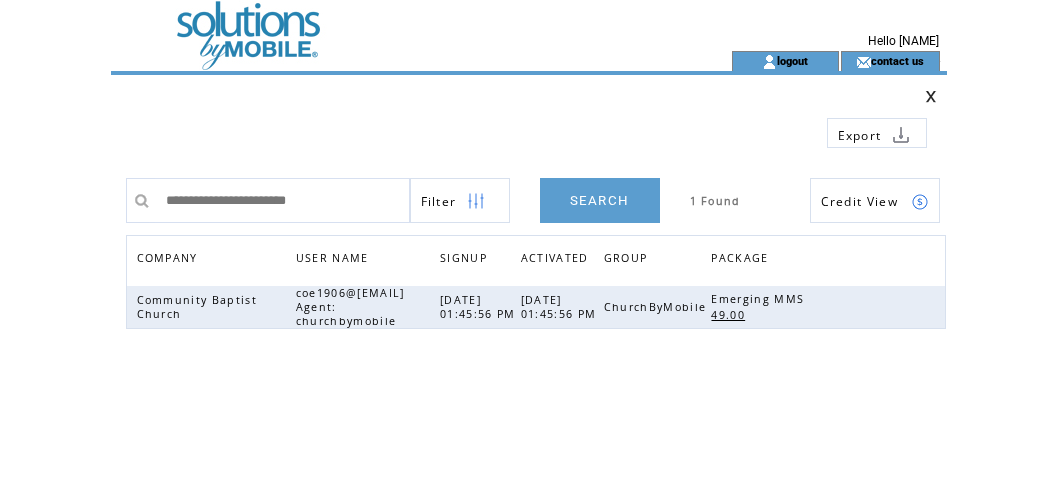 scroll, scrollTop: 0, scrollLeft: 0, axis: both 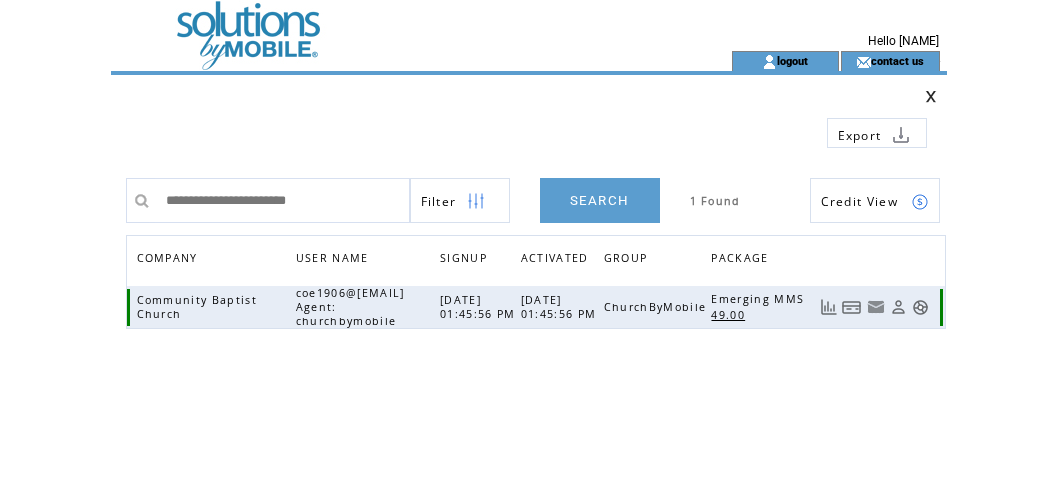 click at bounding box center [852, 307] 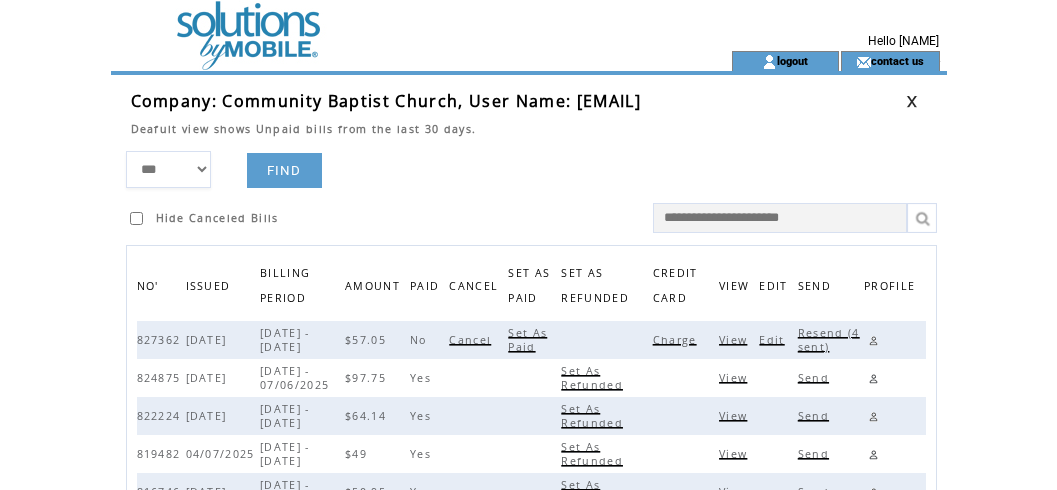 scroll, scrollTop: 0, scrollLeft: 0, axis: both 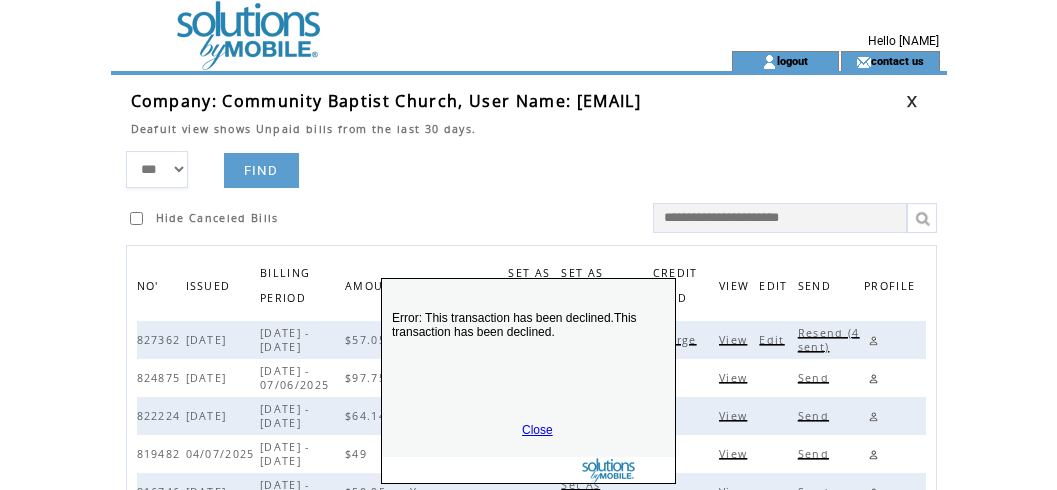 click on "Close" at bounding box center (537, 430) 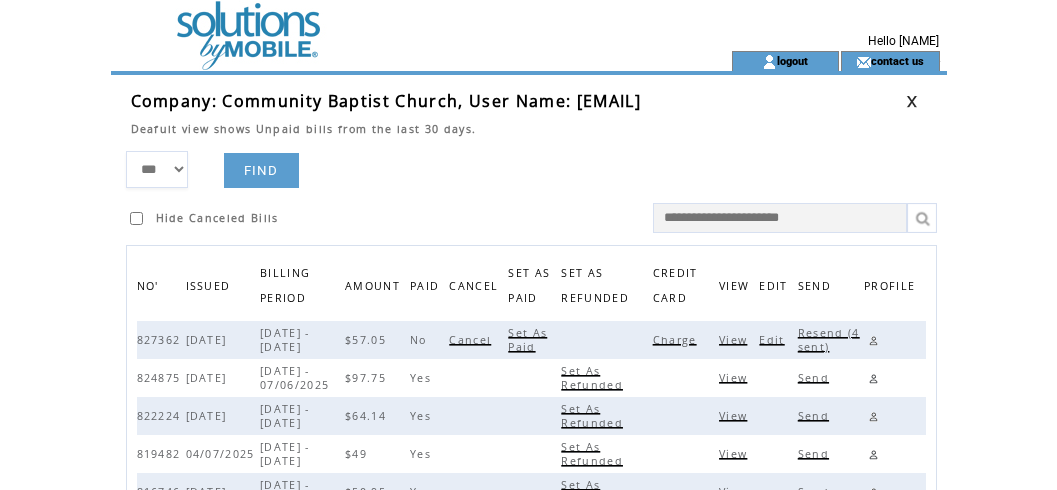 click on "Resend (4 sent)" at bounding box center [829, 340] 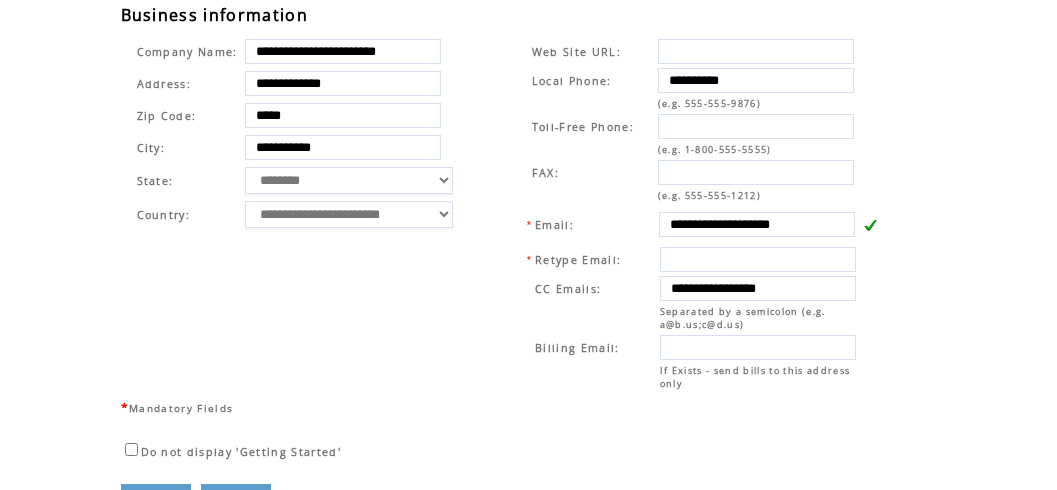 scroll, scrollTop: 699, scrollLeft: 0, axis: vertical 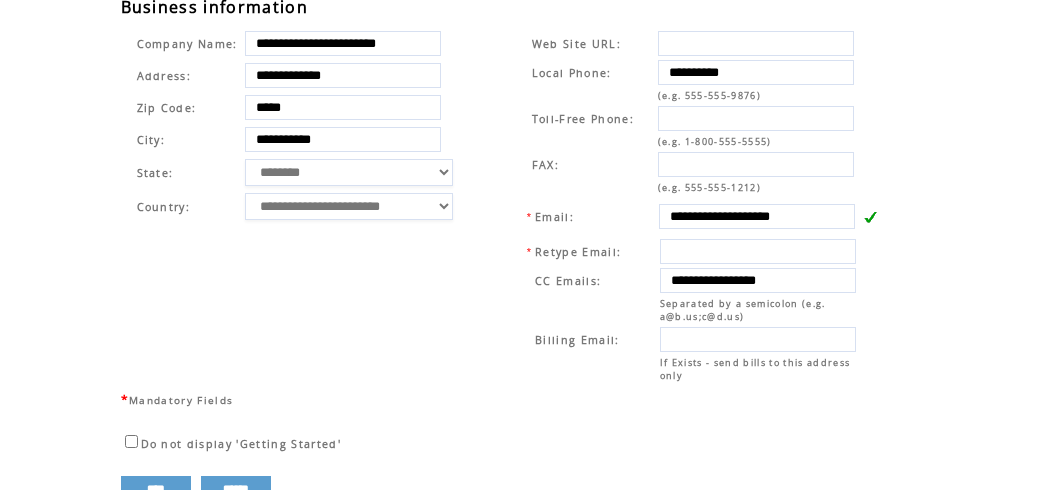 click on "**********" at bounding box center (695, 206) 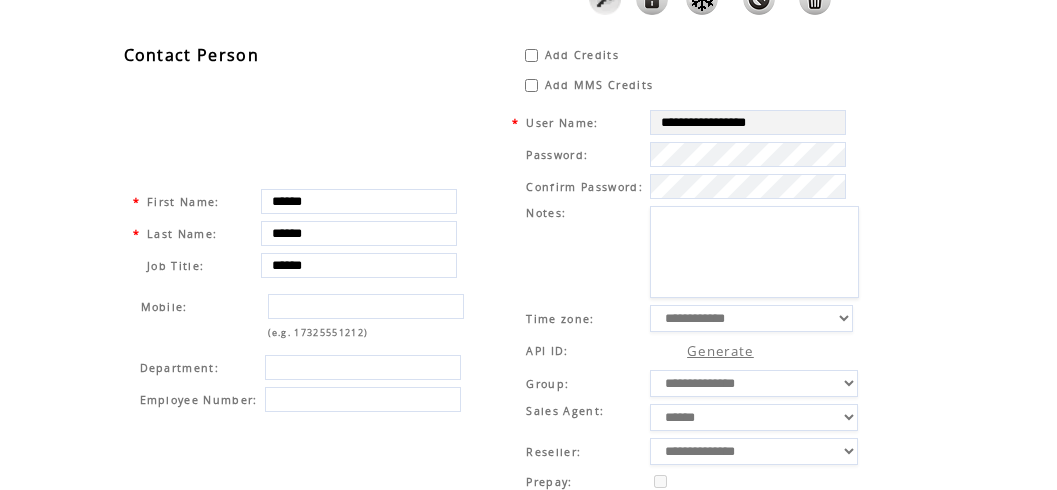 scroll, scrollTop: 0, scrollLeft: 0, axis: both 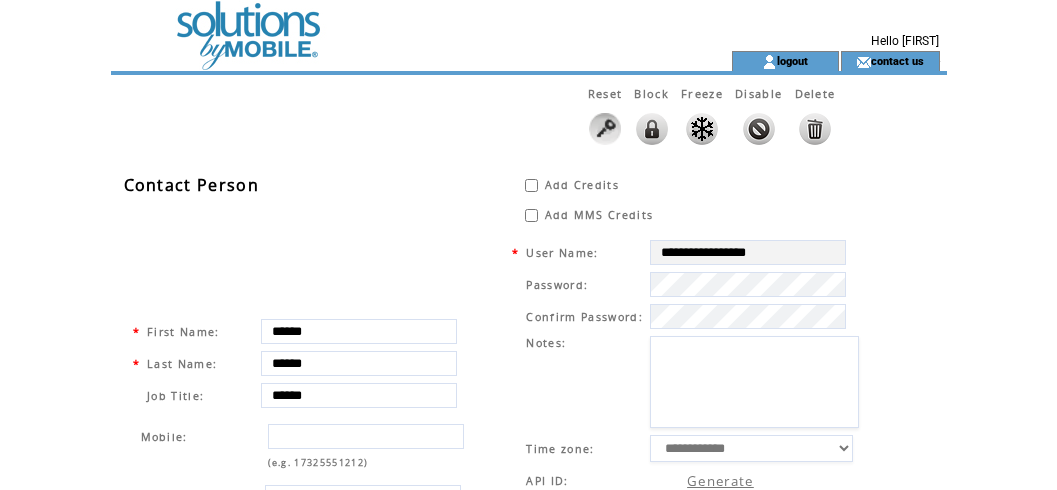 click at bounding box center [385, 25] 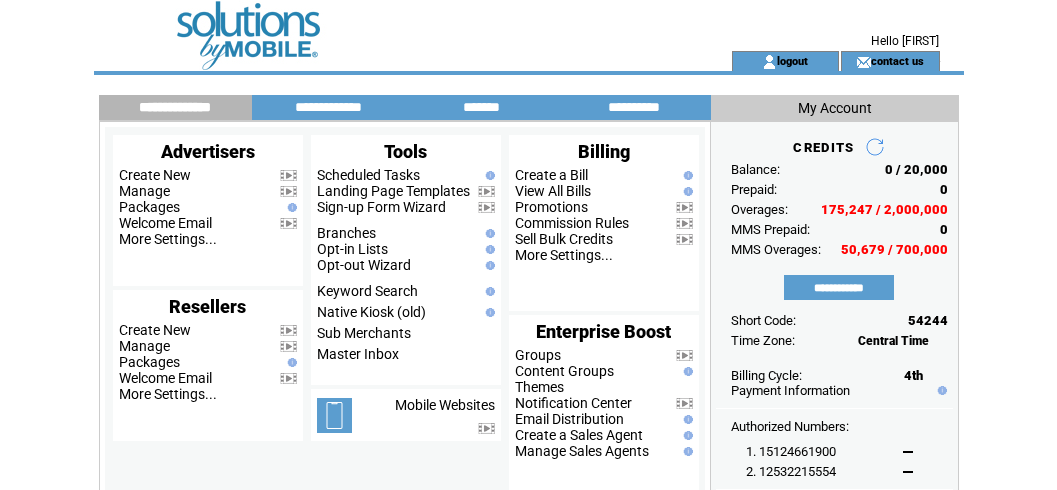 scroll, scrollTop: 0, scrollLeft: 0, axis: both 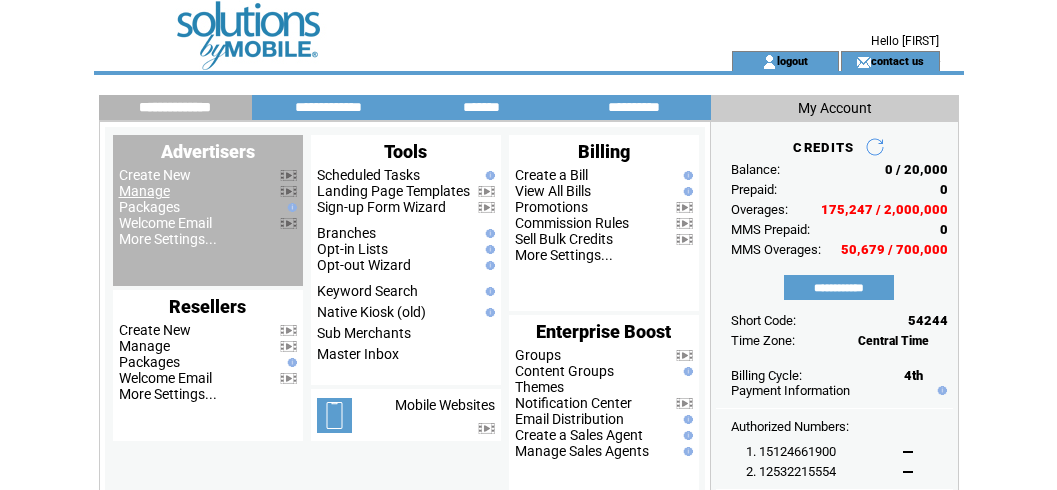 click on "Manage" at bounding box center [144, 191] 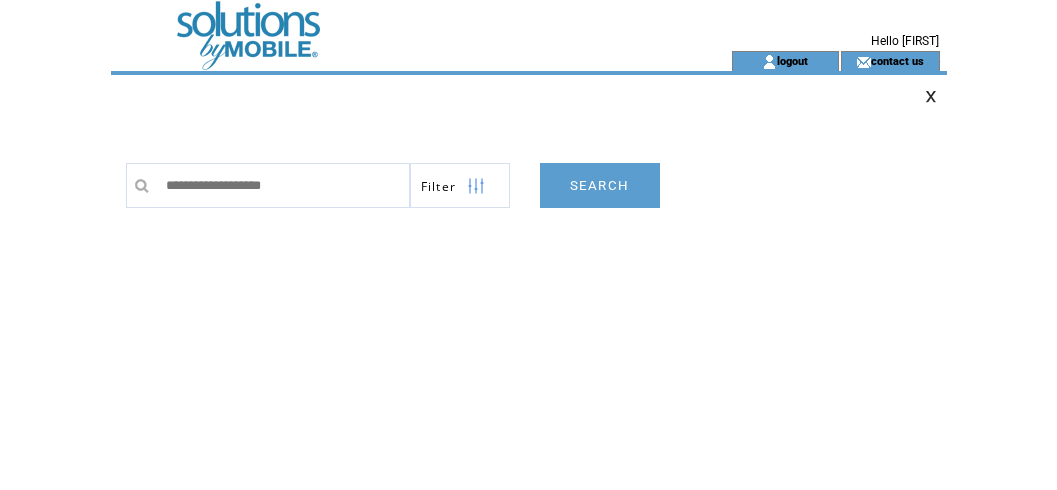 scroll, scrollTop: 0, scrollLeft: 0, axis: both 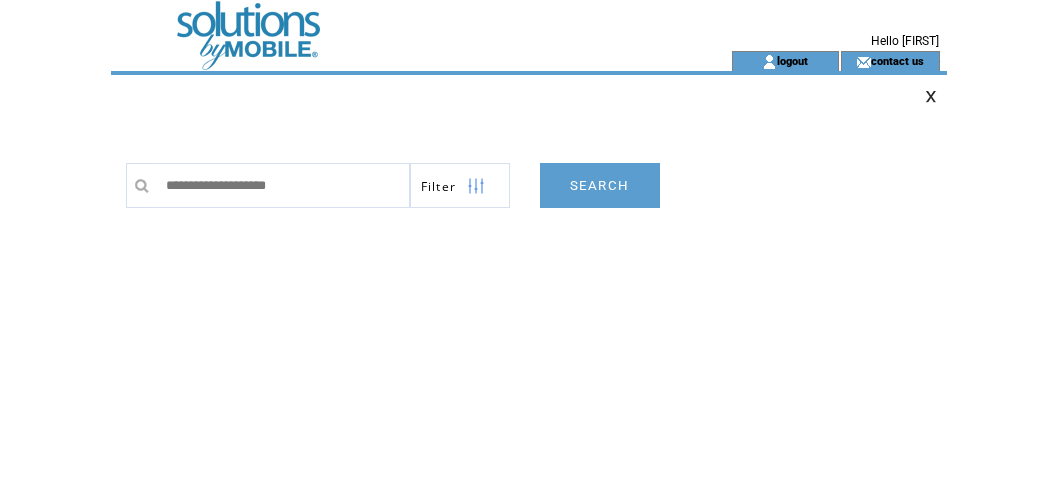 type on "**********" 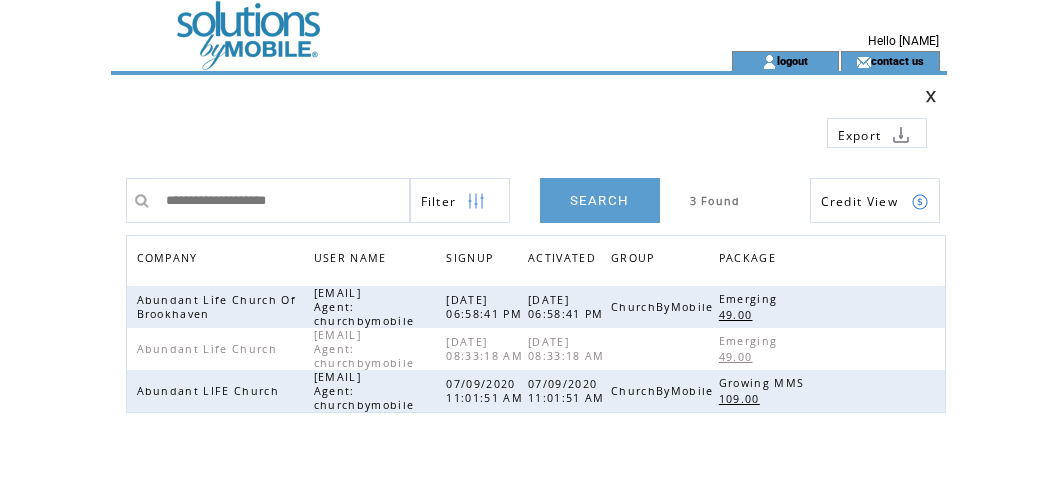 scroll, scrollTop: 0, scrollLeft: 0, axis: both 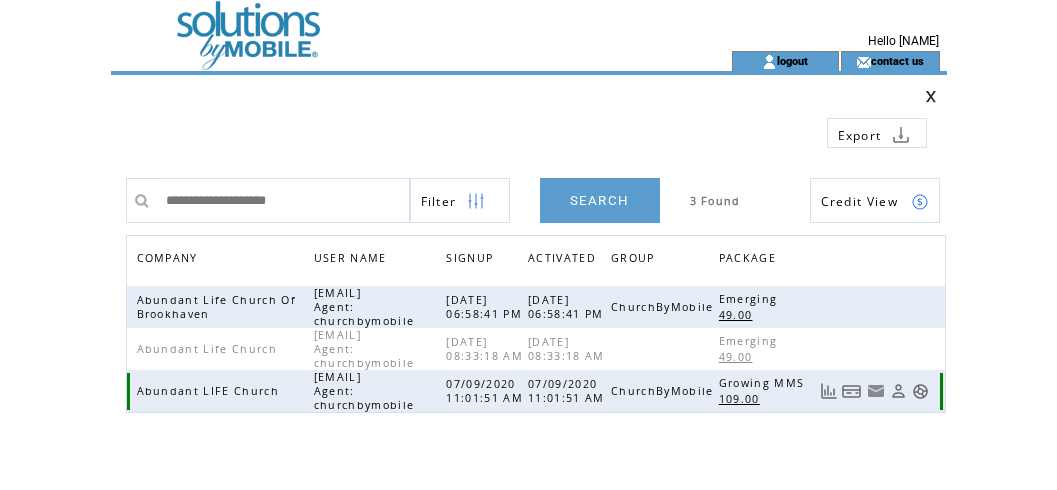 click at bounding box center [852, 391] 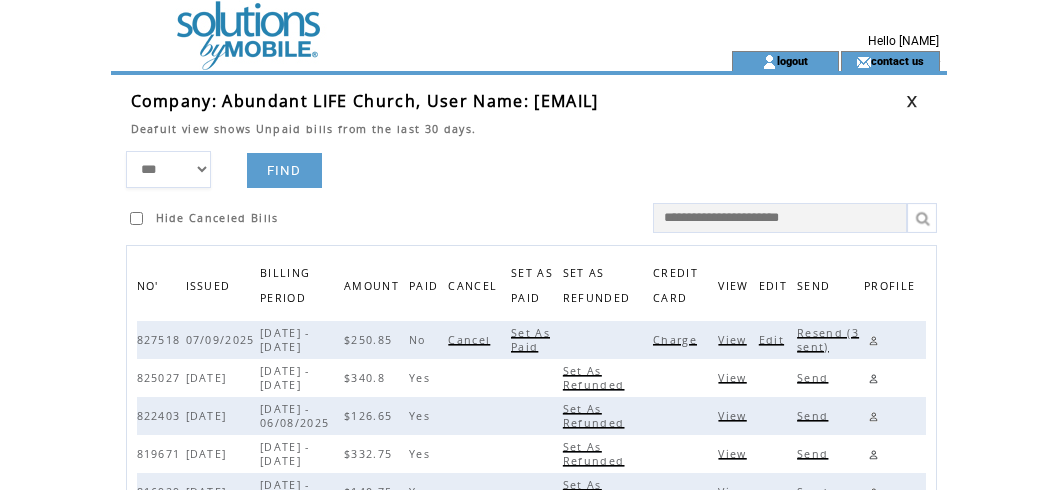scroll, scrollTop: 0, scrollLeft: 0, axis: both 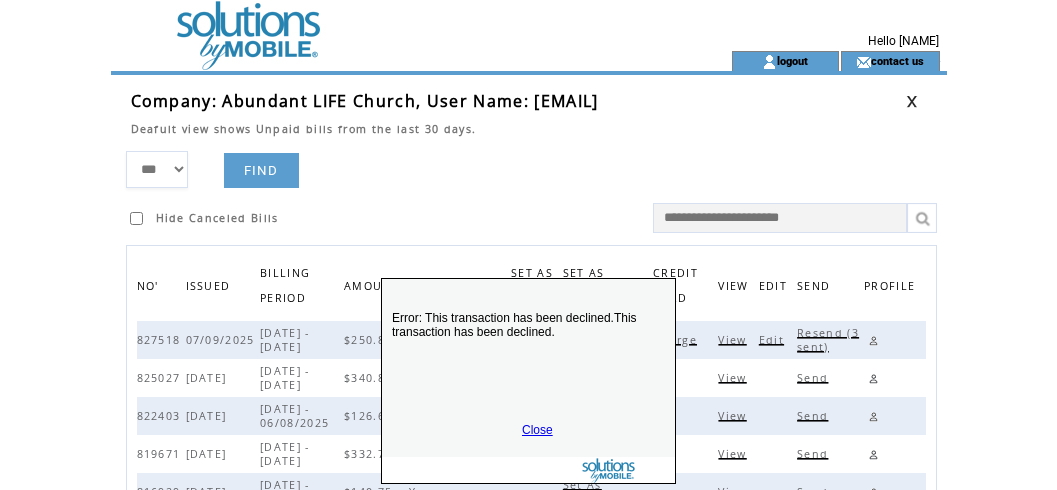 click on "Close" at bounding box center (537, 430) 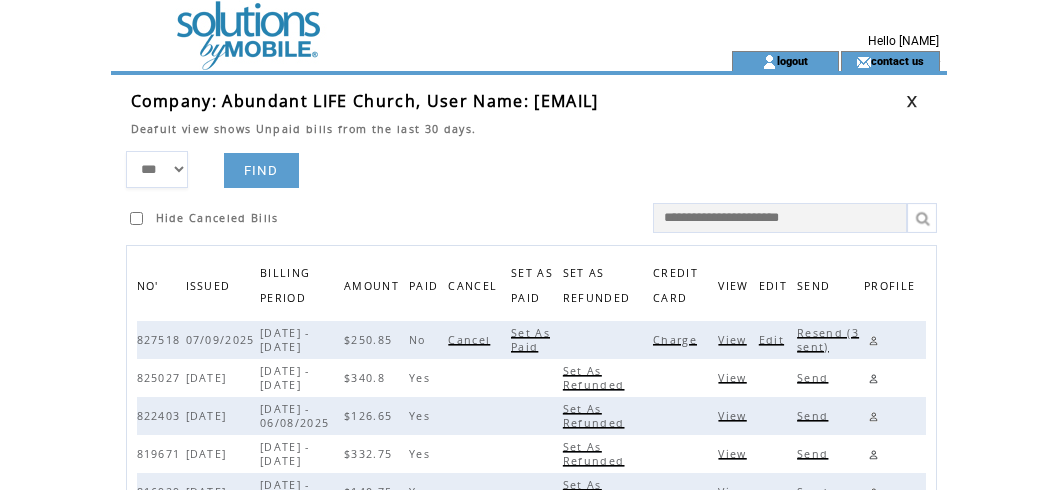 click on "Resend (3 sent)" at bounding box center [828, 340] 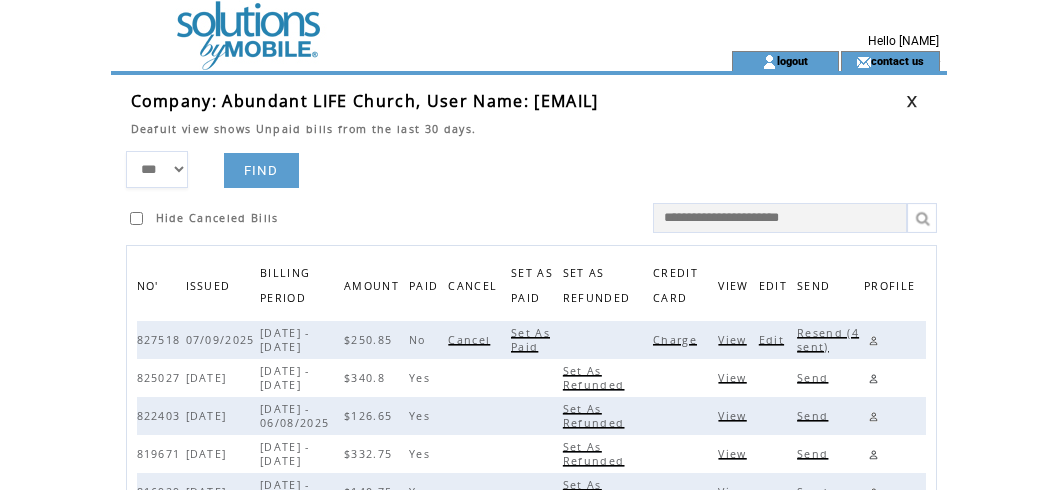 click on "Resend (4 sent)" at bounding box center [828, 340] 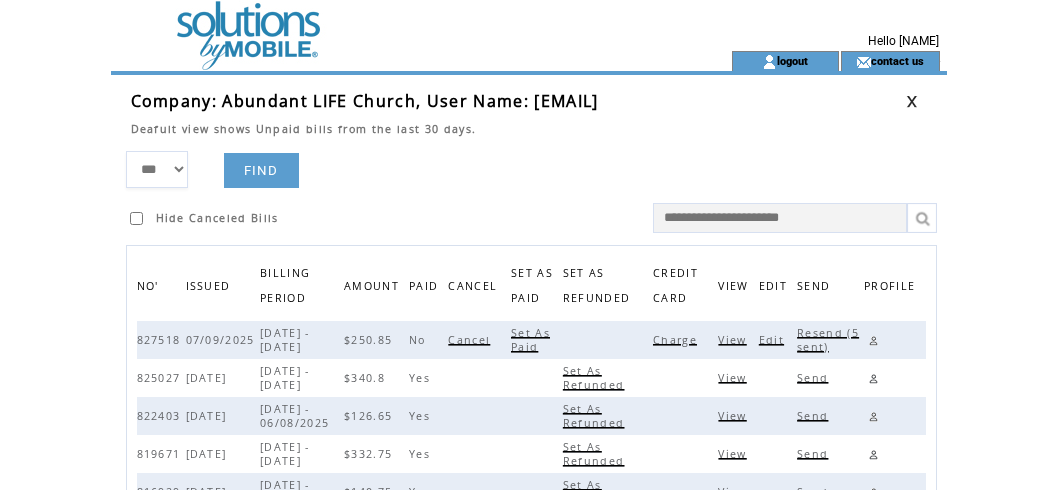 click on "Deafult view shows Unpaid bills from the last 30 days." at bounding box center (518, 124) 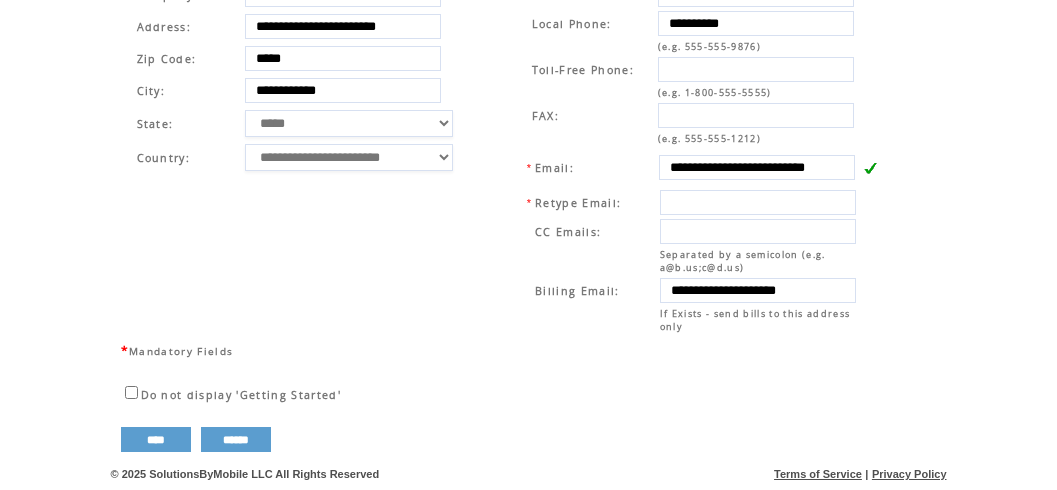 scroll, scrollTop: 763, scrollLeft: 0, axis: vertical 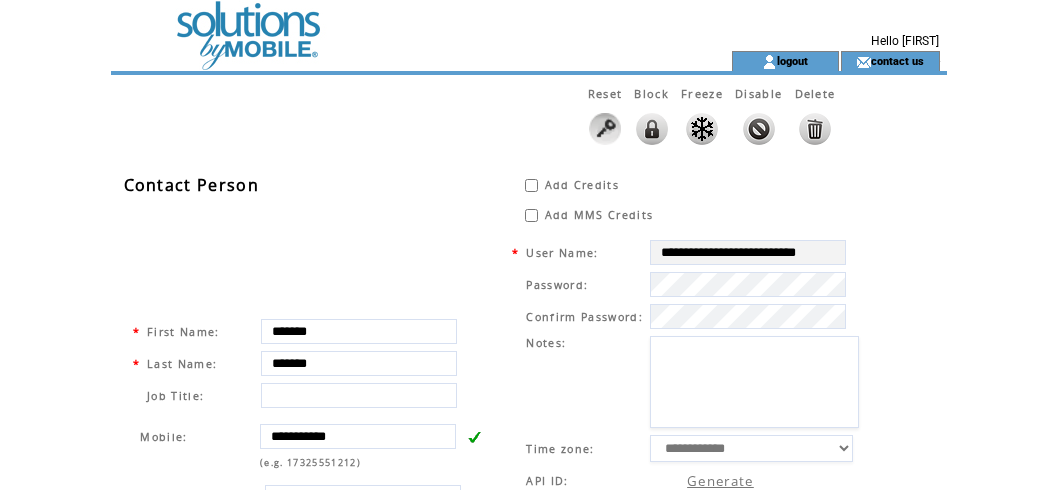 click at bounding box center [385, 25] 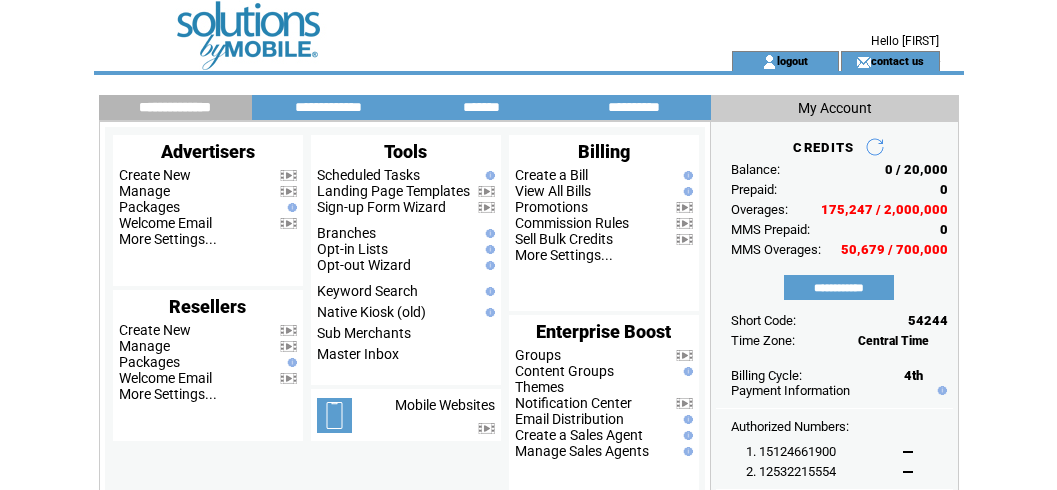 scroll, scrollTop: 0, scrollLeft: 0, axis: both 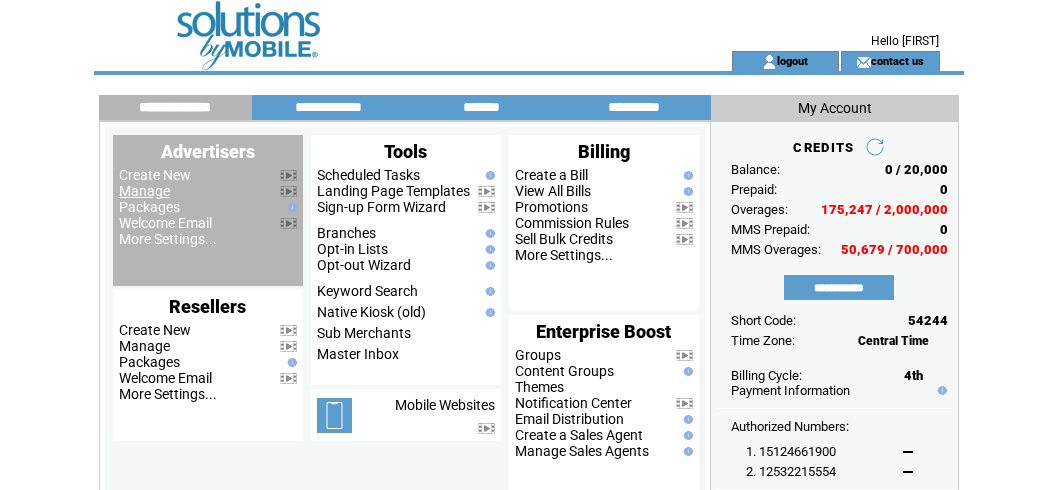 click on "Manage" at bounding box center (144, 191) 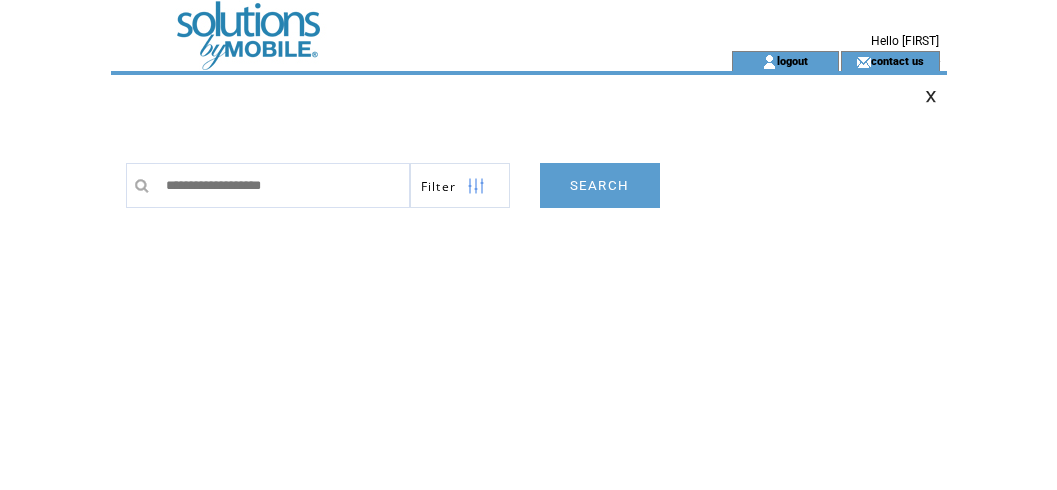 scroll, scrollTop: 0, scrollLeft: 0, axis: both 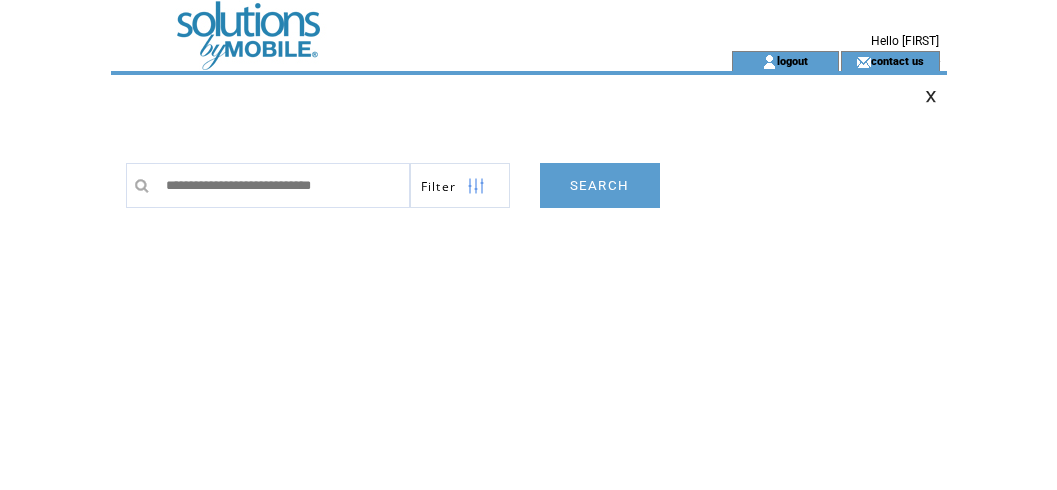 type on "**********" 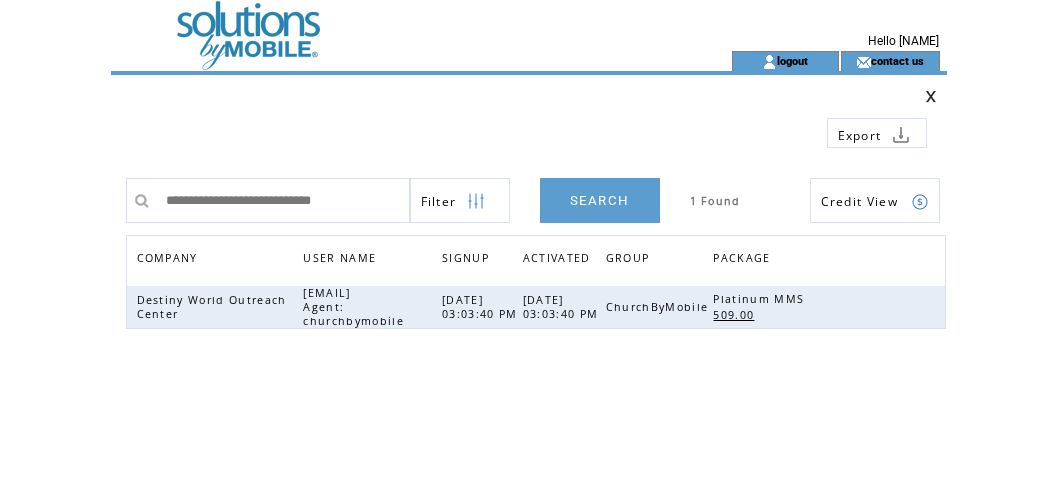 scroll, scrollTop: 0, scrollLeft: 0, axis: both 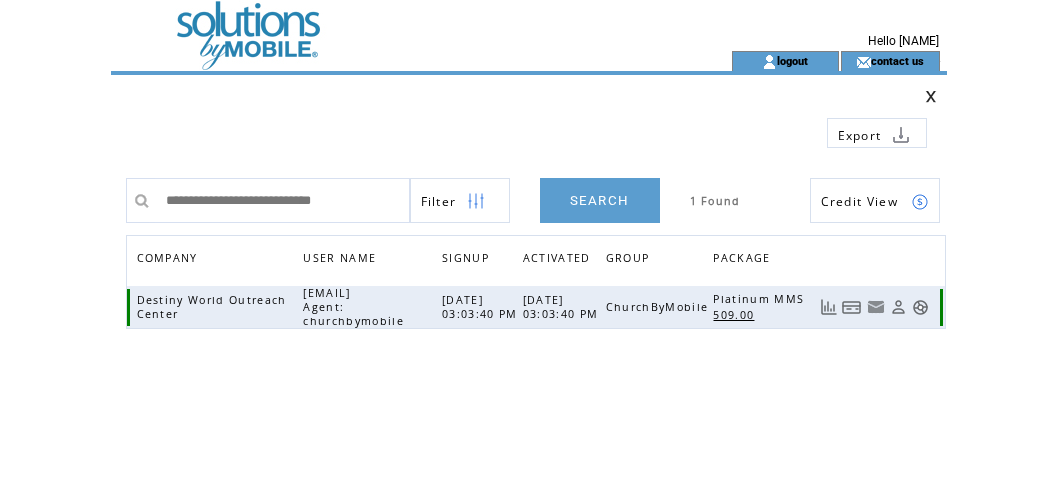 click at bounding box center [852, 307] 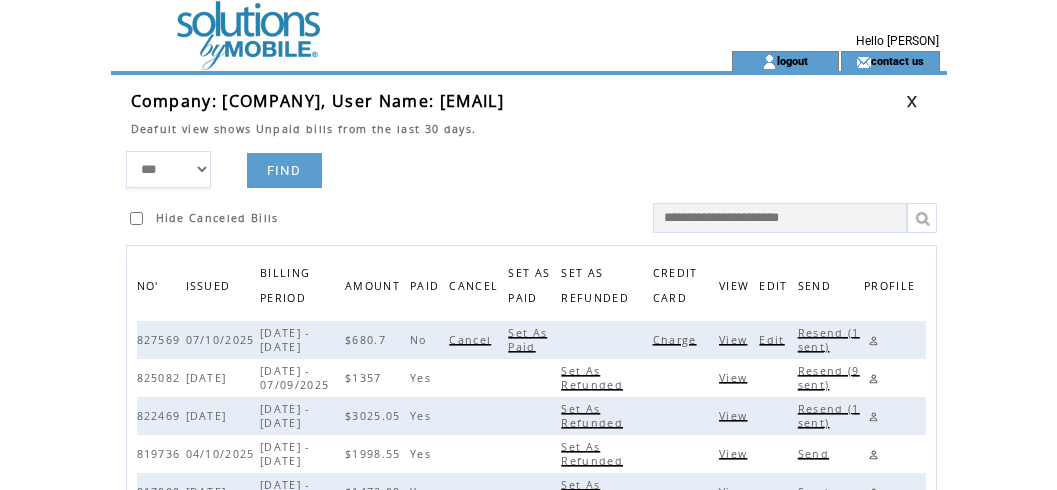 scroll, scrollTop: 0, scrollLeft: 0, axis: both 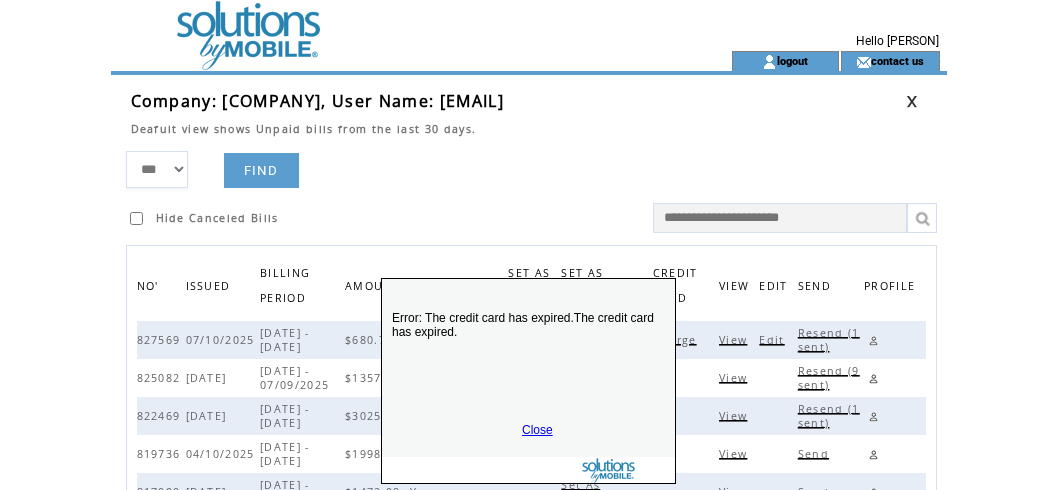 click on "Close" at bounding box center [537, 430] 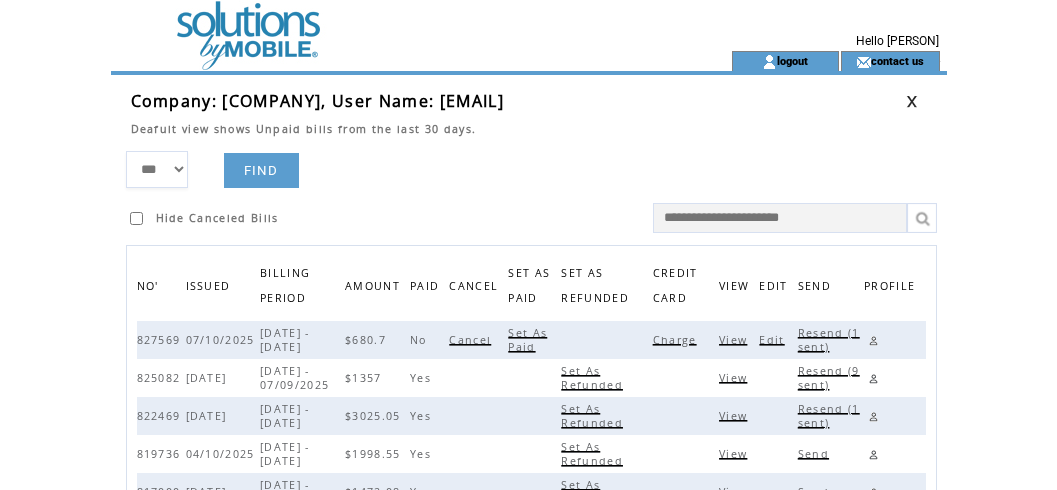 click on "Edit" at bounding box center [774, 340] 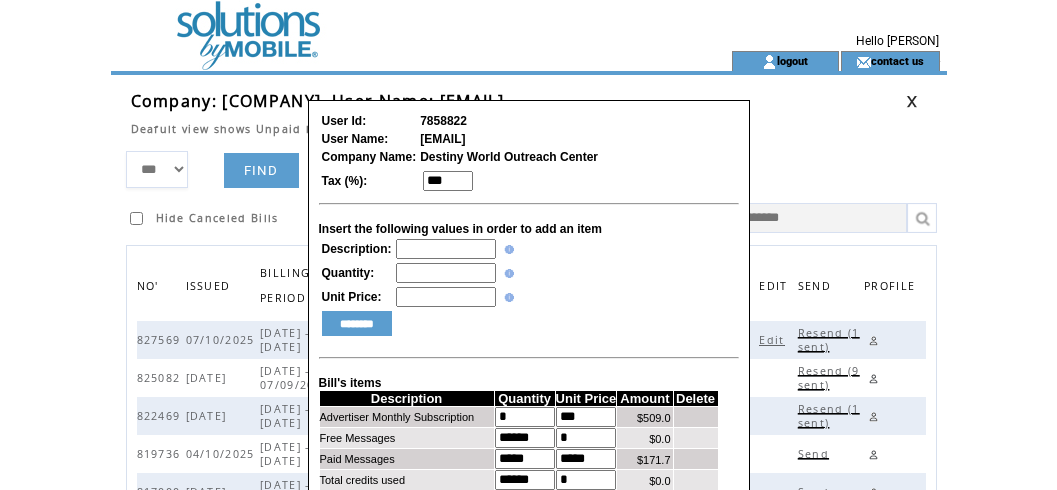click at bounding box center (446, 249) 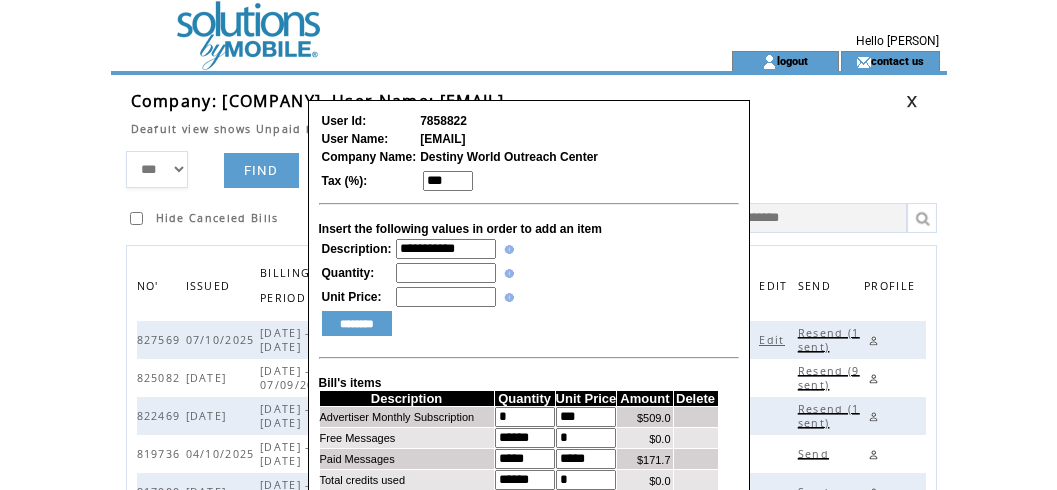 type on "**********" 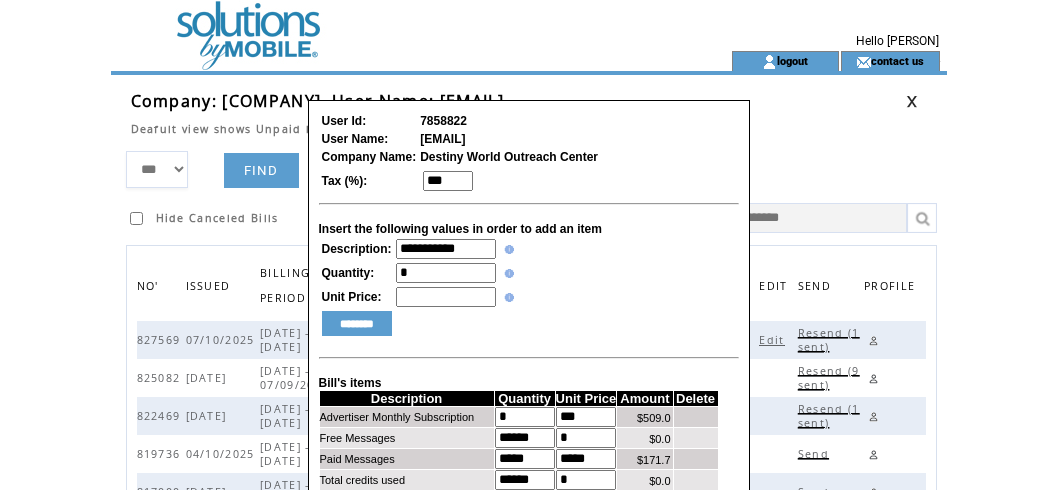 type on "*" 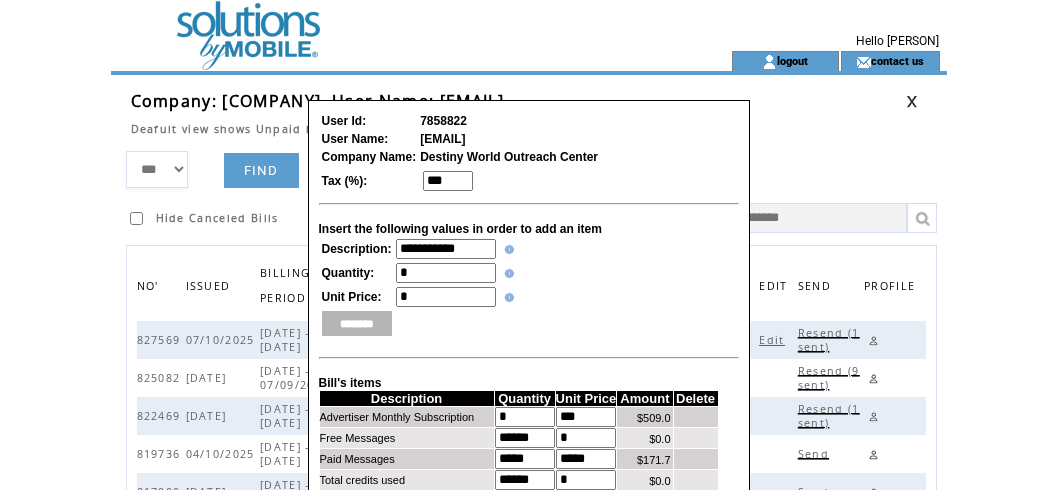 type on "*" 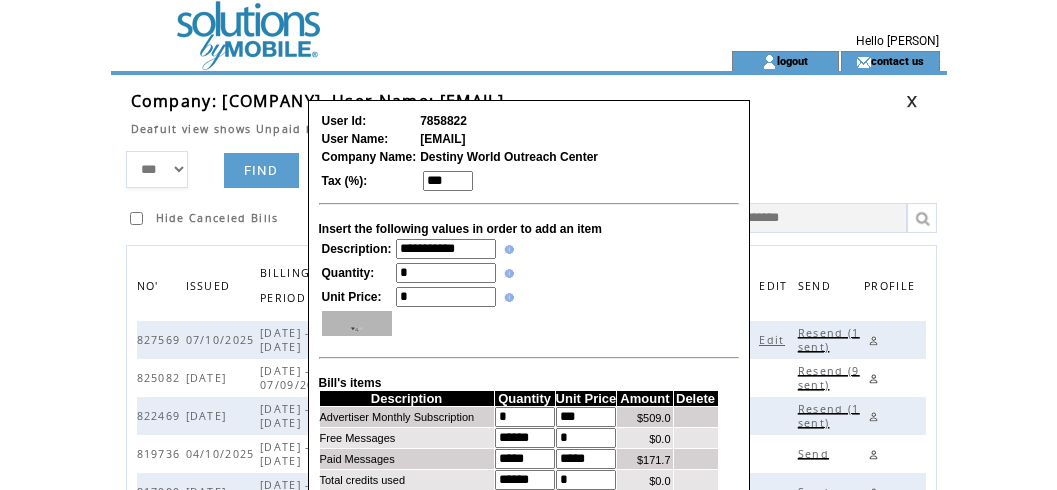 click on "********" at bounding box center [357, 323] 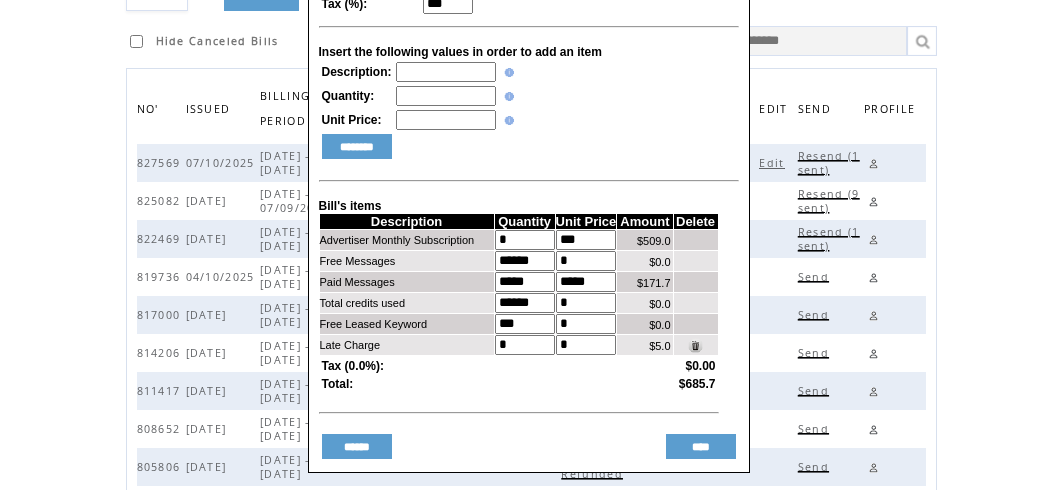 scroll, scrollTop: 180, scrollLeft: 0, axis: vertical 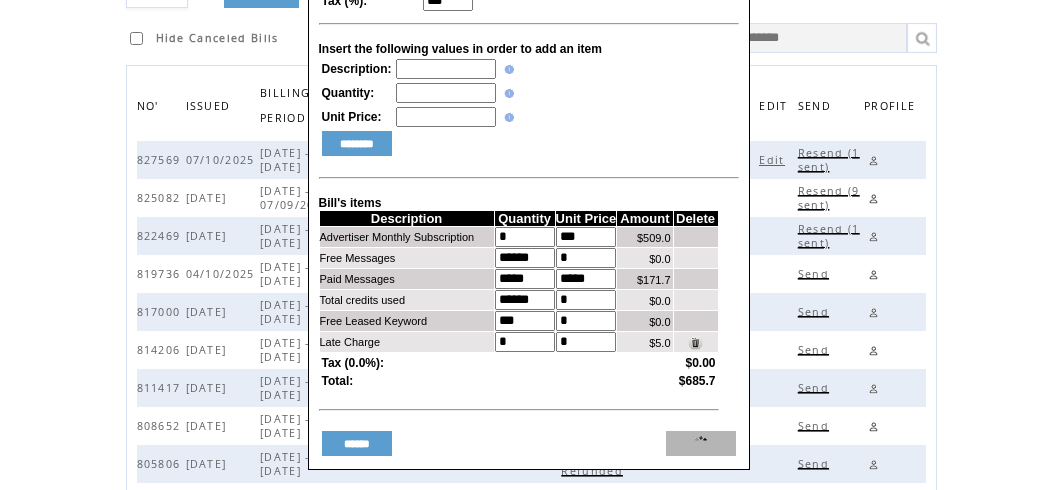 click on "****" at bounding box center (701, 443) 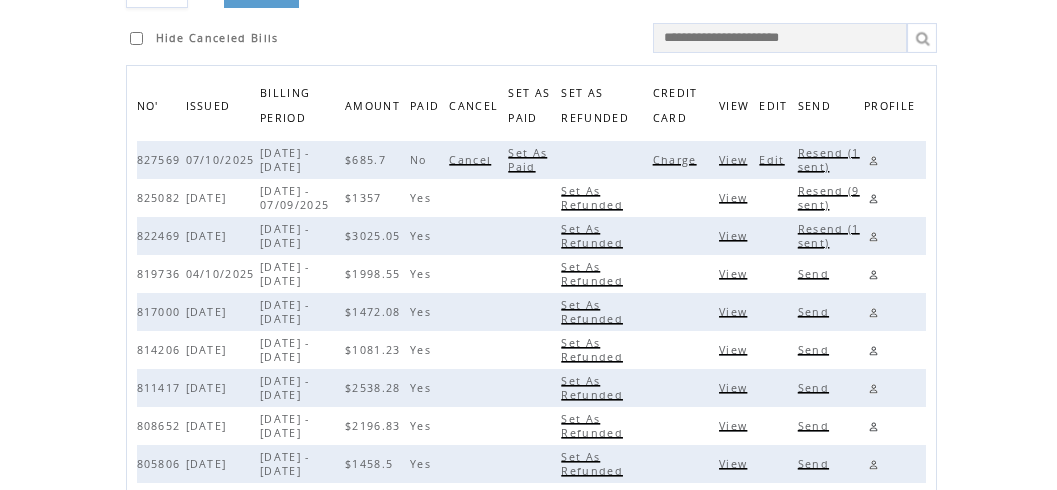 click on "Resend (1 sent)" at bounding box center [829, 160] 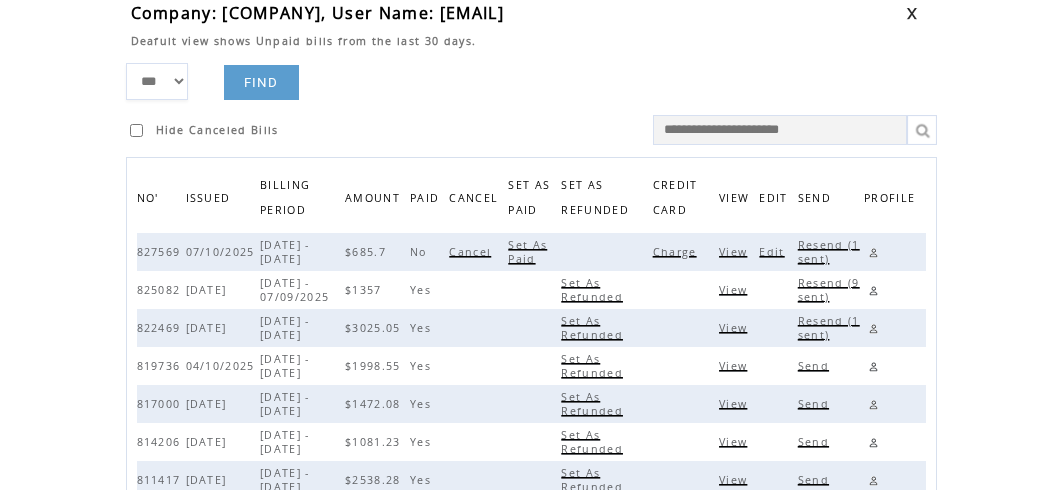 scroll, scrollTop: 0, scrollLeft: 0, axis: both 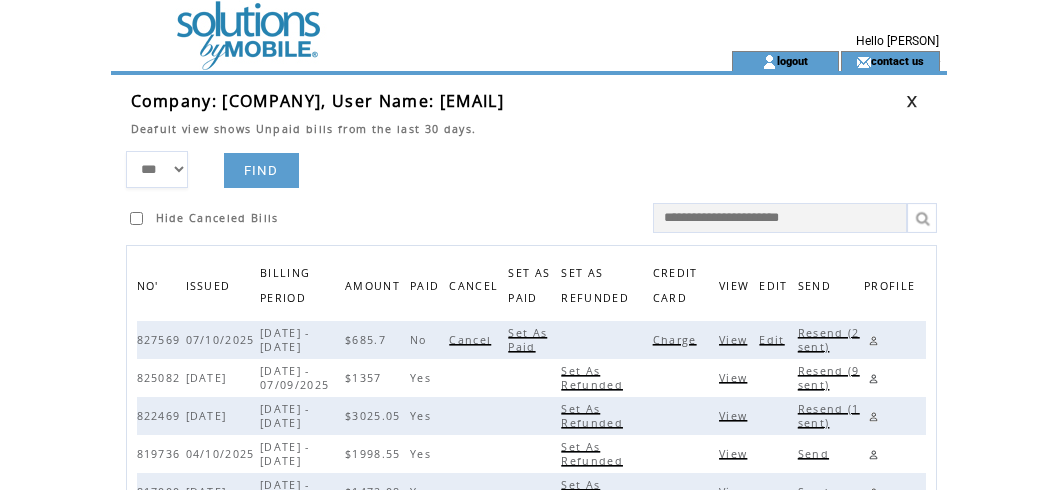 click at bounding box center [873, 340] 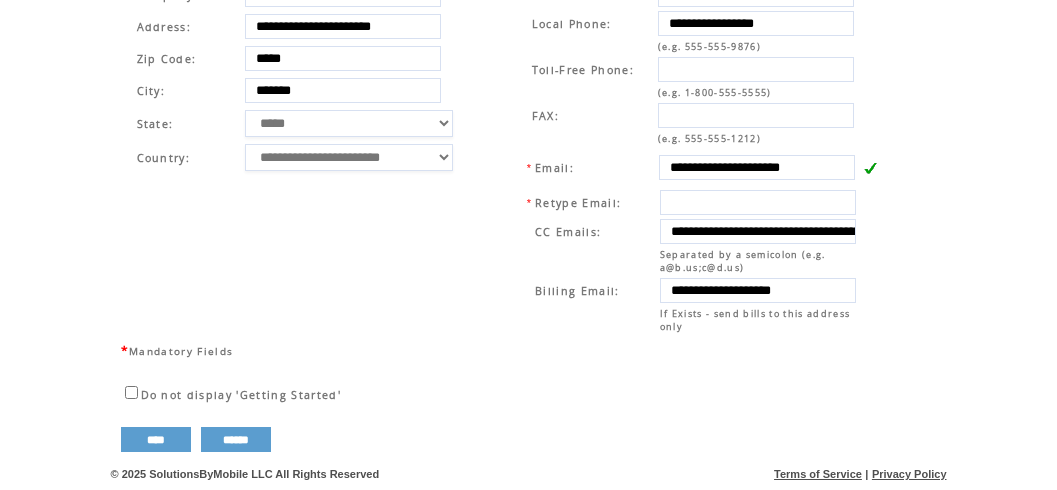 scroll, scrollTop: 763, scrollLeft: 0, axis: vertical 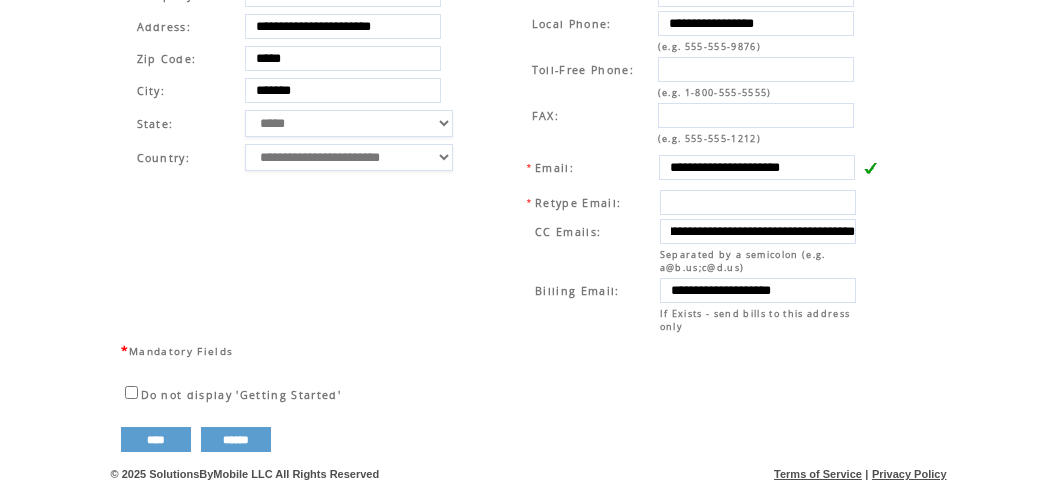 drag, startPoint x: 667, startPoint y: 234, endPoint x: 984, endPoint y: 241, distance: 317.07727 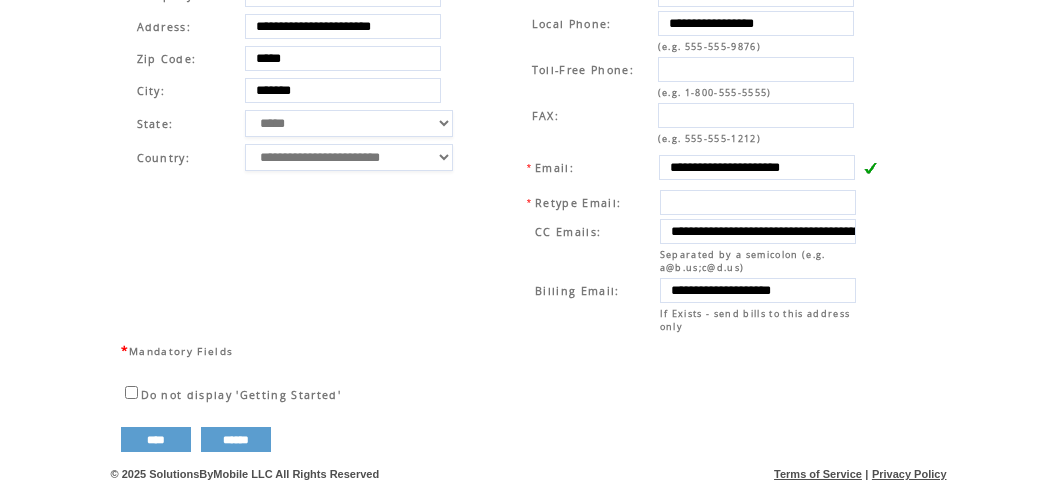 click on "**********" 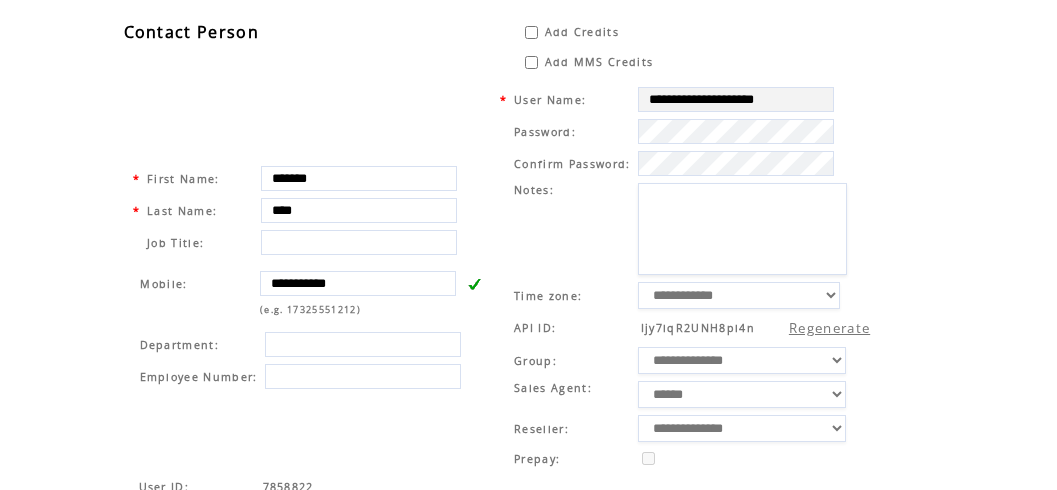 scroll, scrollTop: 0, scrollLeft: 0, axis: both 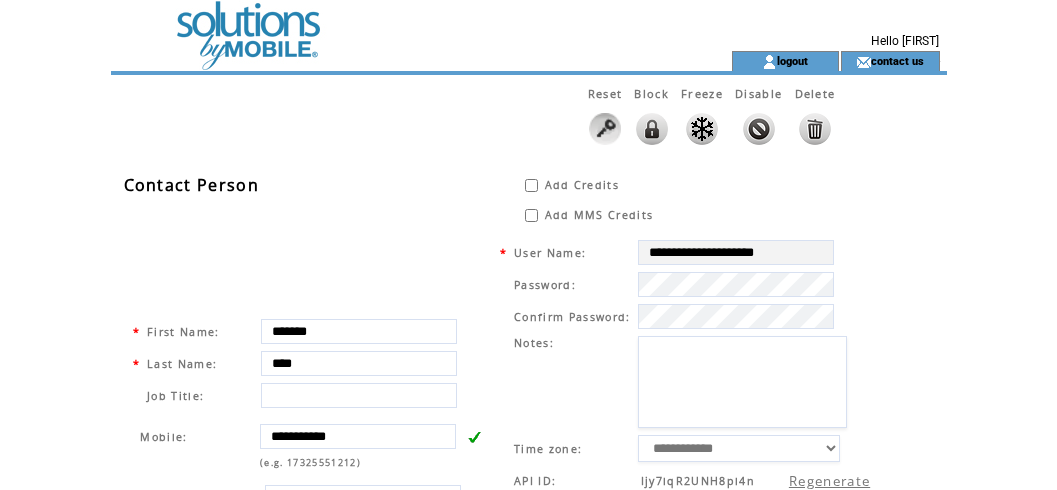 click at bounding box center (385, 25) 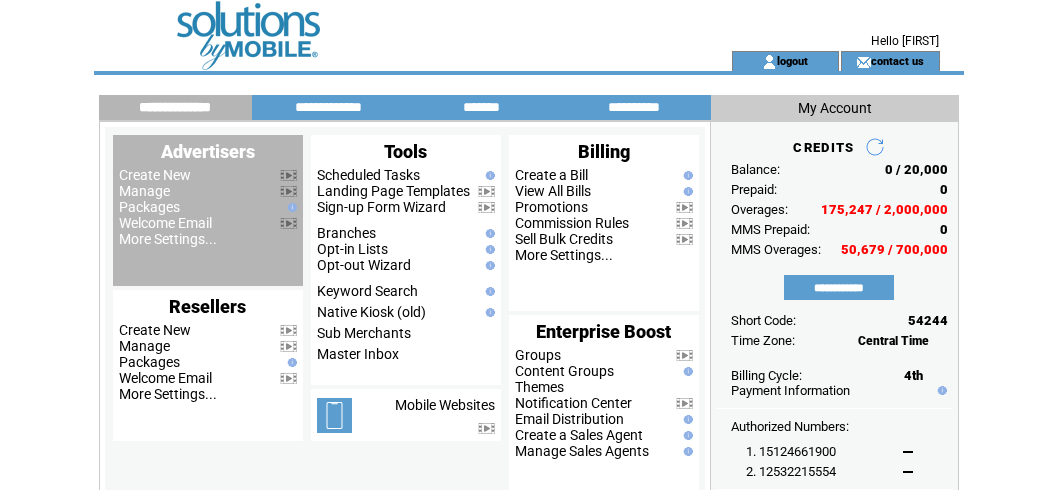 scroll, scrollTop: 0, scrollLeft: 0, axis: both 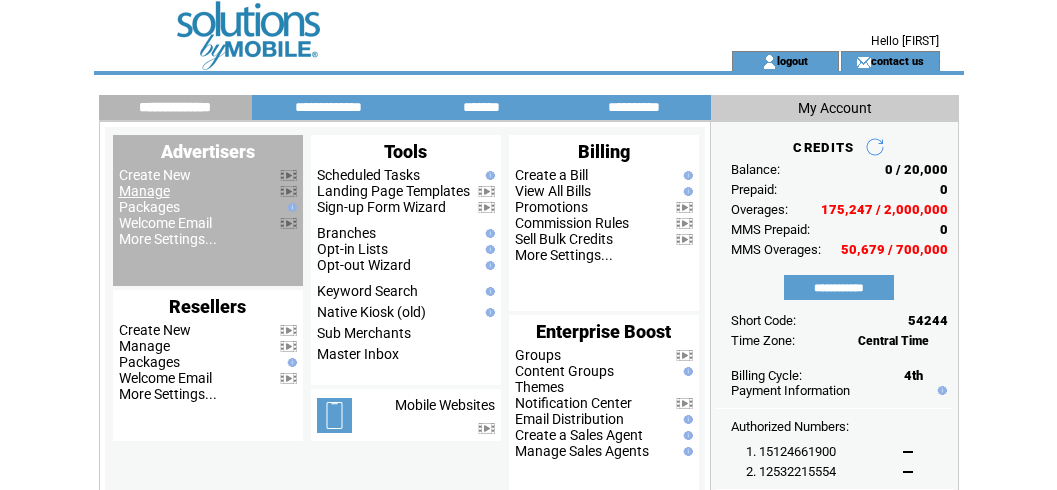 click on "Manage" at bounding box center [144, 191] 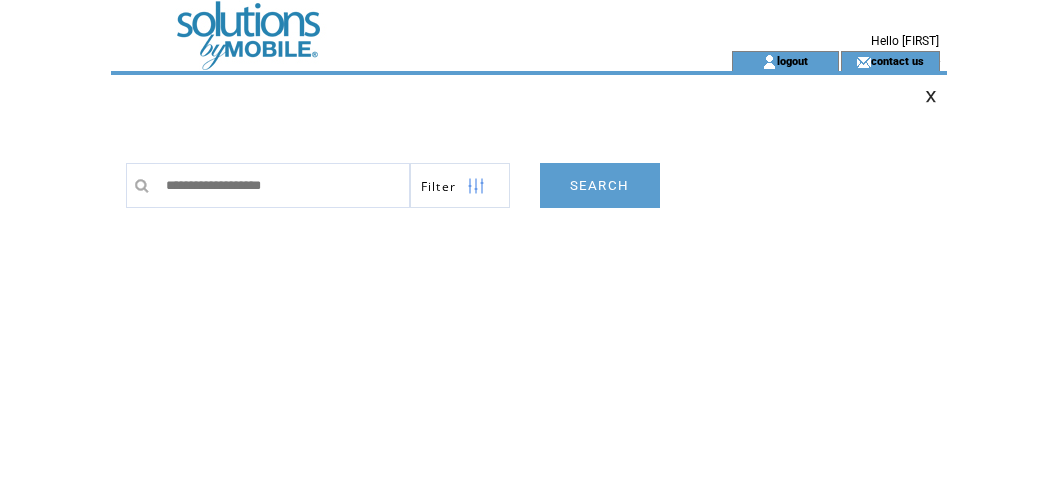 scroll, scrollTop: 0, scrollLeft: 0, axis: both 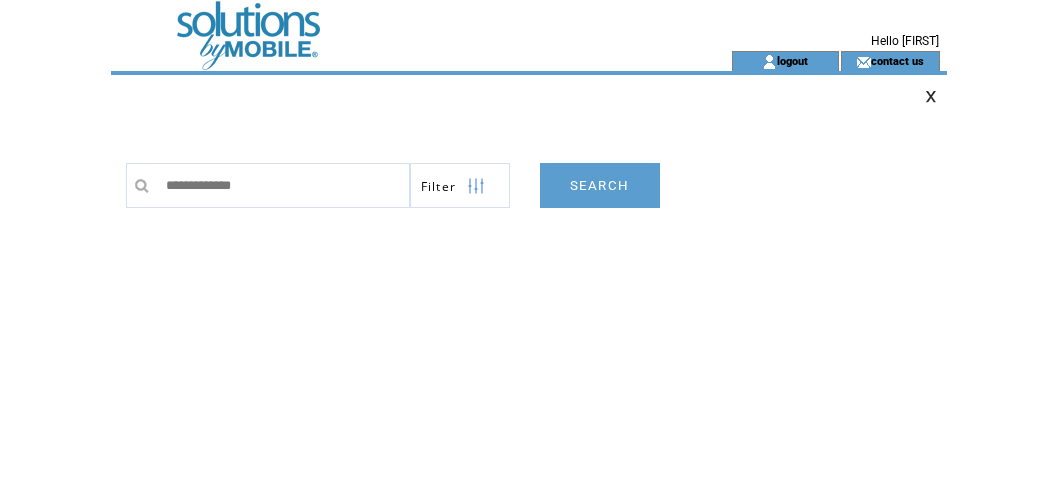 type on "**********" 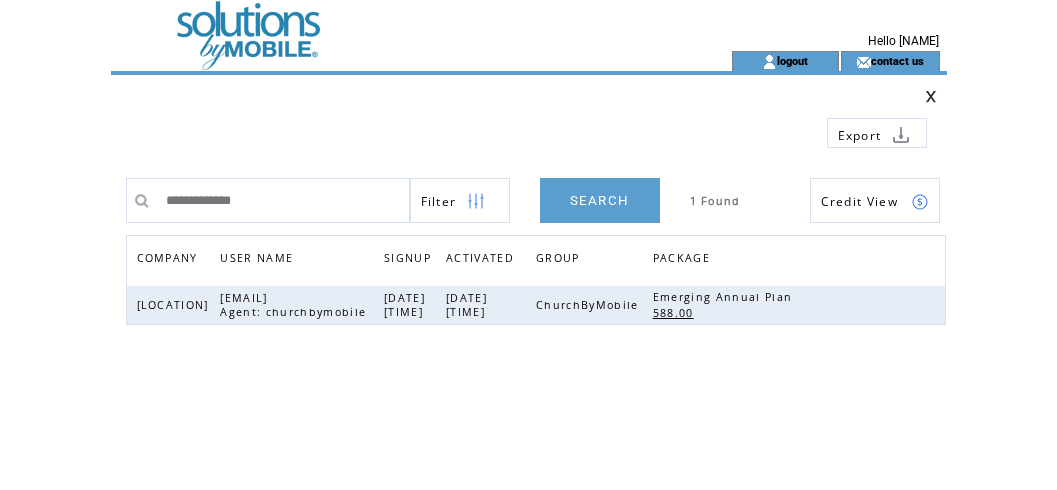 scroll, scrollTop: 0, scrollLeft: 0, axis: both 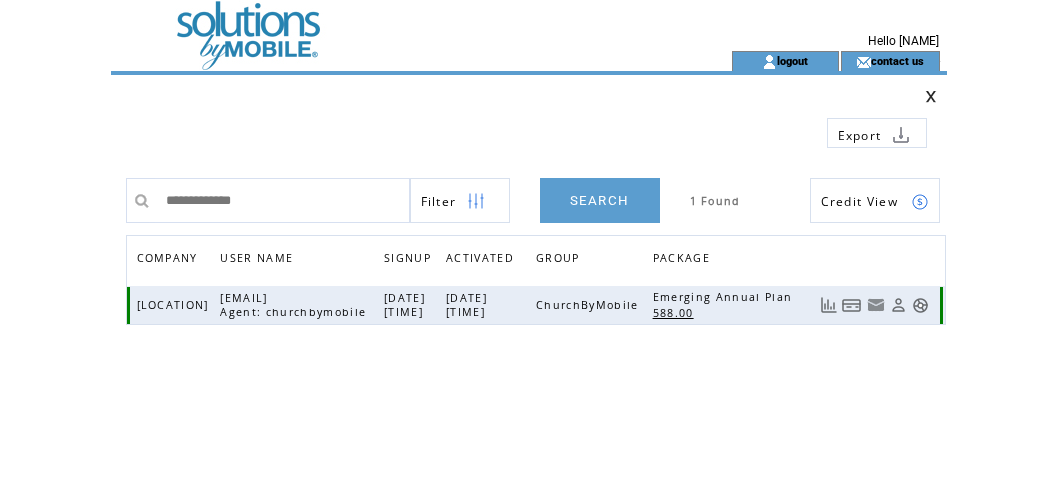 click at bounding box center [852, 305] 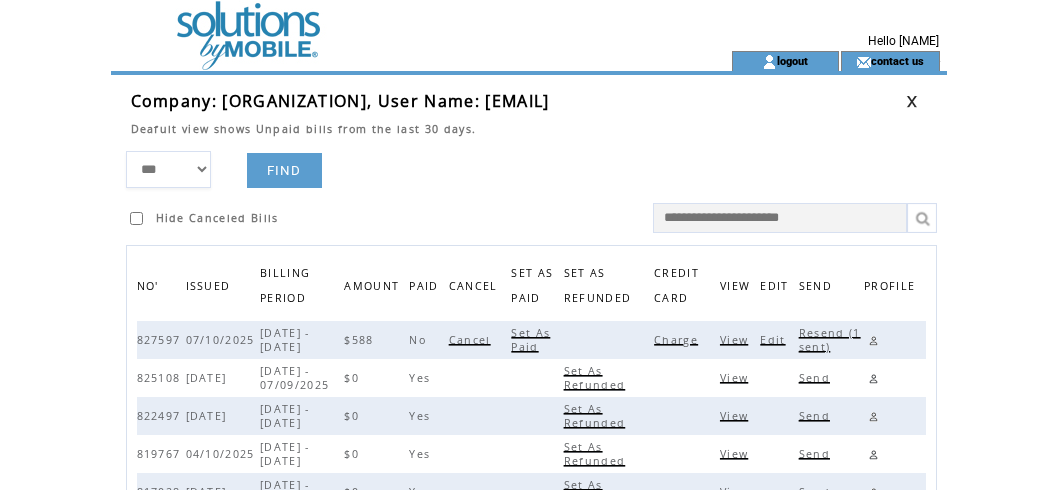 scroll, scrollTop: 0, scrollLeft: 0, axis: both 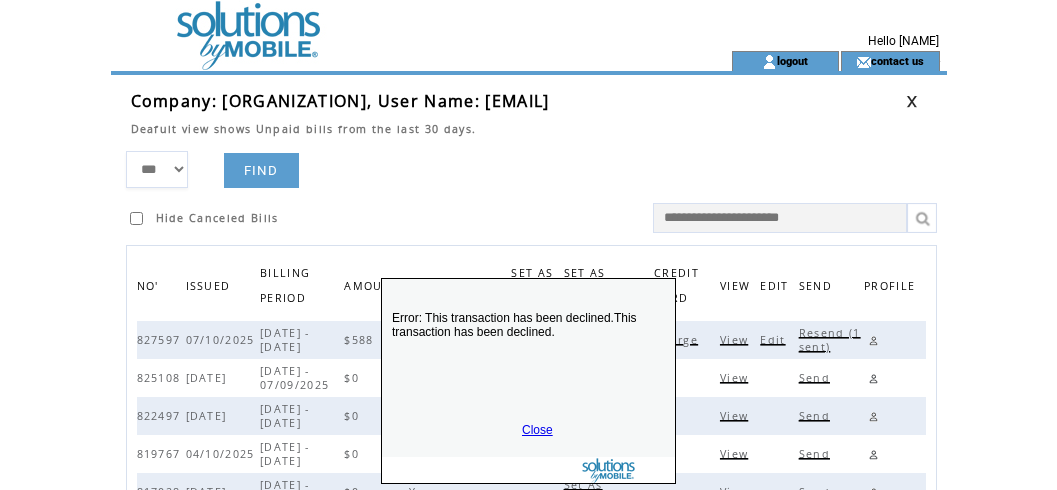 click on "Close" at bounding box center [537, 430] 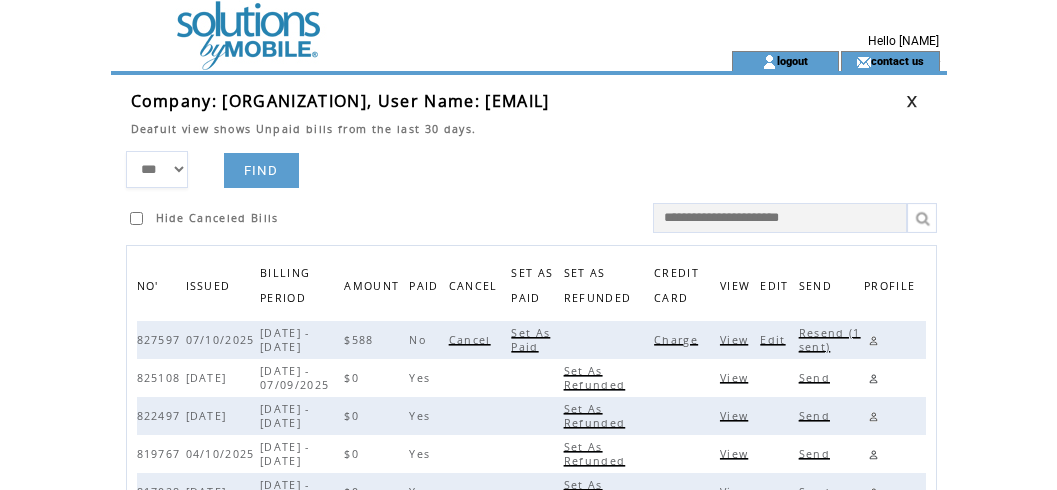 click on "Resend (1 sent)" at bounding box center [830, 340] 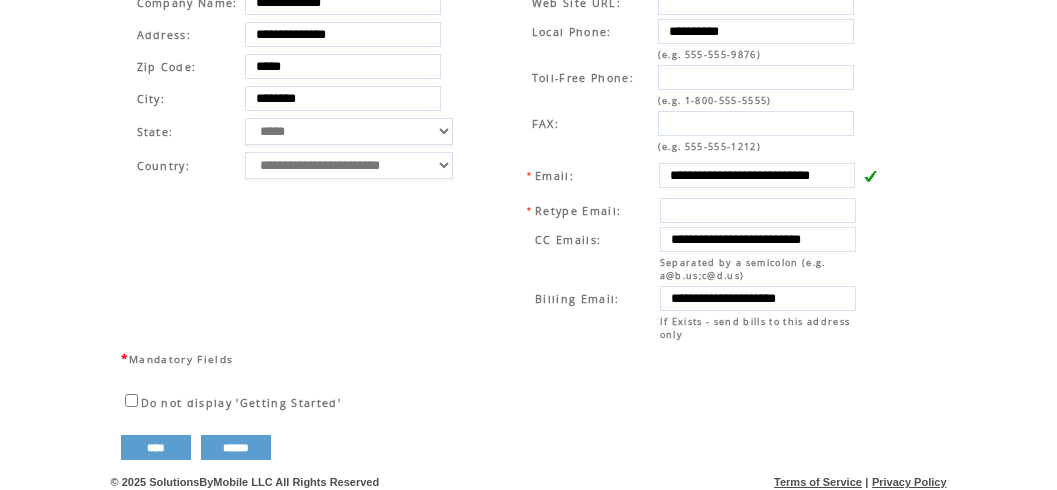 scroll, scrollTop: 763, scrollLeft: 0, axis: vertical 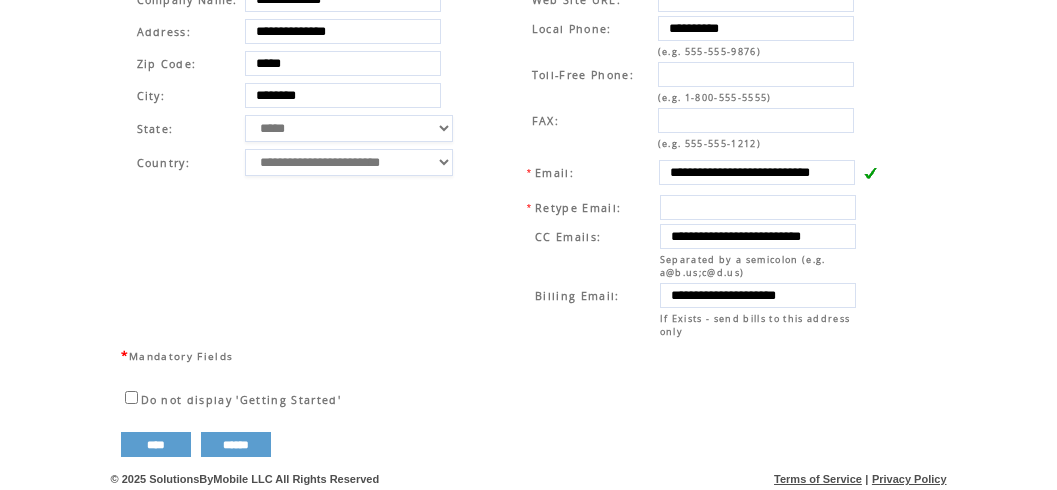 click on "Web Site URL:
Local Phone: [PHONE]
(e.g. 555-555-9876)
Toll-Free Phone:
(e.g. 1-800-555-5555)
FAX:
(e.g. 555-555-1212)
* Email: [EMAIL]
* Retype Email:
CC Emails: [EMAIL]
Separated by a semicolon (e.g. a@b.us;c@d.us)
Billing Email: [EMAIL]
If Exists - send bills to this address only" at bounding box center [695, 162] 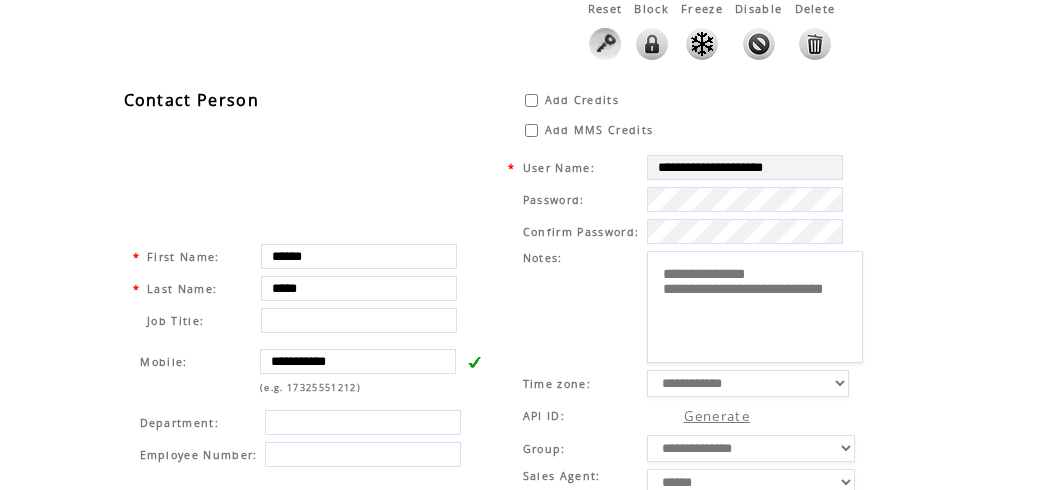 scroll, scrollTop: 0, scrollLeft: 0, axis: both 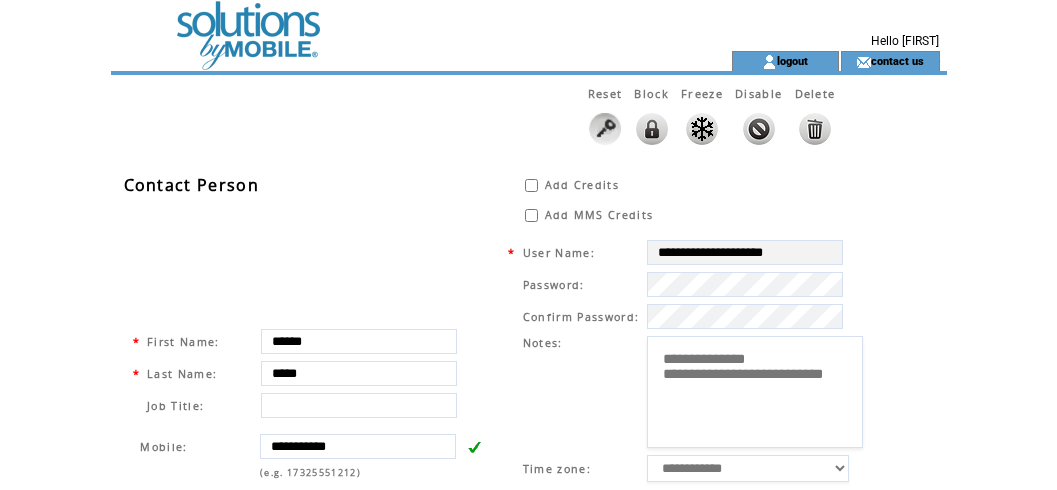 click at bounding box center [385, 25] 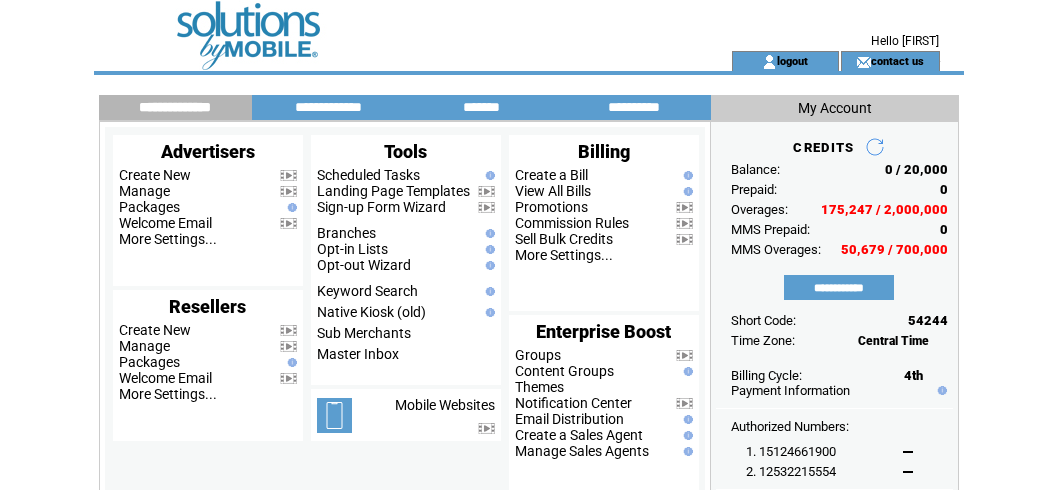 scroll, scrollTop: 0, scrollLeft: 0, axis: both 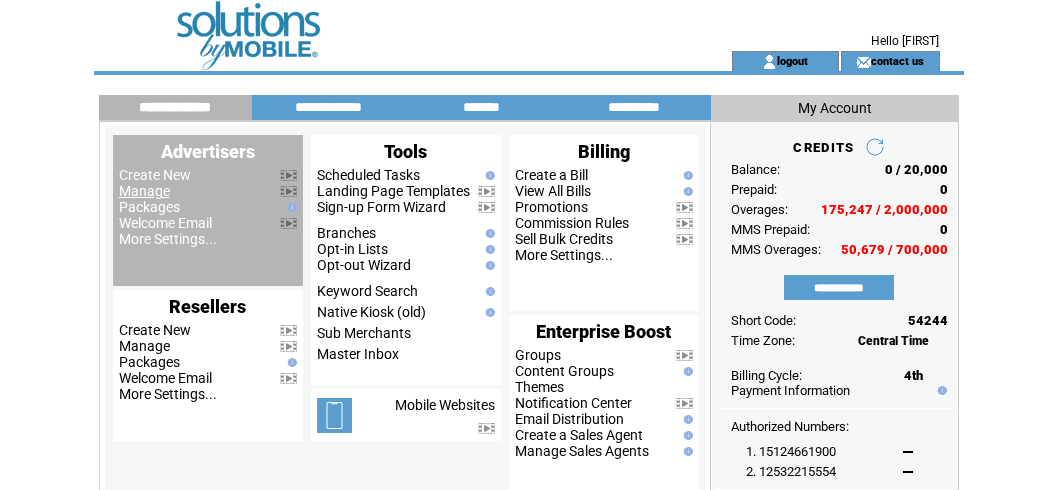 click on "Manage" at bounding box center [144, 191] 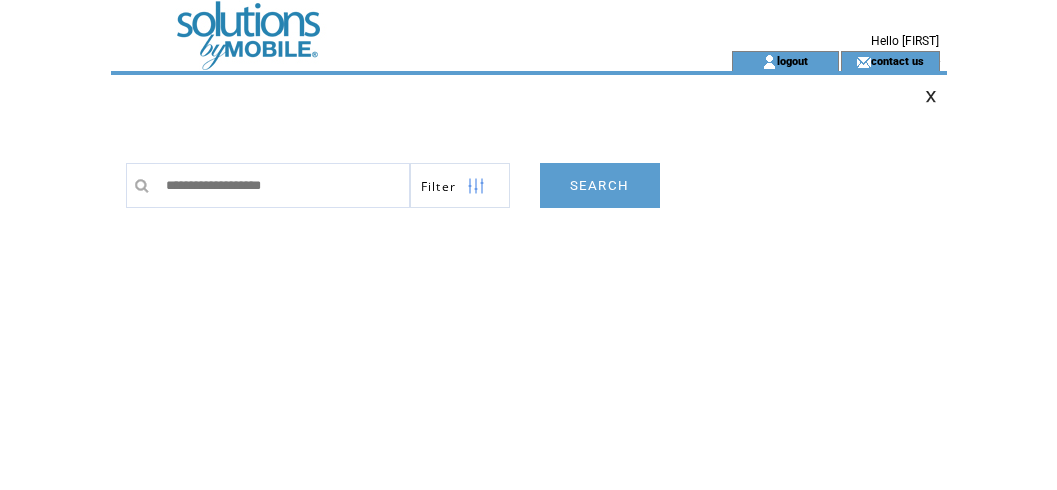 scroll, scrollTop: 0, scrollLeft: 0, axis: both 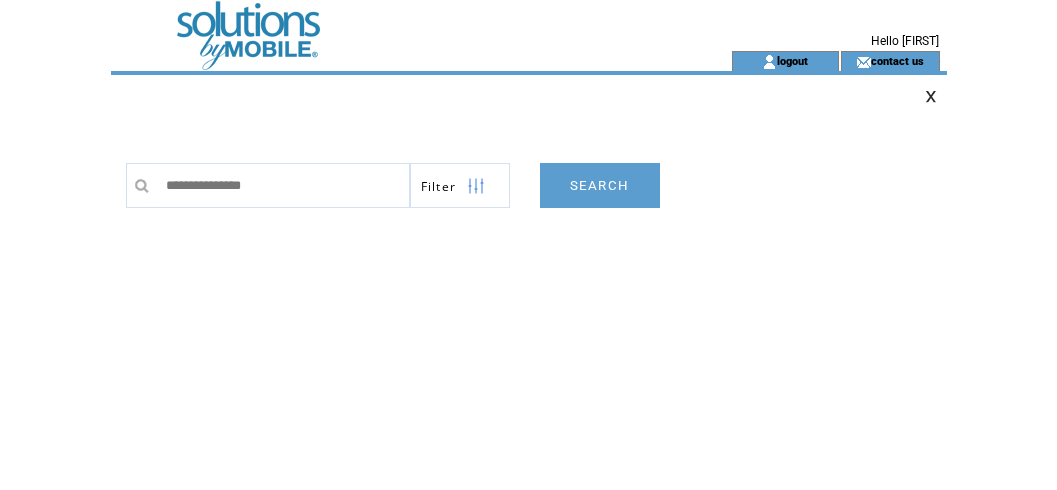 type on "**********" 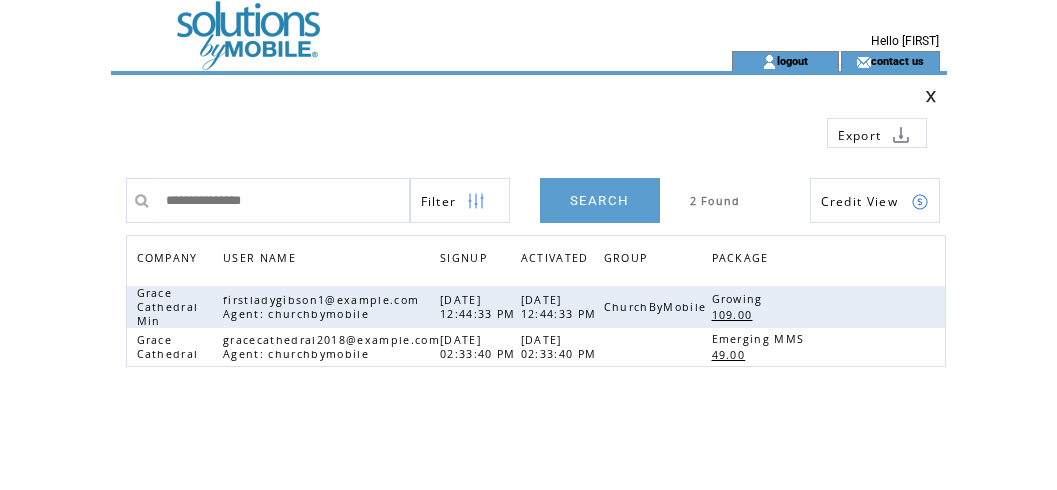 scroll, scrollTop: 0, scrollLeft: 0, axis: both 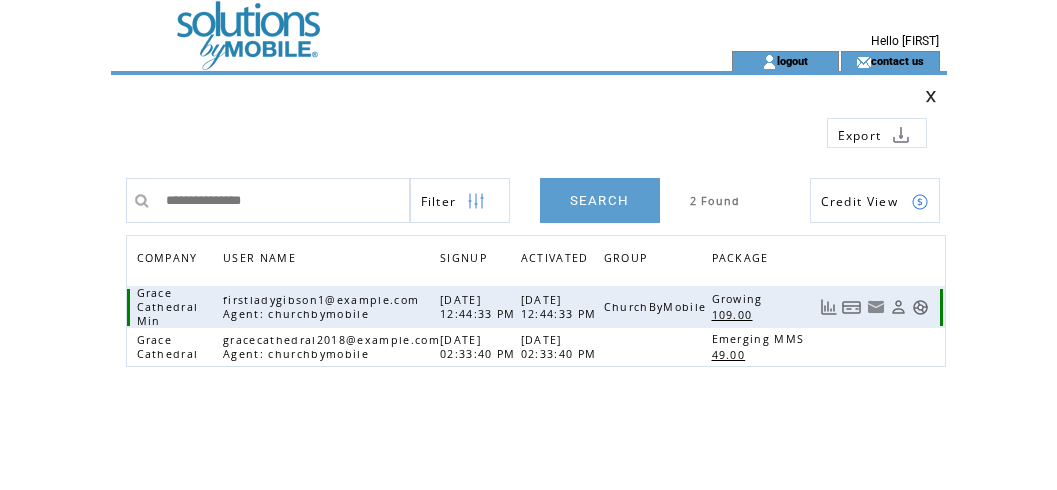 click at bounding box center (852, 307) 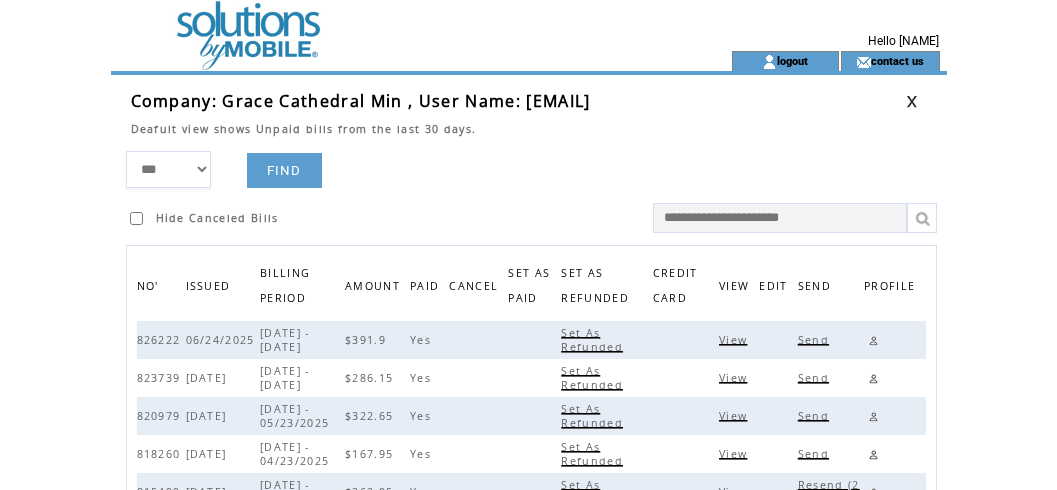 scroll, scrollTop: 0, scrollLeft: 0, axis: both 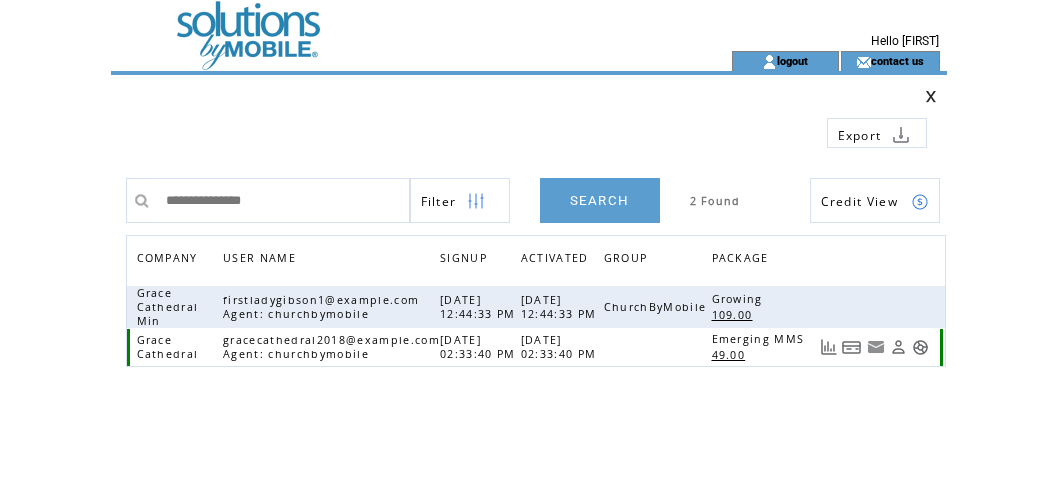 click at bounding box center [852, 347] 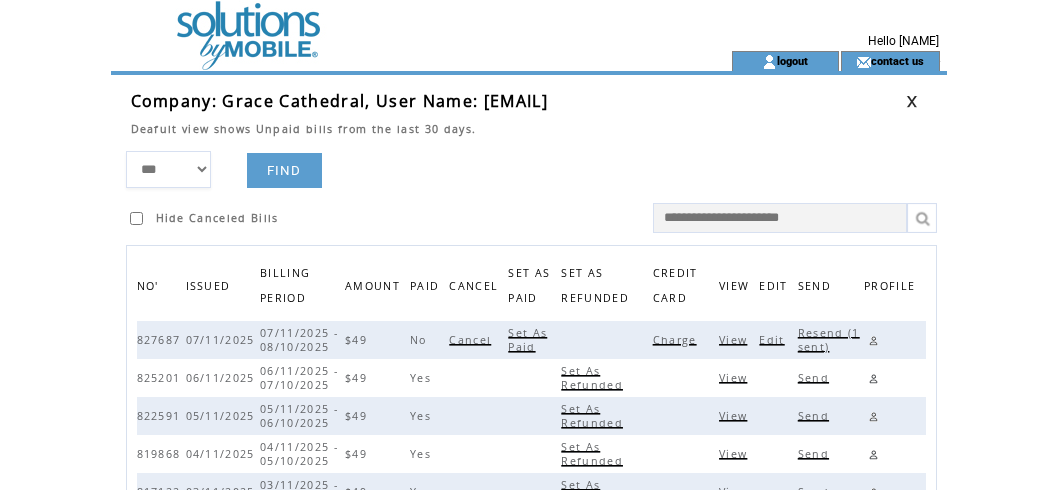 scroll, scrollTop: 0, scrollLeft: 0, axis: both 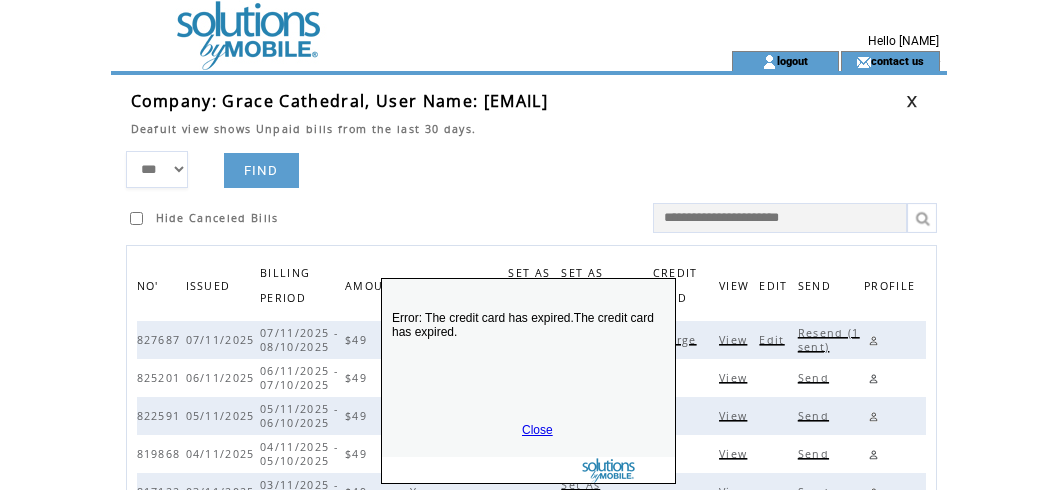 drag, startPoint x: 537, startPoint y: 433, endPoint x: 544, endPoint y: 424, distance: 11.401754 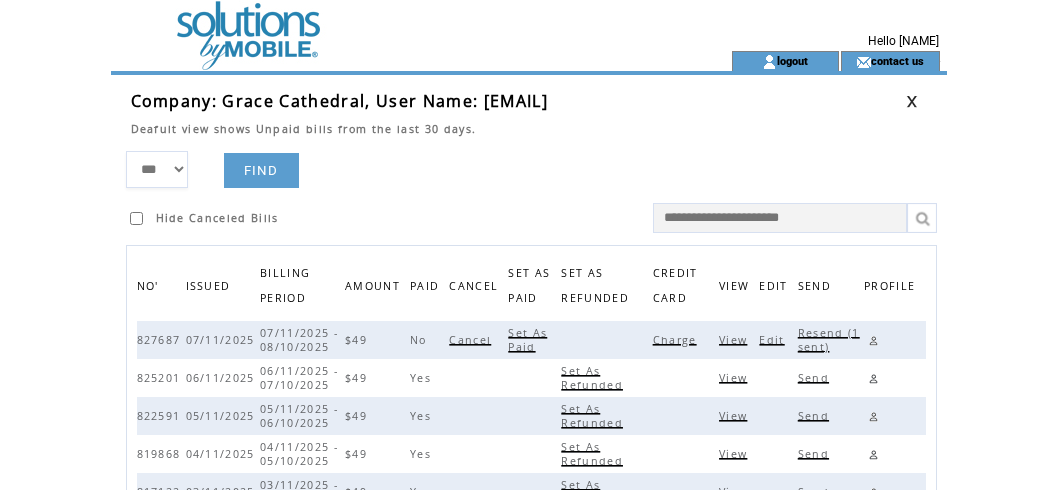 click on "Resend (1 sent)" at bounding box center [829, 340] 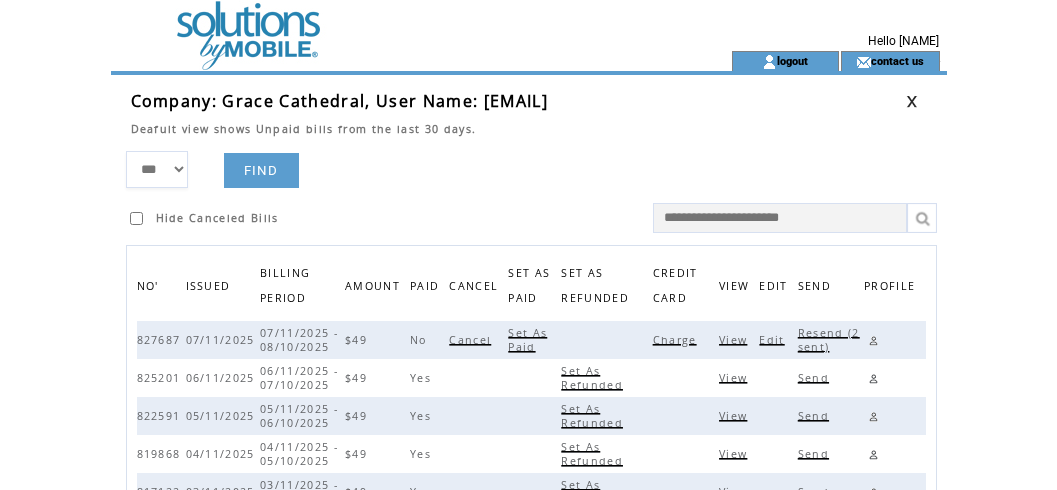 drag, startPoint x: 624, startPoint y: 155, endPoint x: 621, endPoint y: 145, distance: 10.440307 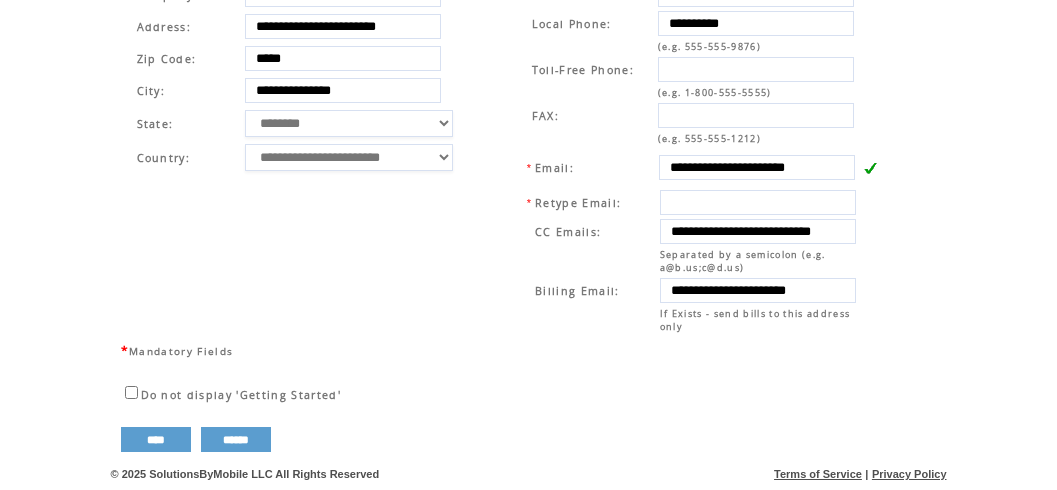 scroll, scrollTop: 763, scrollLeft: 0, axis: vertical 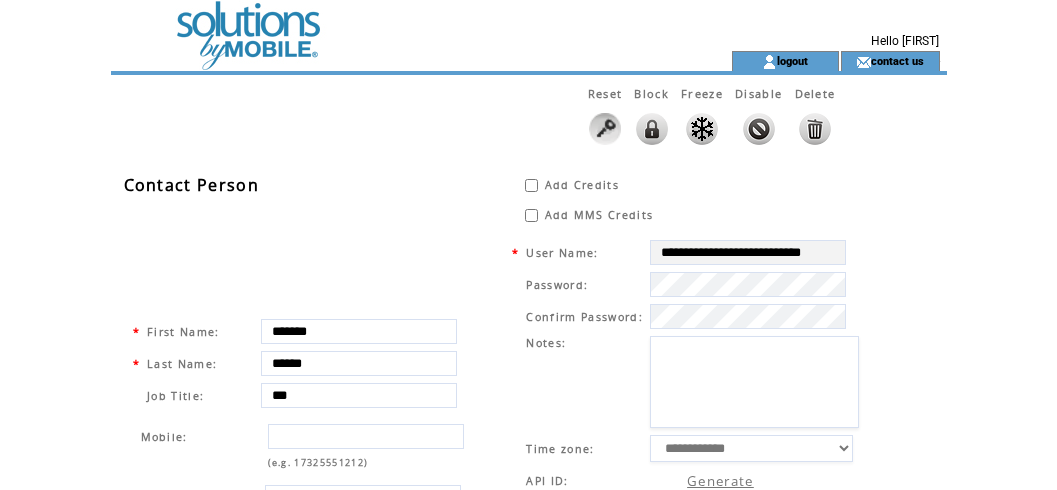 click at bounding box center [385, 25] 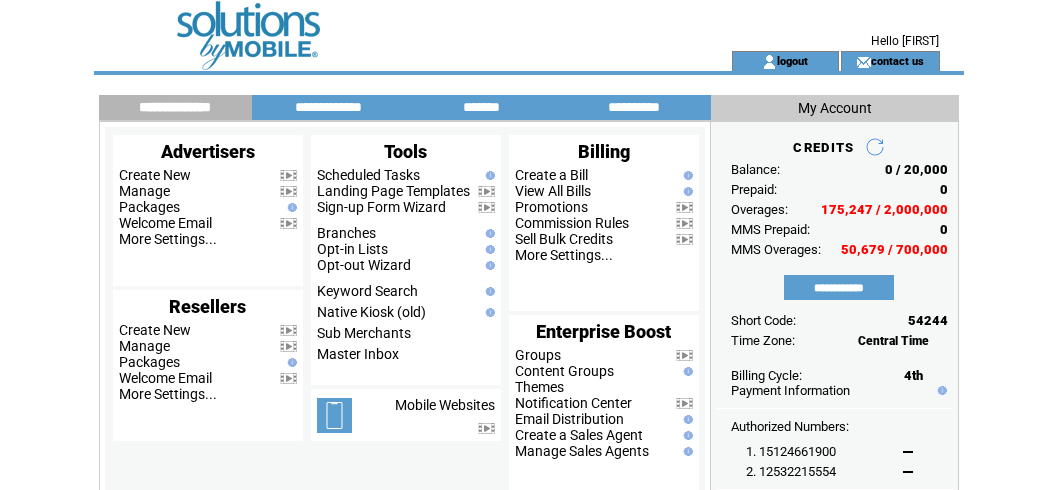 scroll, scrollTop: 0, scrollLeft: 0, axis: both 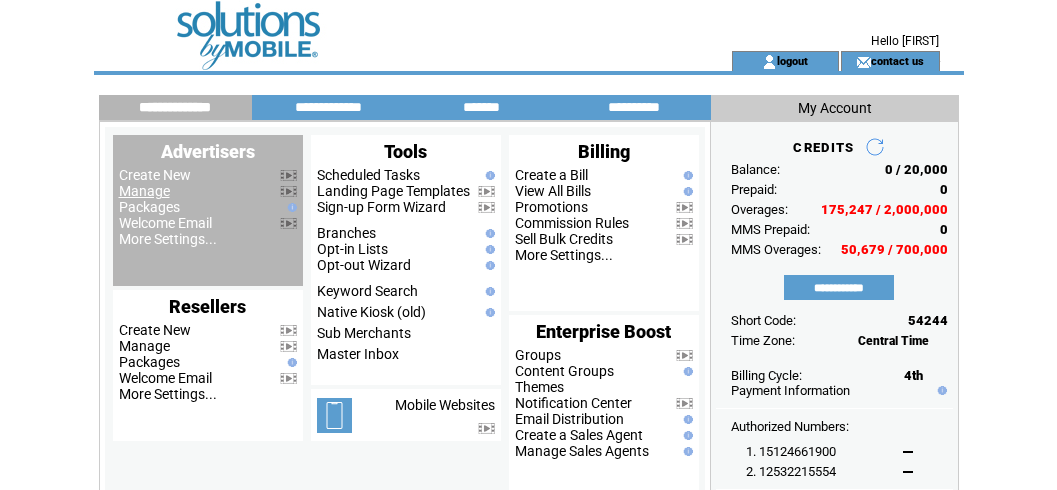 click on "Manage" at bounding box center [144, 191] 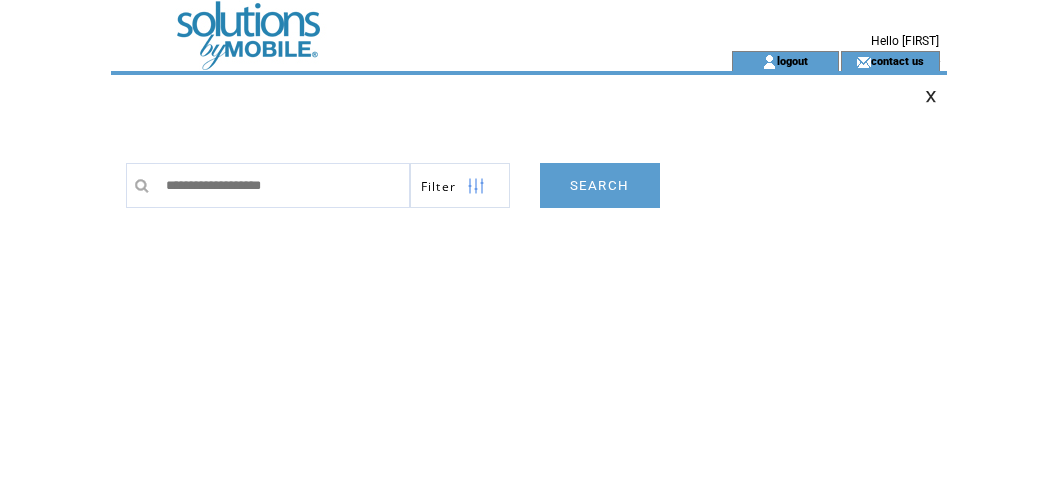 scroll, scrollTop: 0, scrollLeft: 0, axis: both 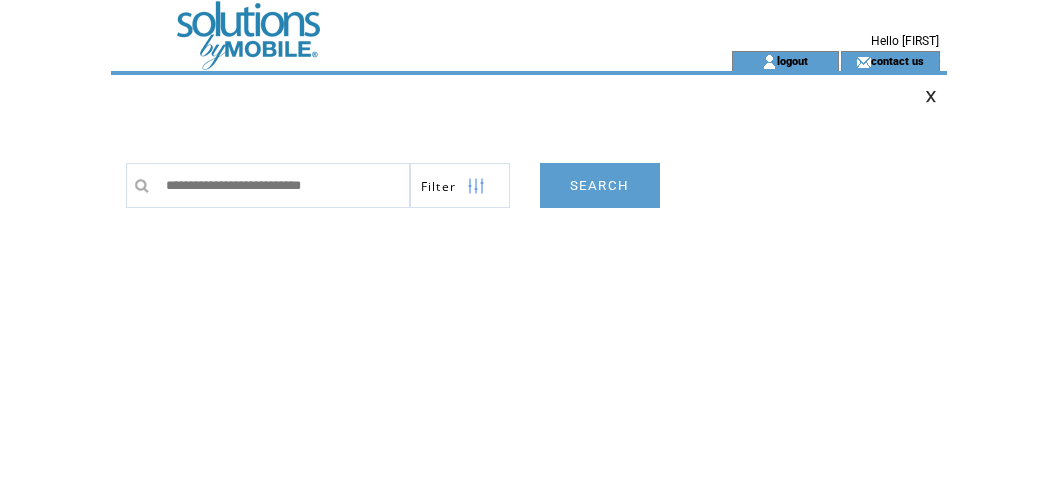 type on "**********" 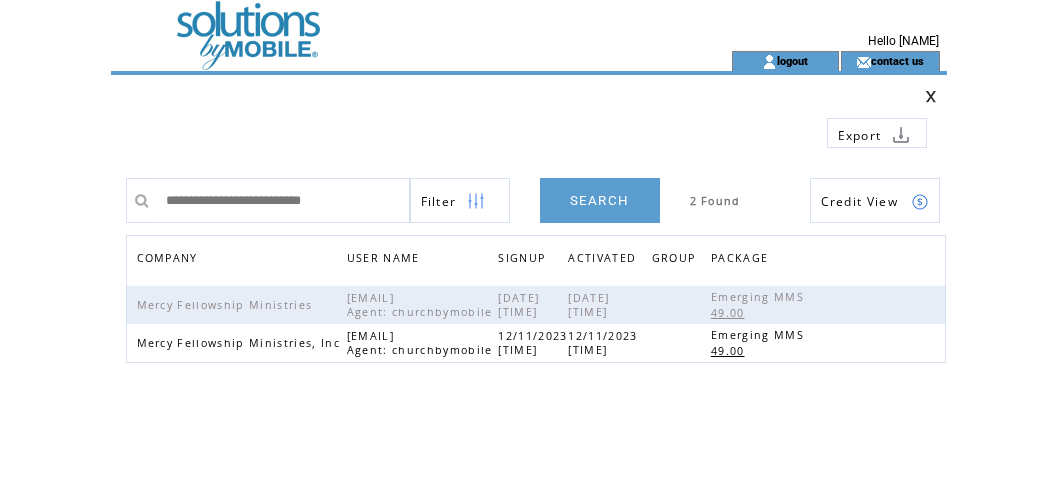 scroll, scrollTop: 0, scrollLeft: 0, axis: both 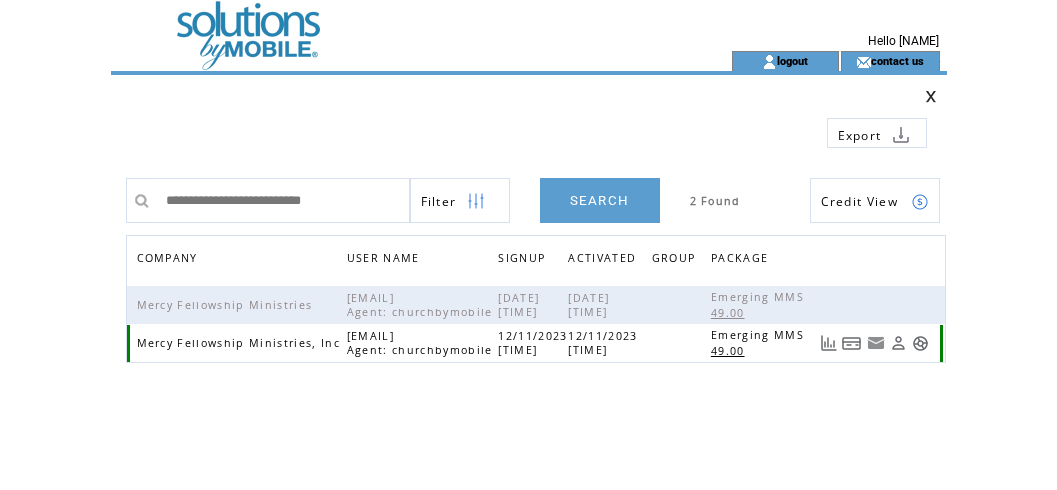 click at bounding box center (852, 343) 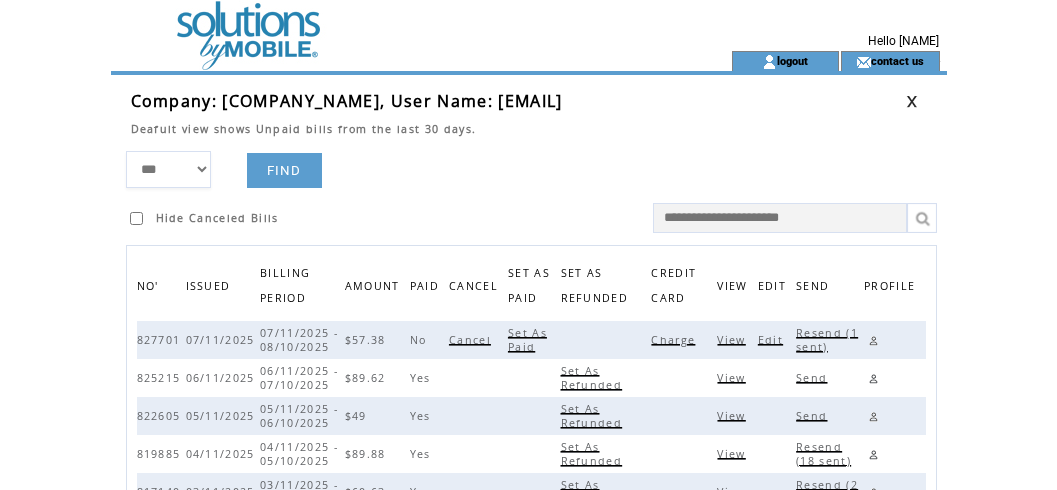 scroll, scrollTop: 0, scrollLeft: 0, axis: both 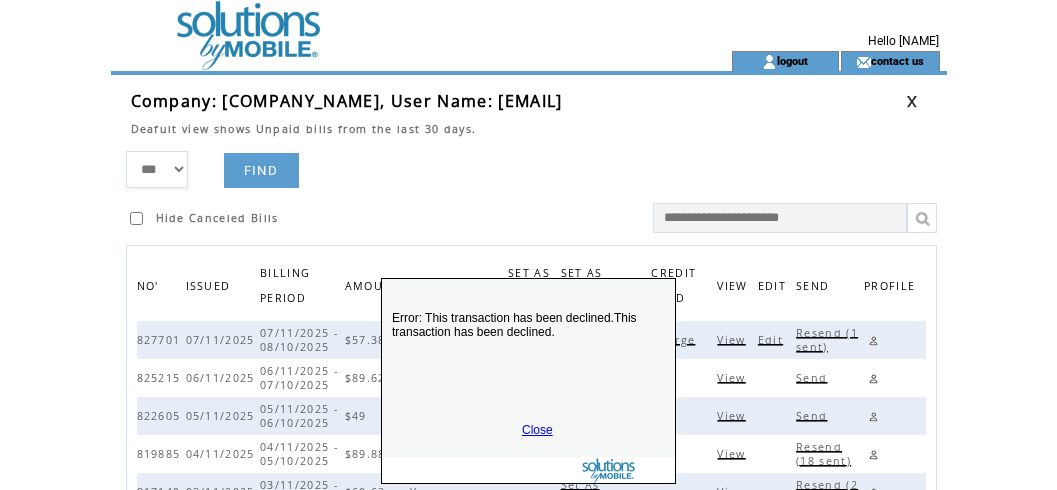 click on "Close" at bounding box center (537, 430) 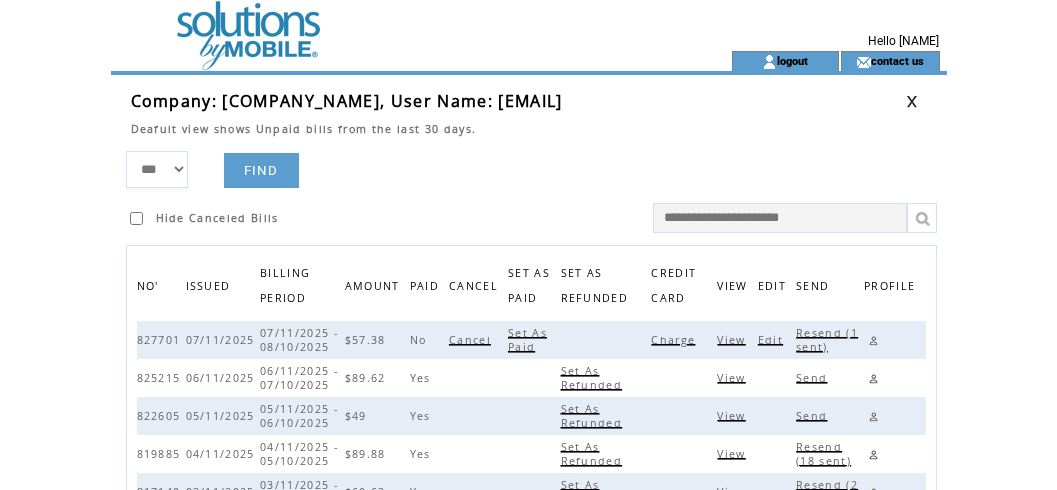 click on "Resend (1 sent)" at bounding box center (827, 340) 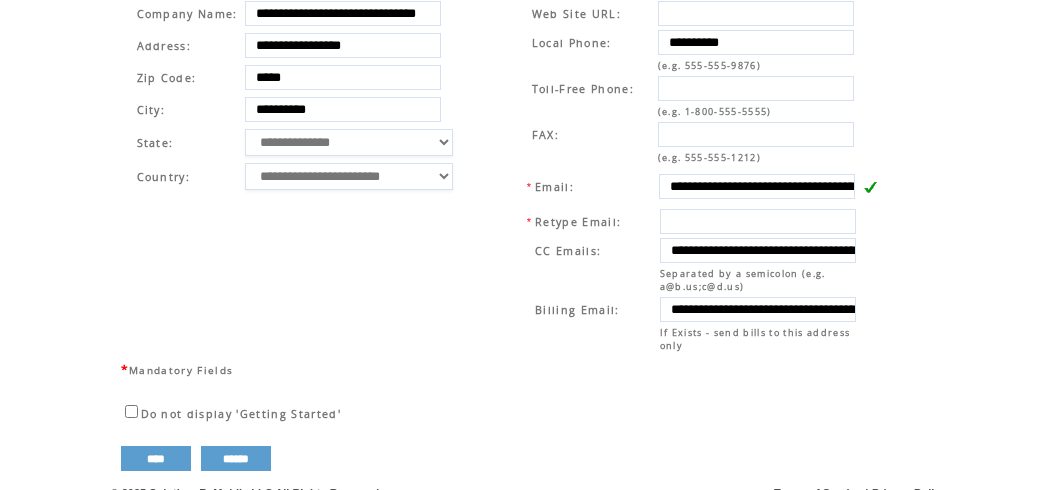 scroll, scrollTop: 763, scrollLeft: 0, axis: vertical 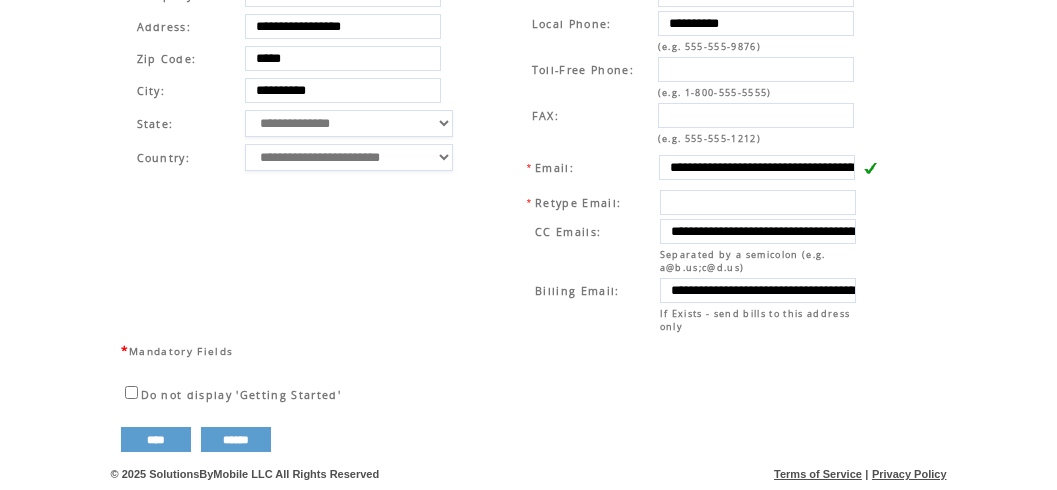 click on "**********" at bounding box center (306, 157) 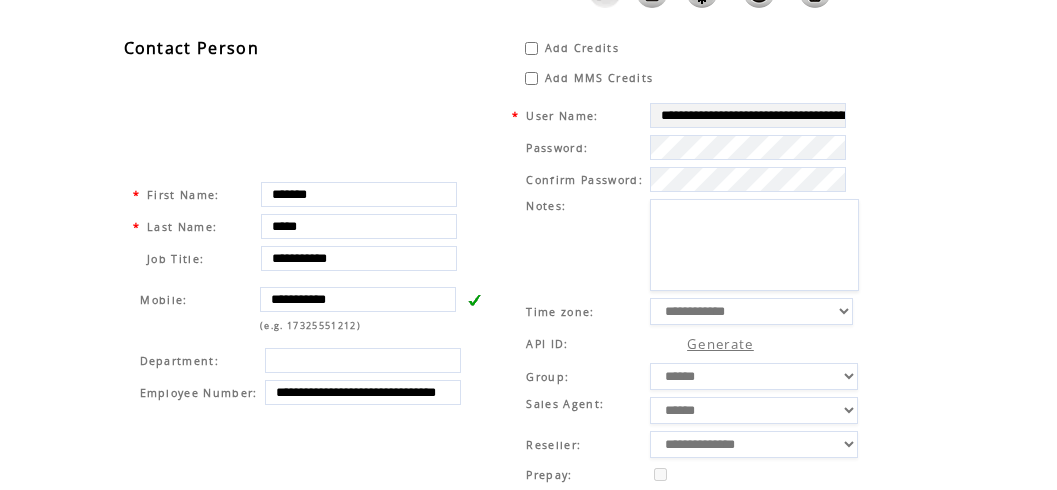 scroll, scrollTop: 0, scrollLeft: 0, axis: both 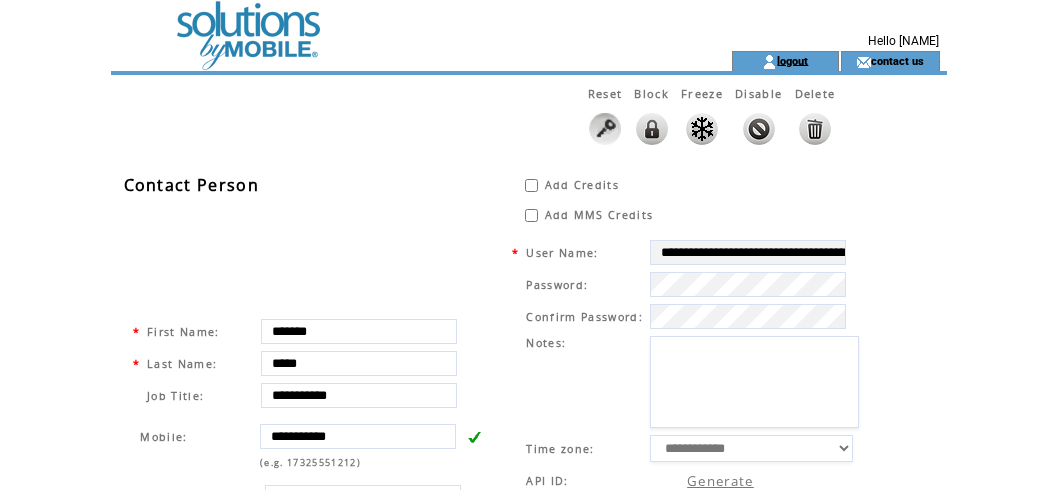 click on "logout" at bounding box center [792, 60] 